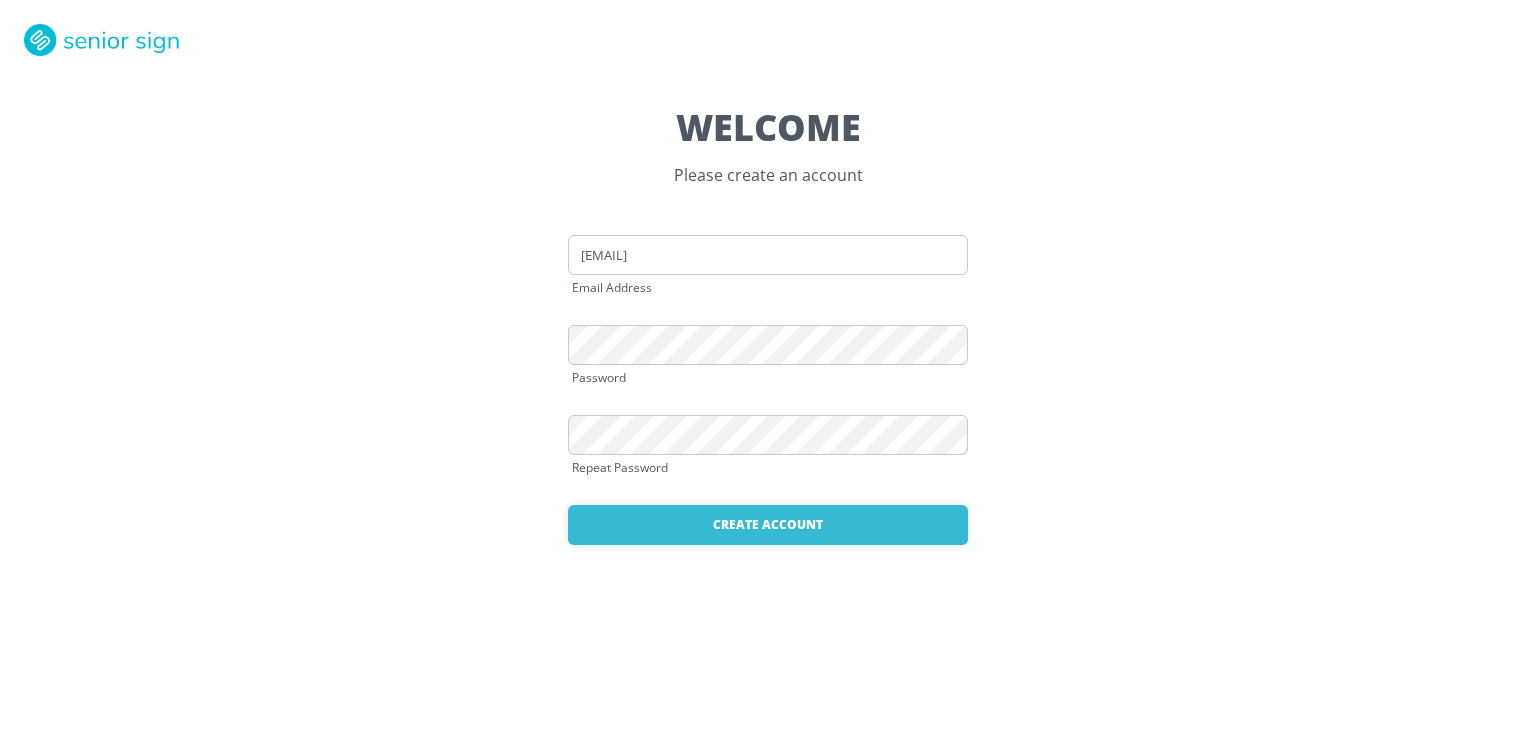 scroll, scrollTop: 0, scrollLeft: 0, axis: both 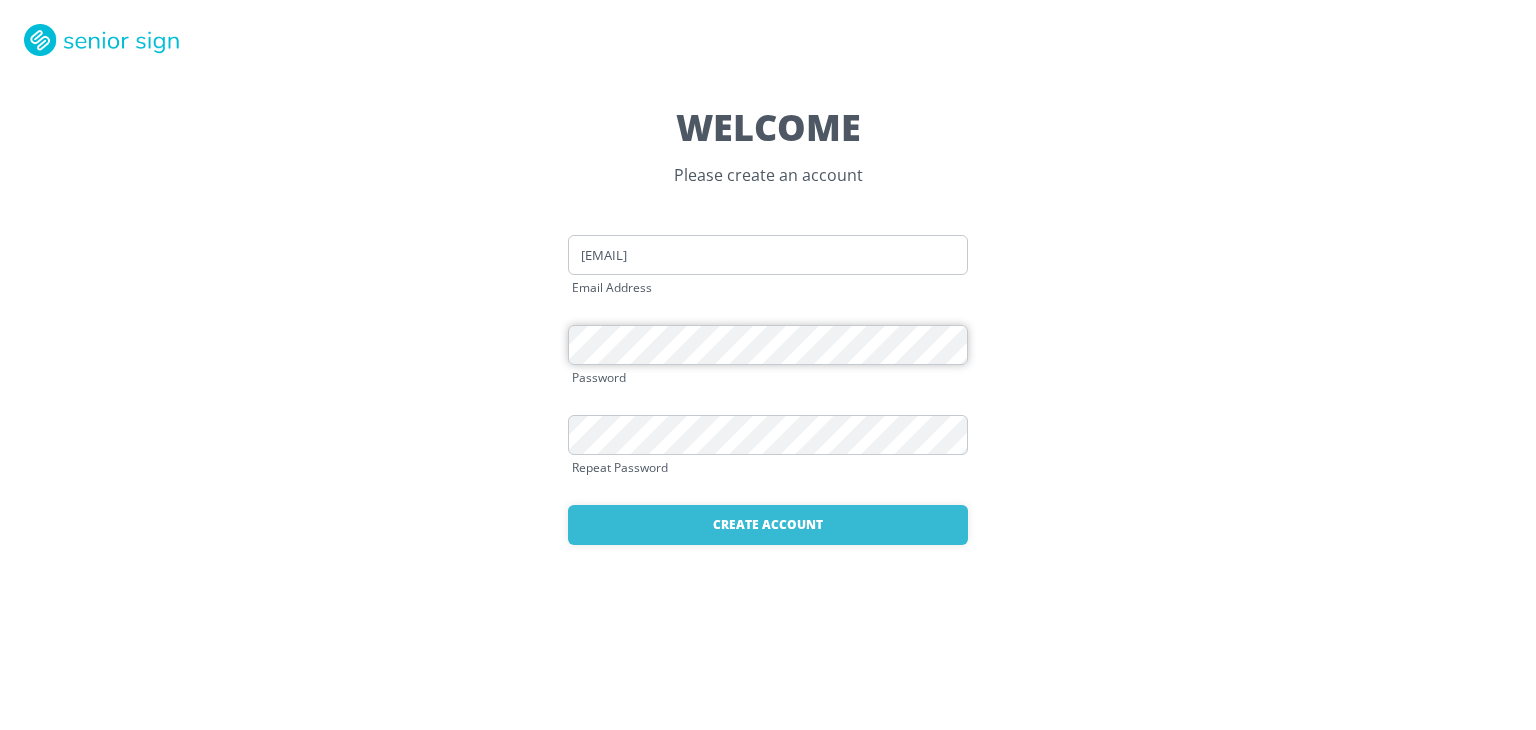 click on "WELCOME Please create an account jcanez@sbcglobal.net Email Address Password Repeat Password Create Account Already have an account?  Login here" at bounding box center (768, 365) 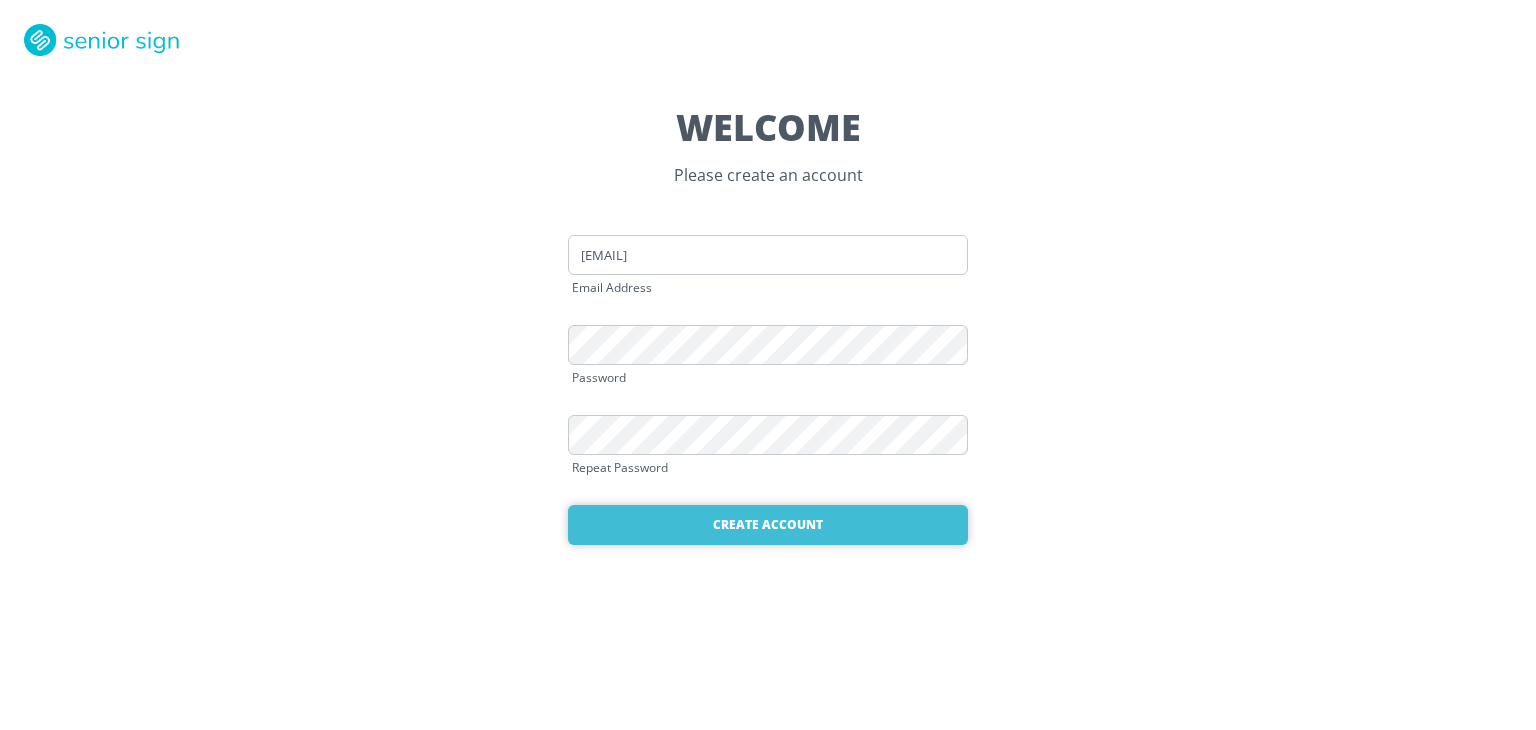 click on "Create Account" at bounding box center [768, 525] 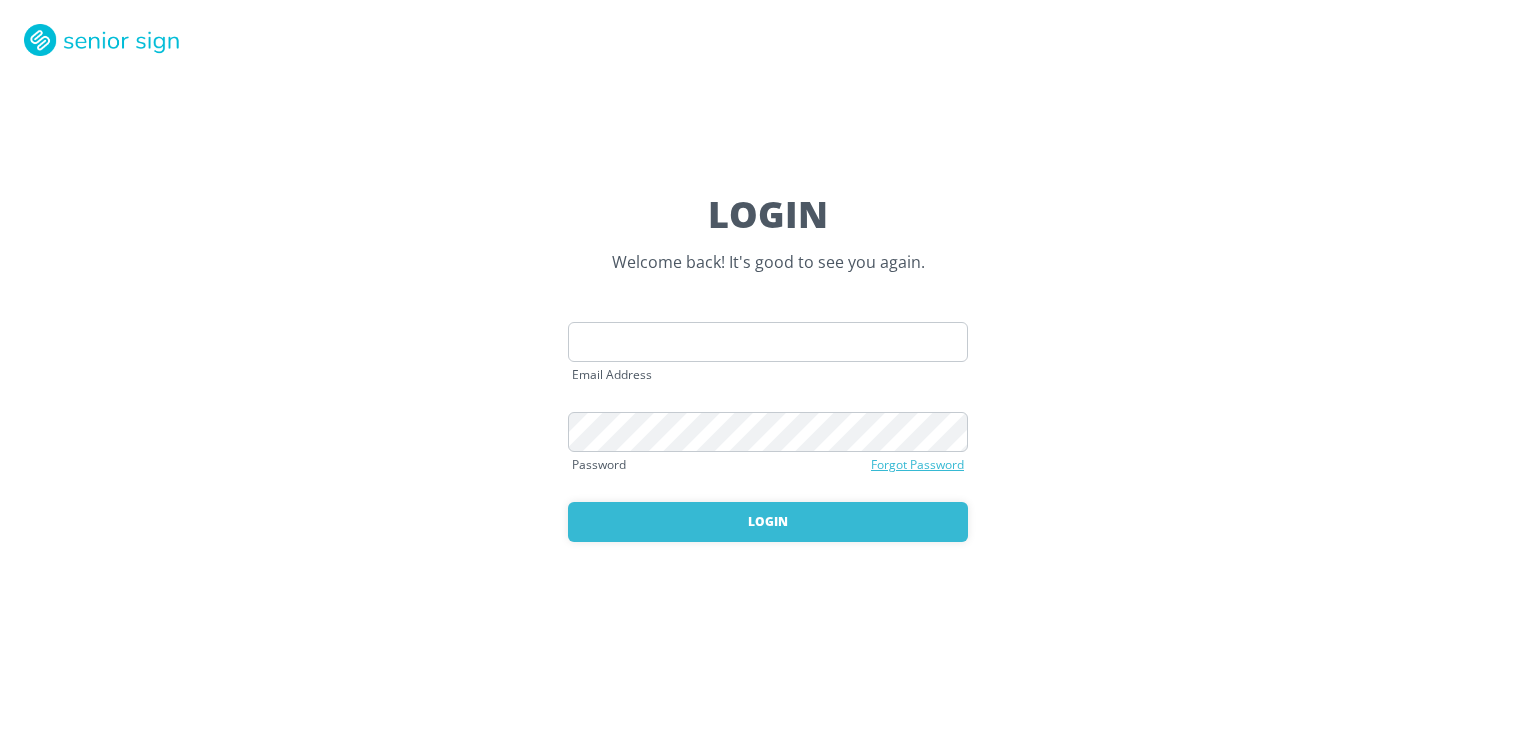 scroll, scrollTop: 0, scrollLeft: 0, axis: both 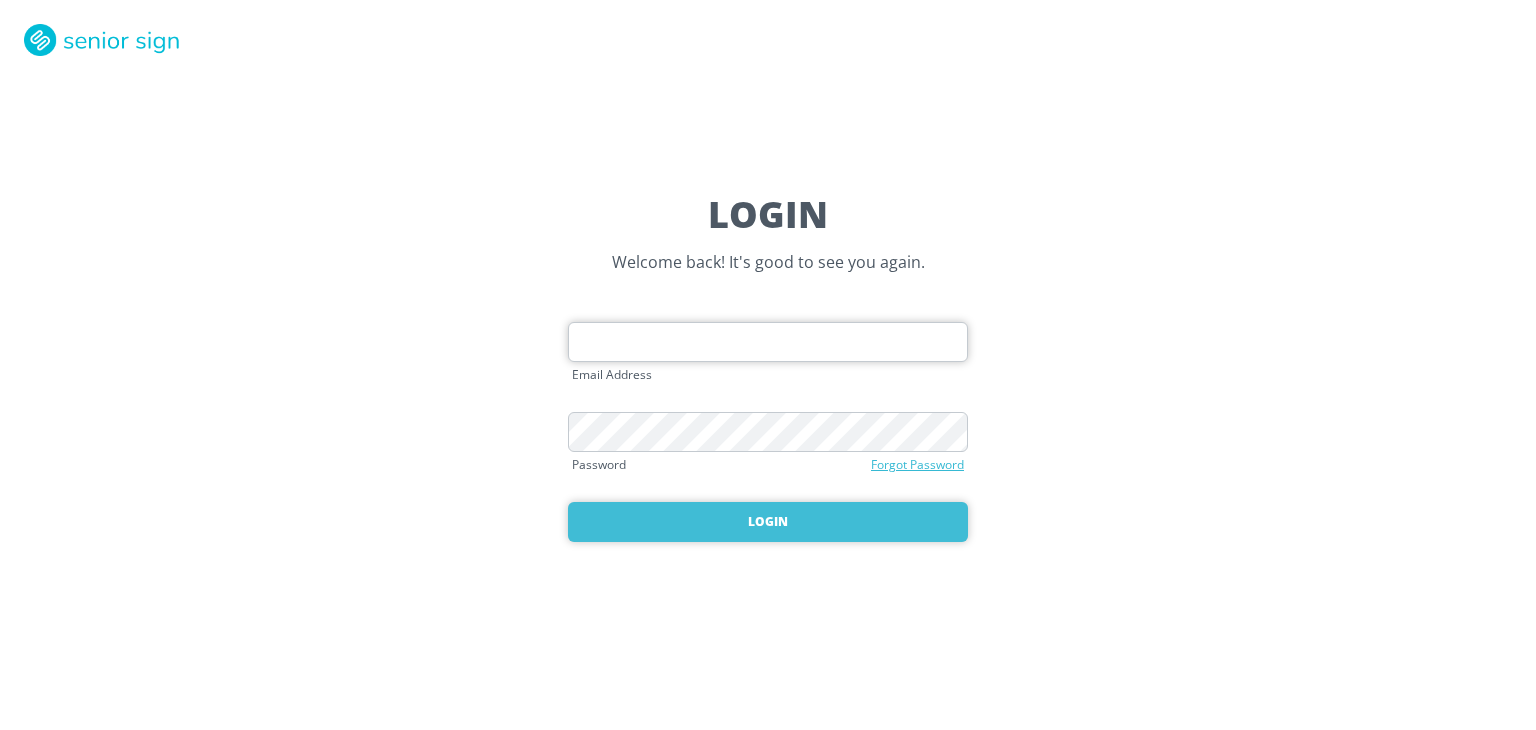 type on "[EMAIL]" 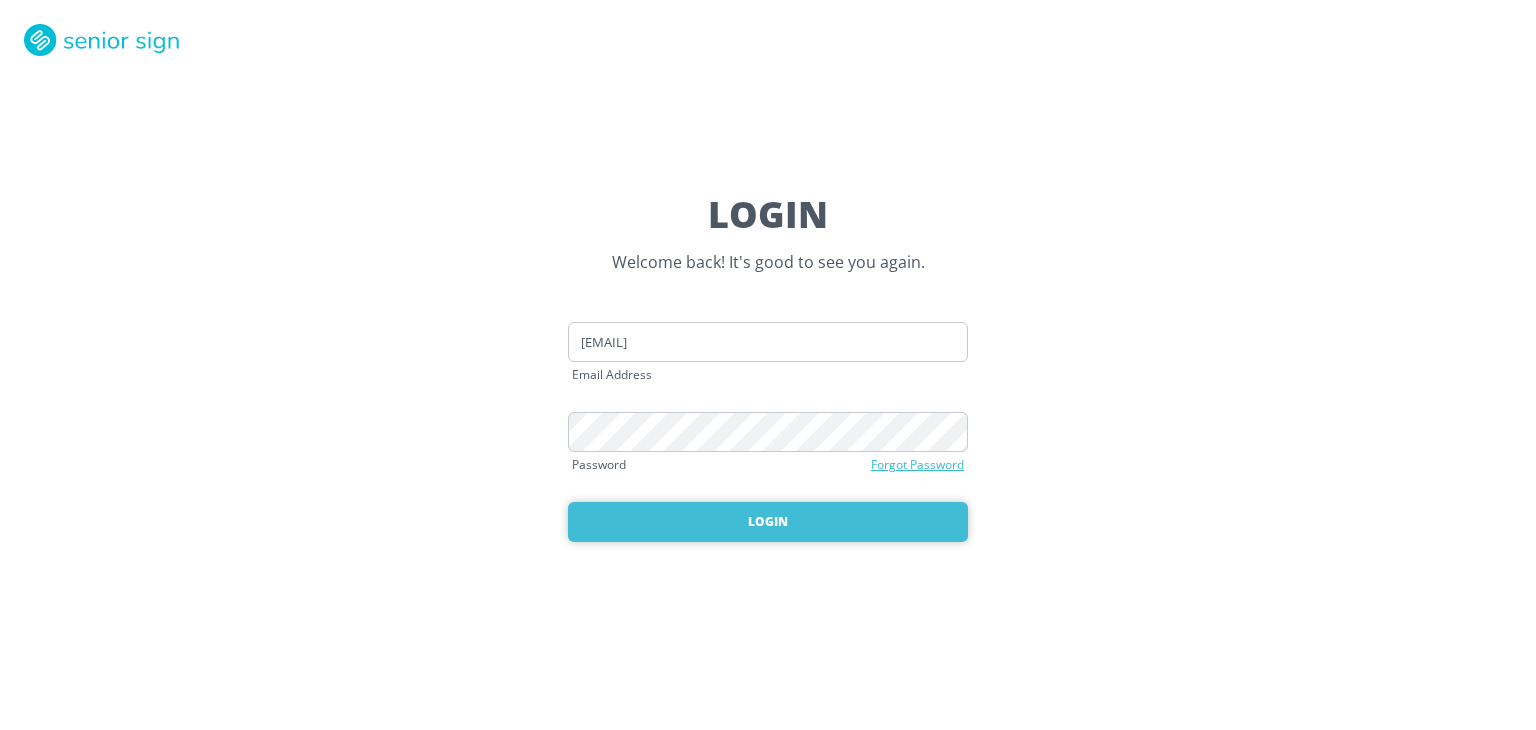 click on "Login" at bounding box center (768, 522) 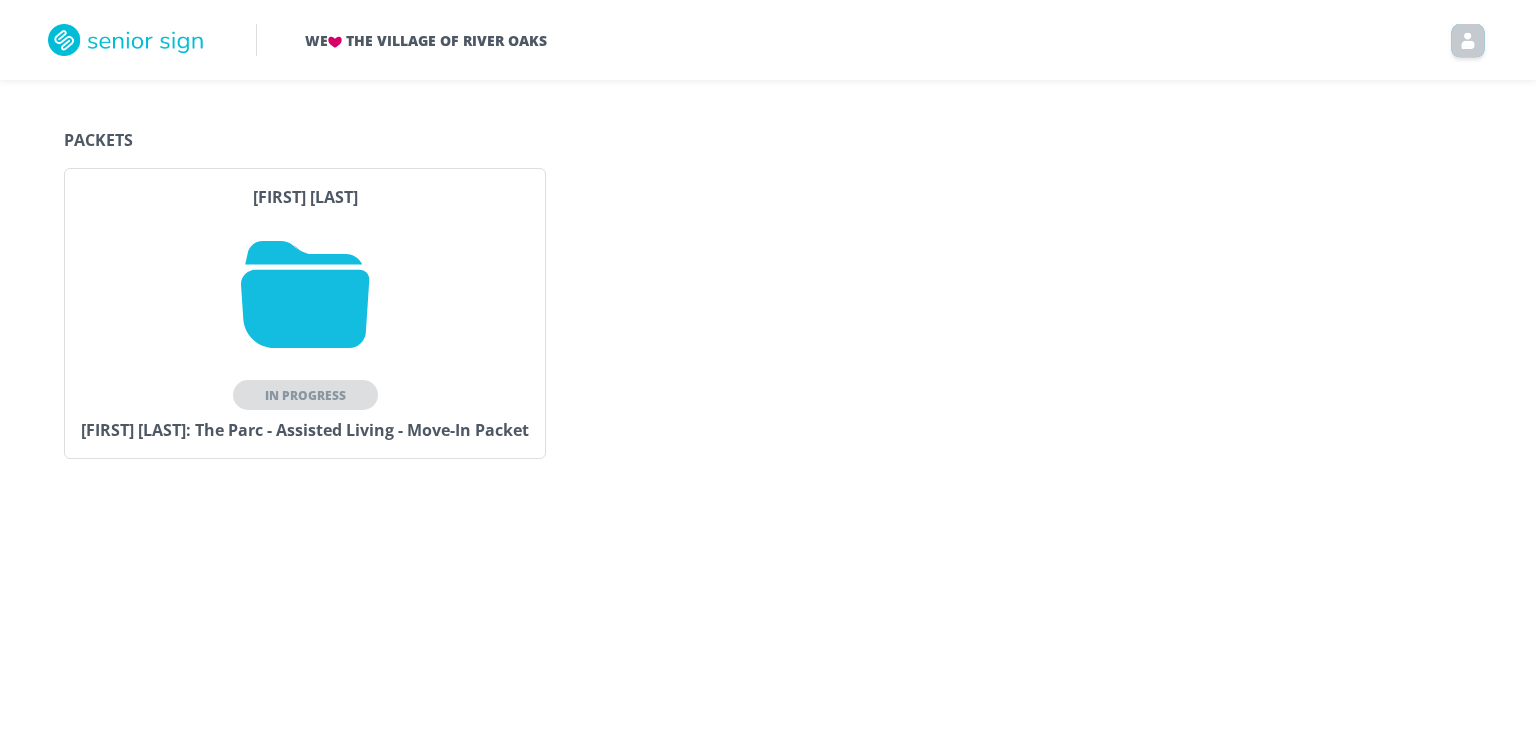 click at bounding box center [305, 294] 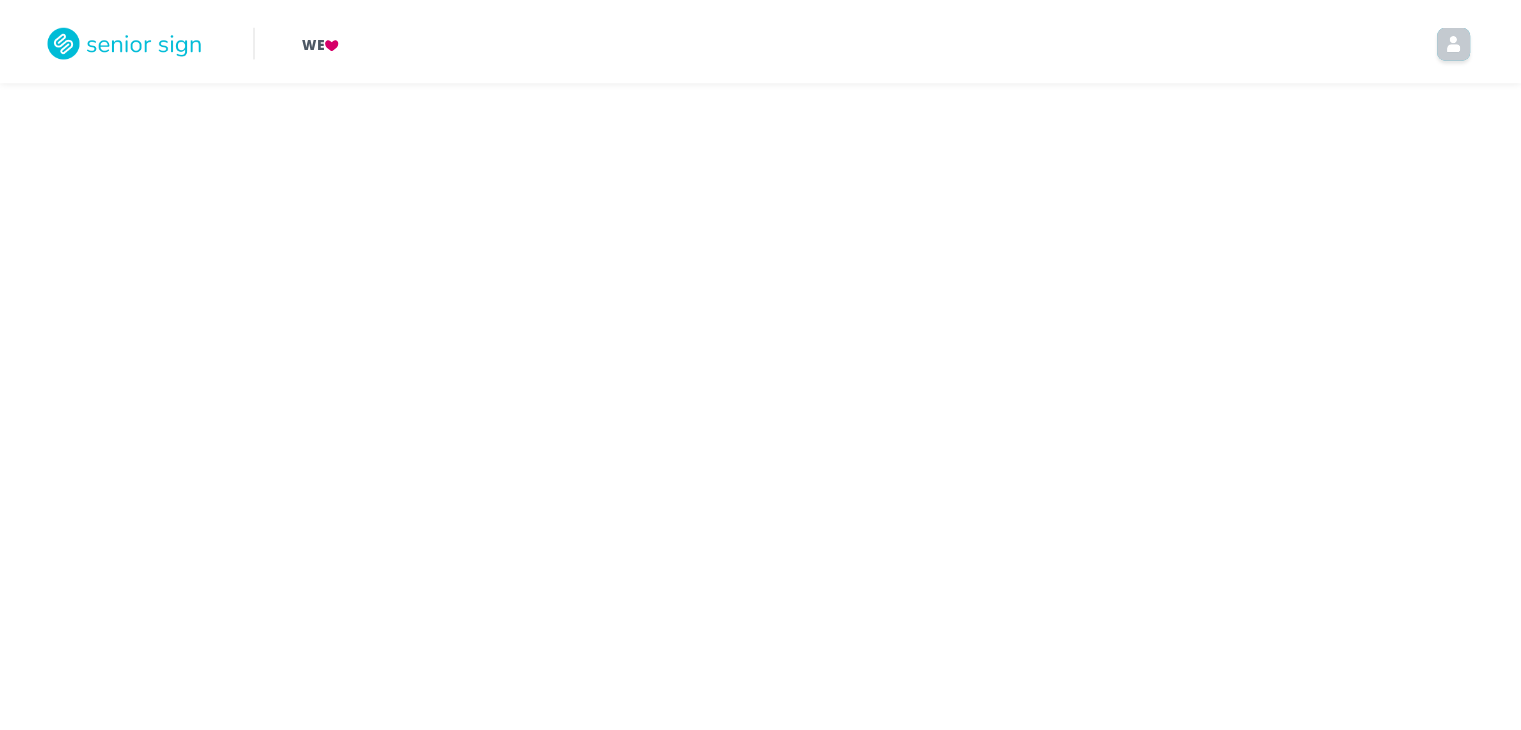 scroll, scrollTop: 0, scrollLeft: 0, axis: both 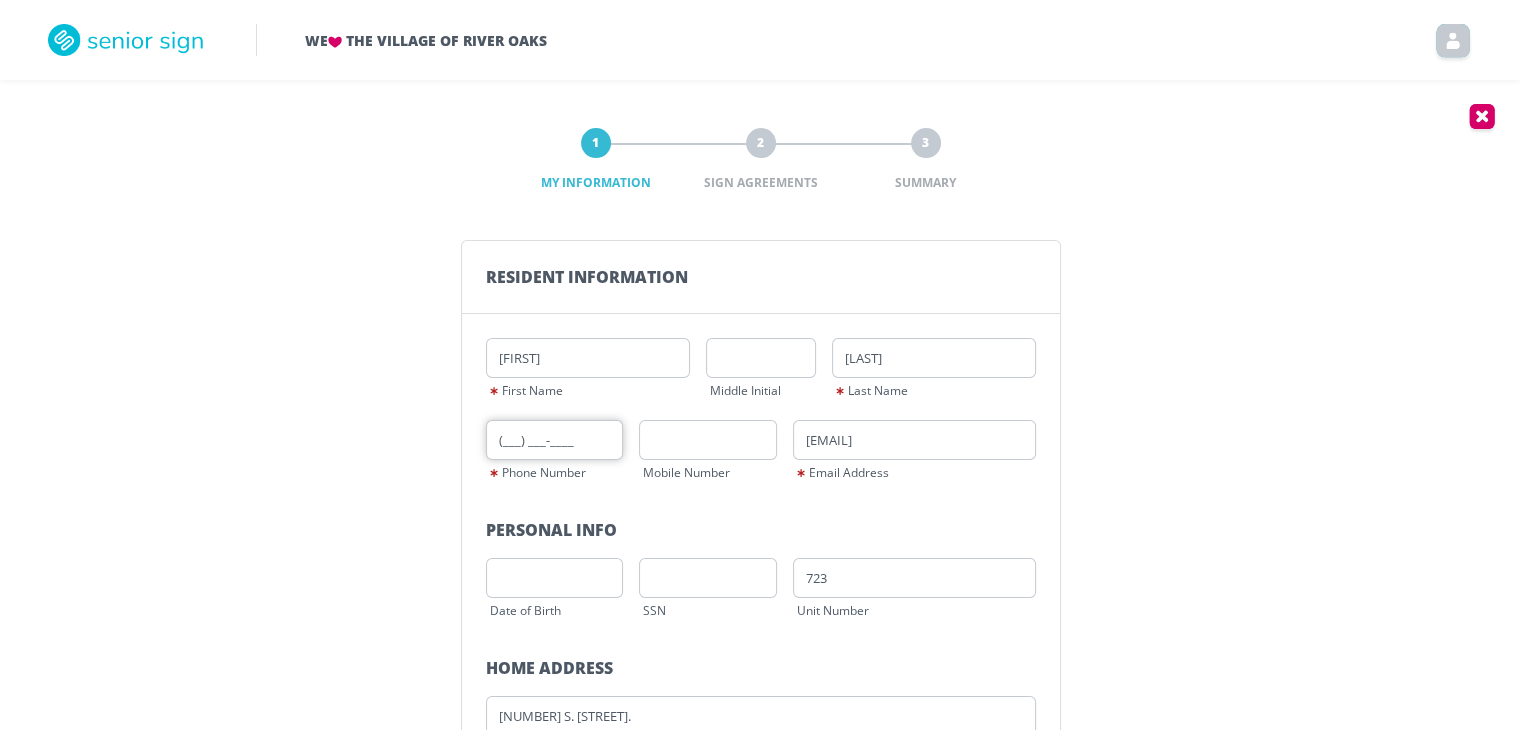 click on "(___) ___-____" at bounding box center [555, 440] 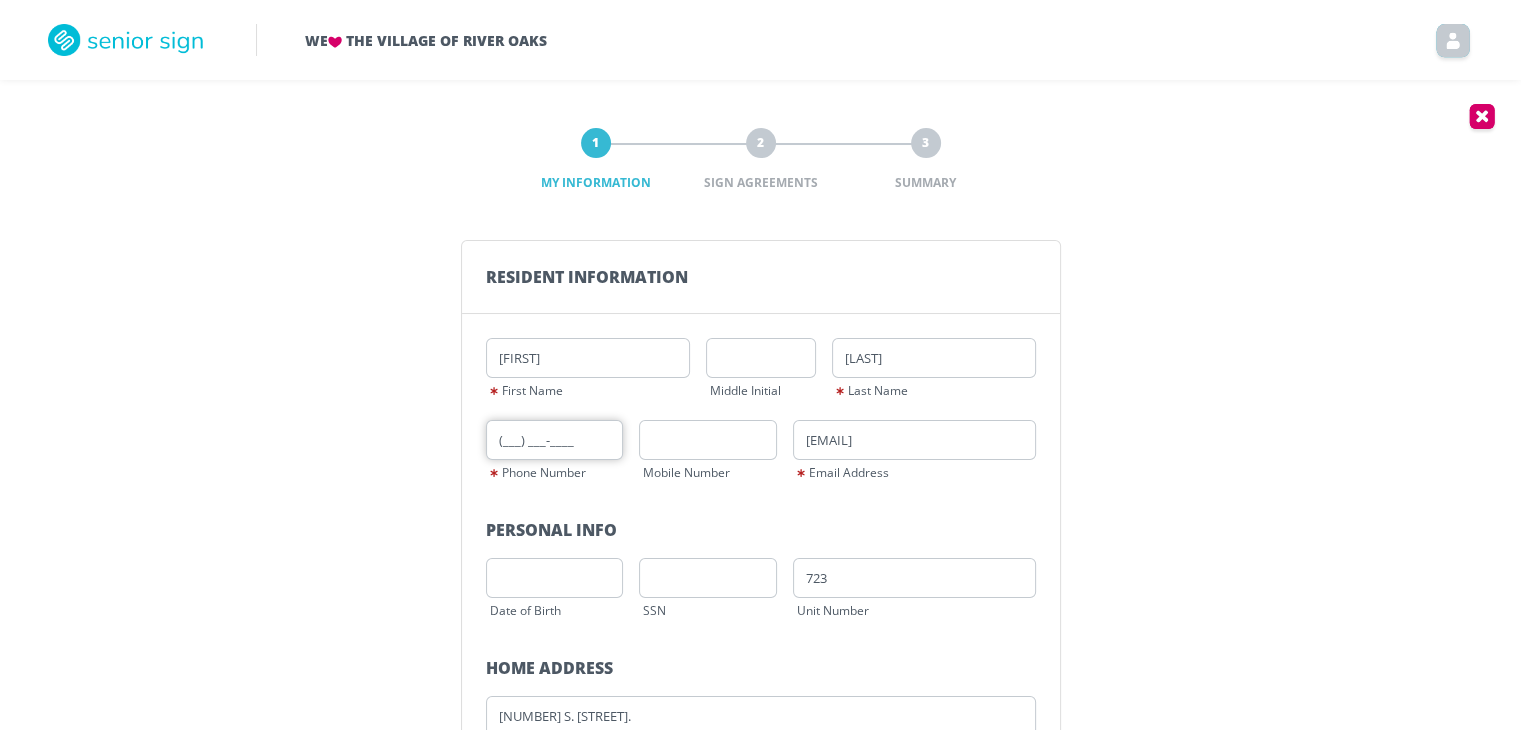 type on "[PHONE]" 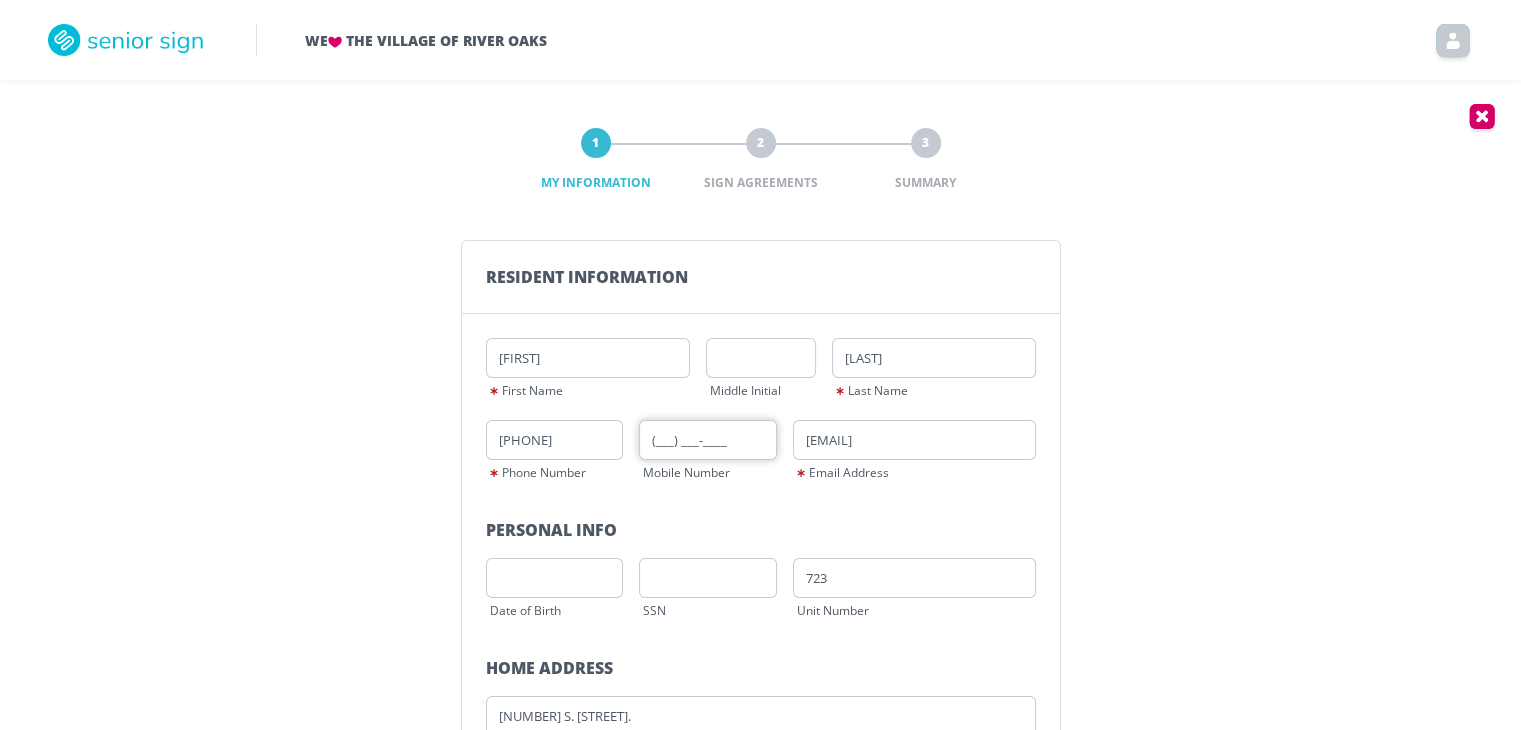click on "(___) ___-____" at bounding box center [708, 440] 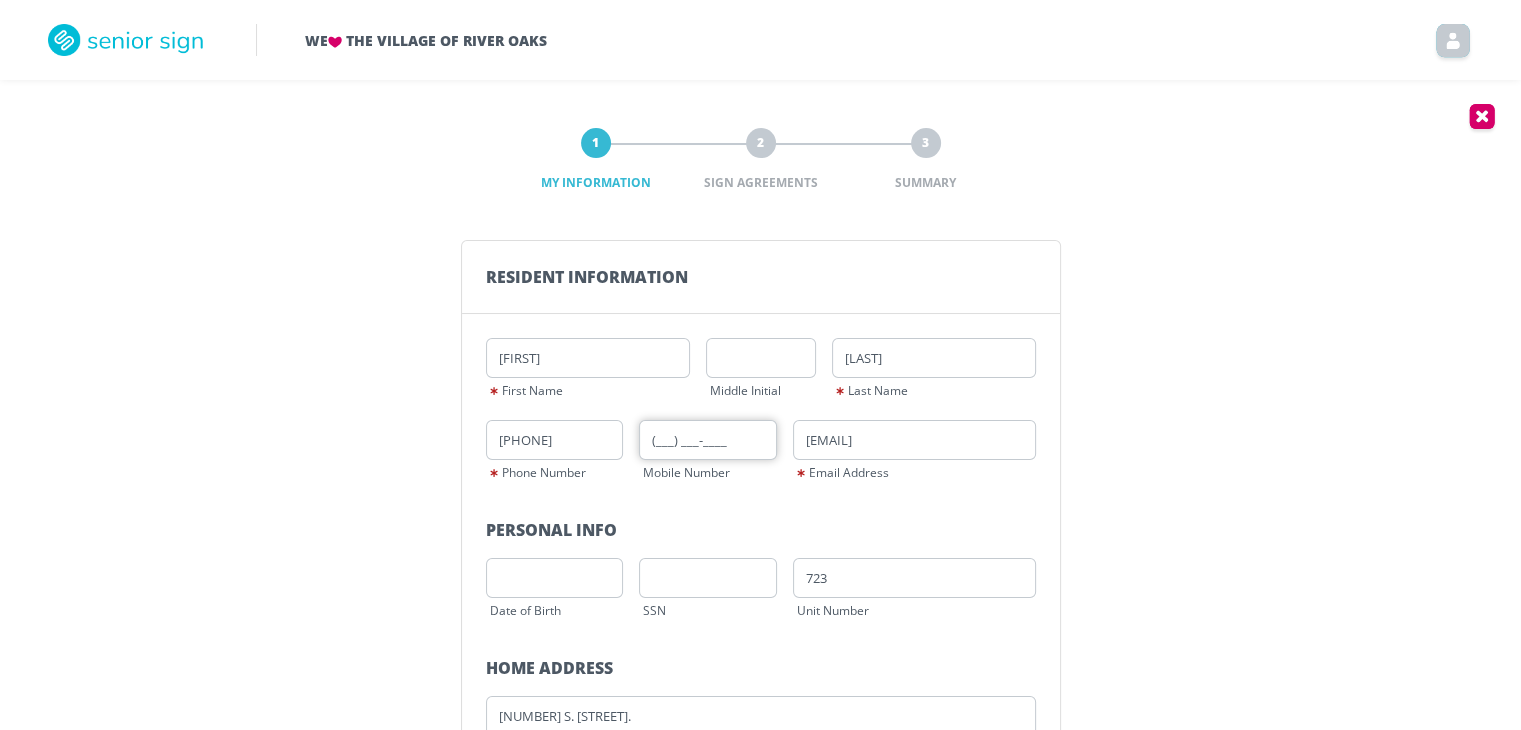 type on "[PHONE]" 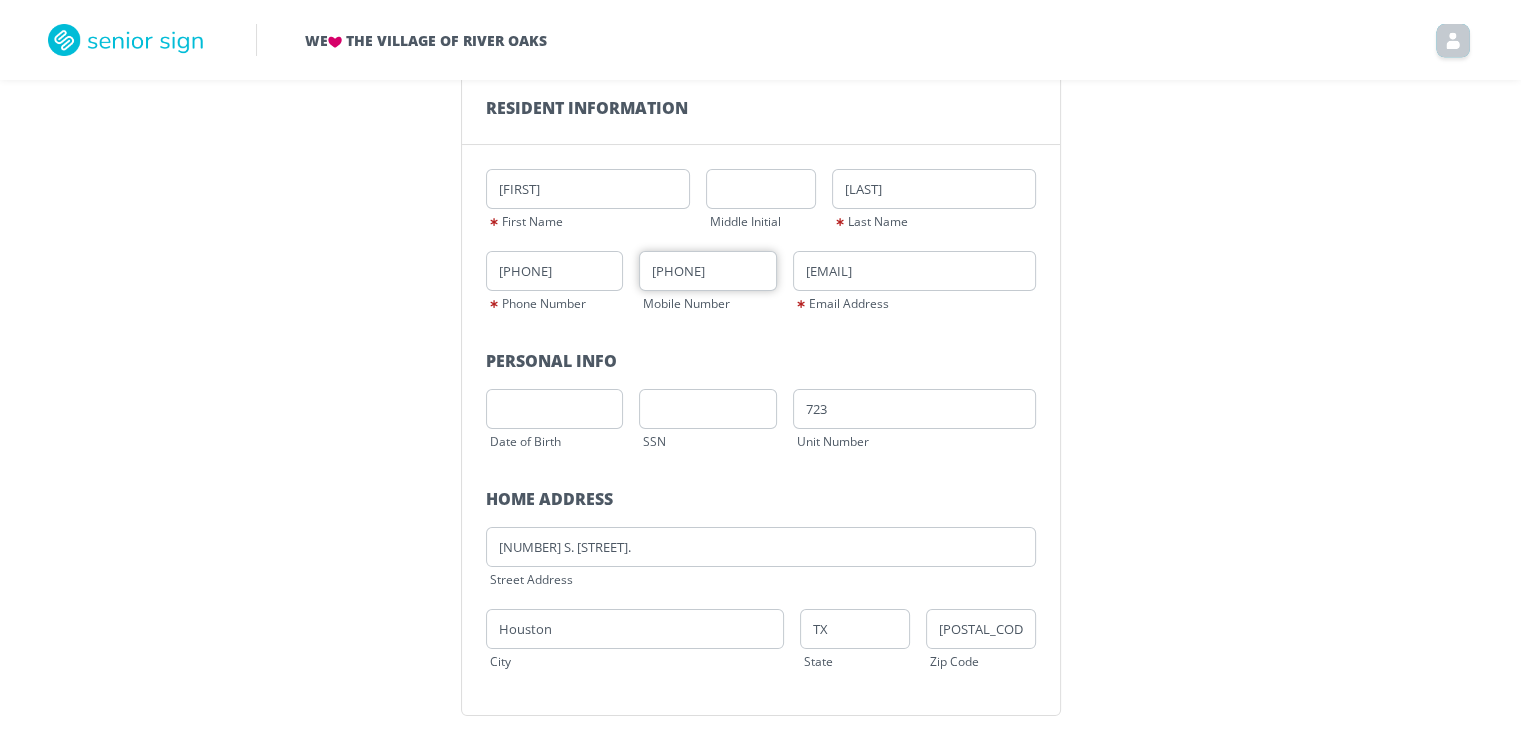 scroll, scrollTop: 200, scrollLeft: 0, axis: vertical 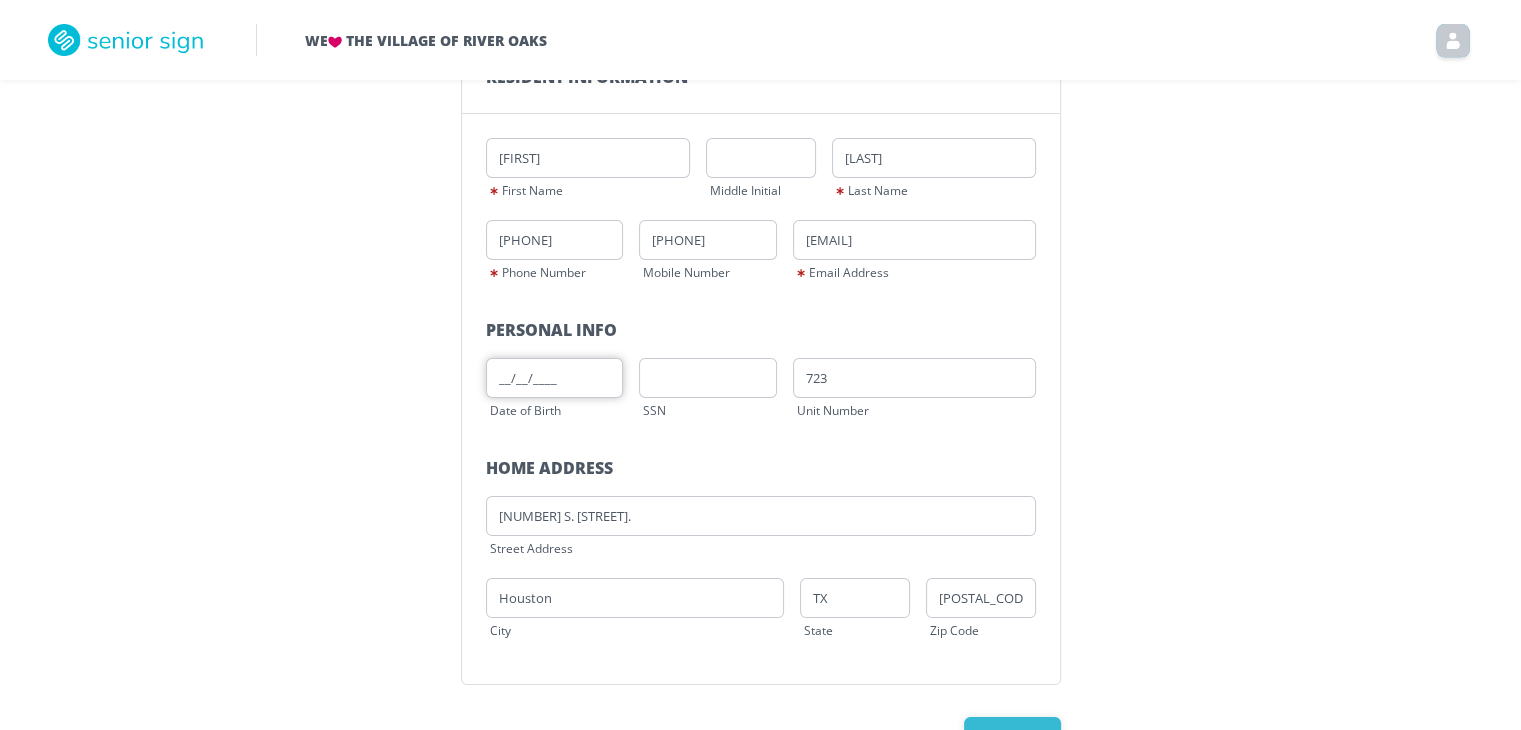 click on "__/__/____" at bounding box center [555, 378] 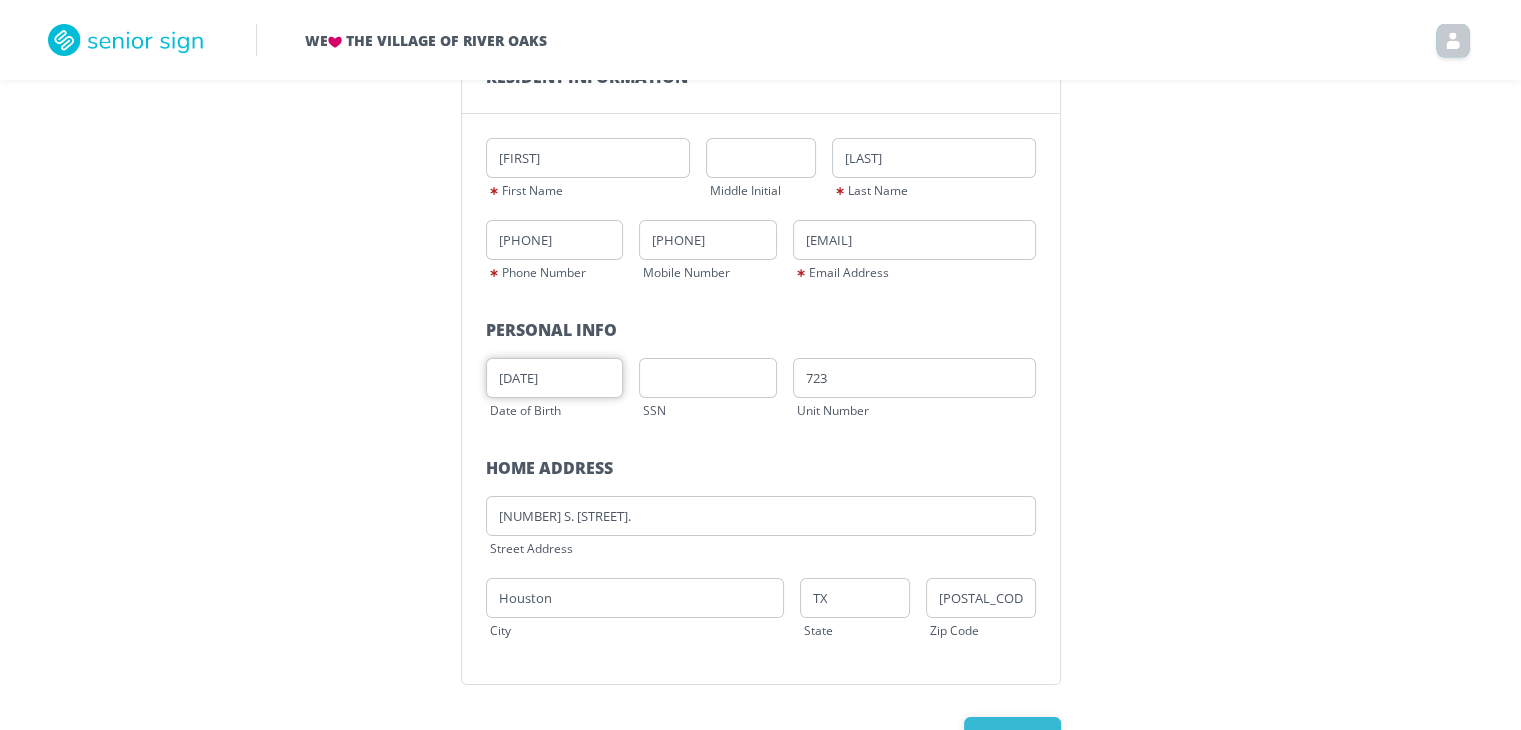 type on "[DATE]" 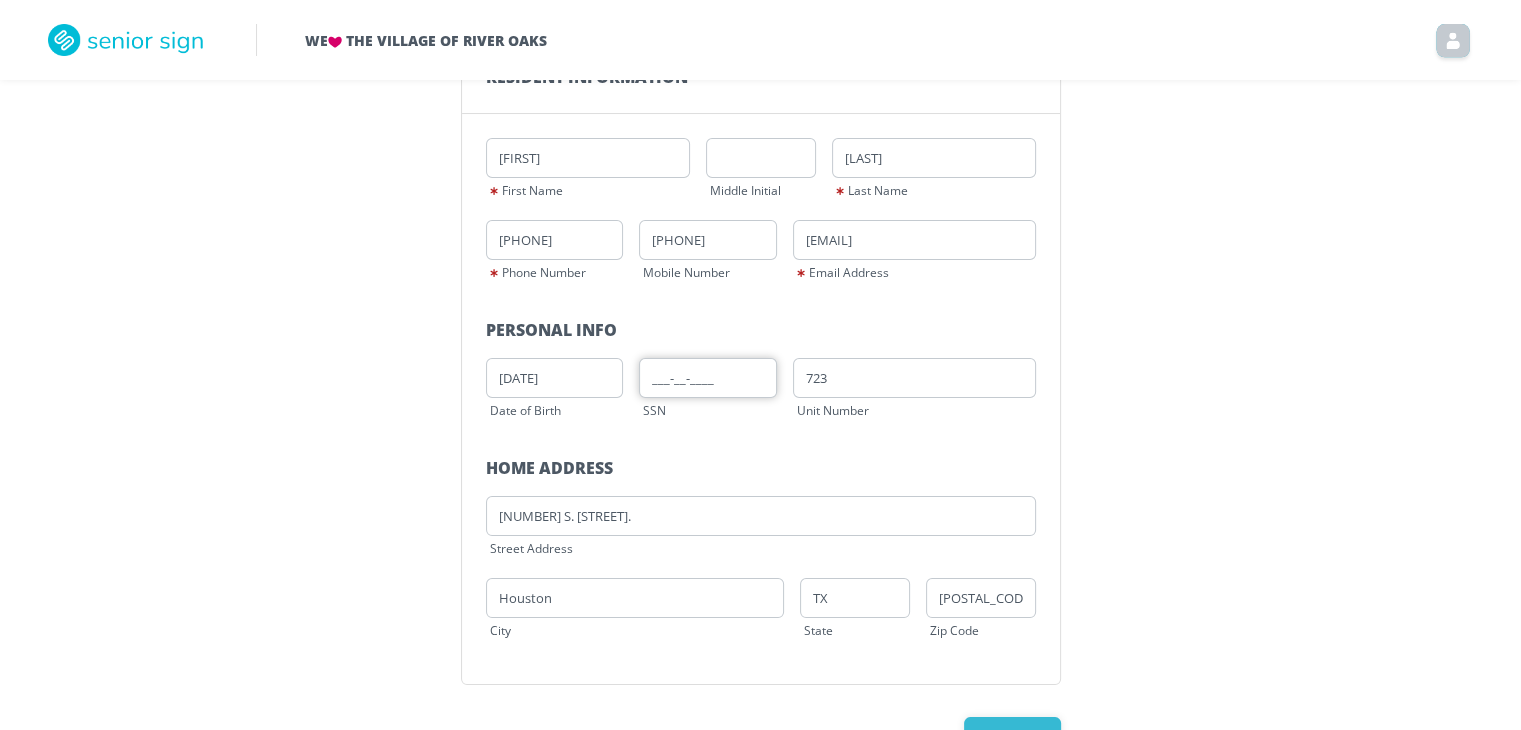 click on "___-__-____" at bounding box center [708, 378] 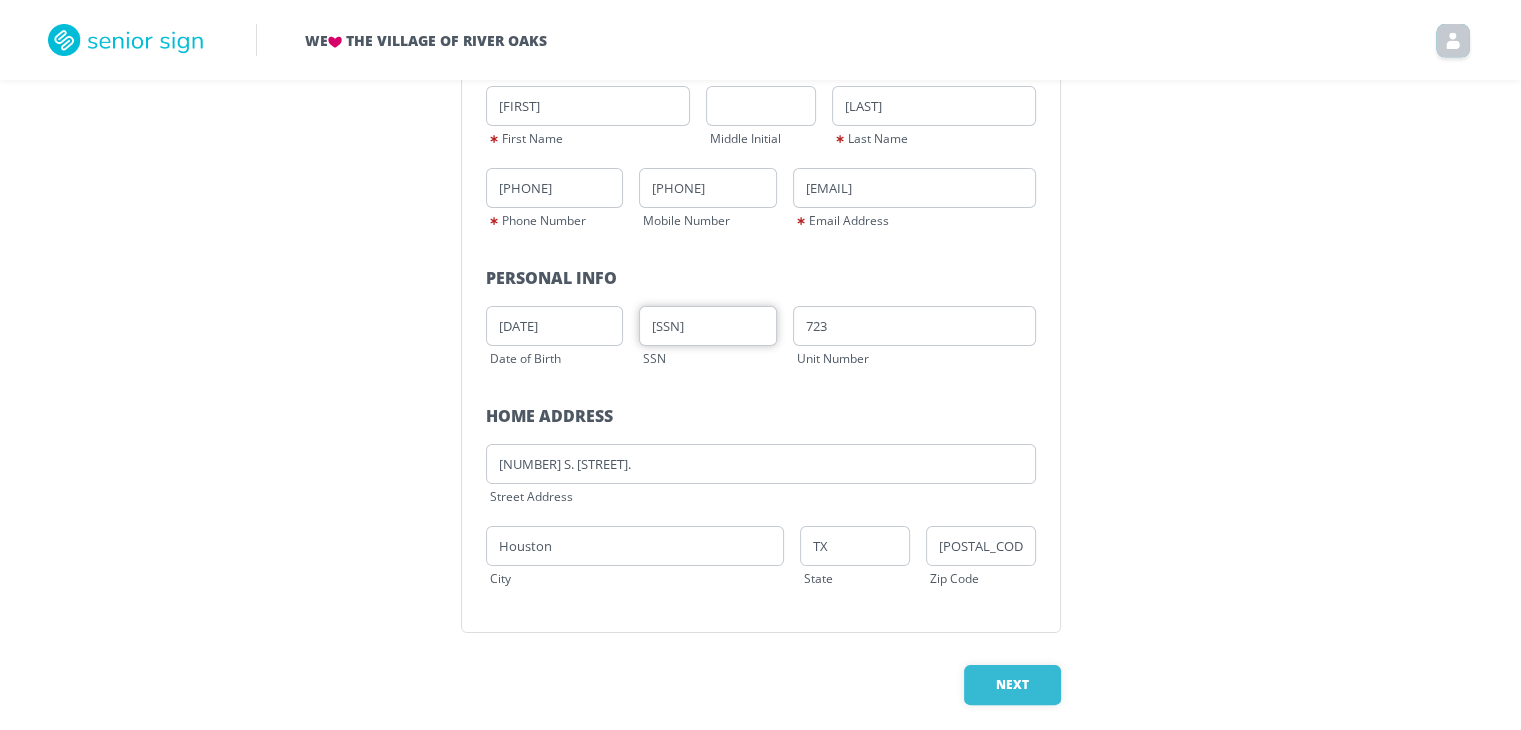 scroll, scrollTop: 275, scrollLeft: 0, axis: vertical 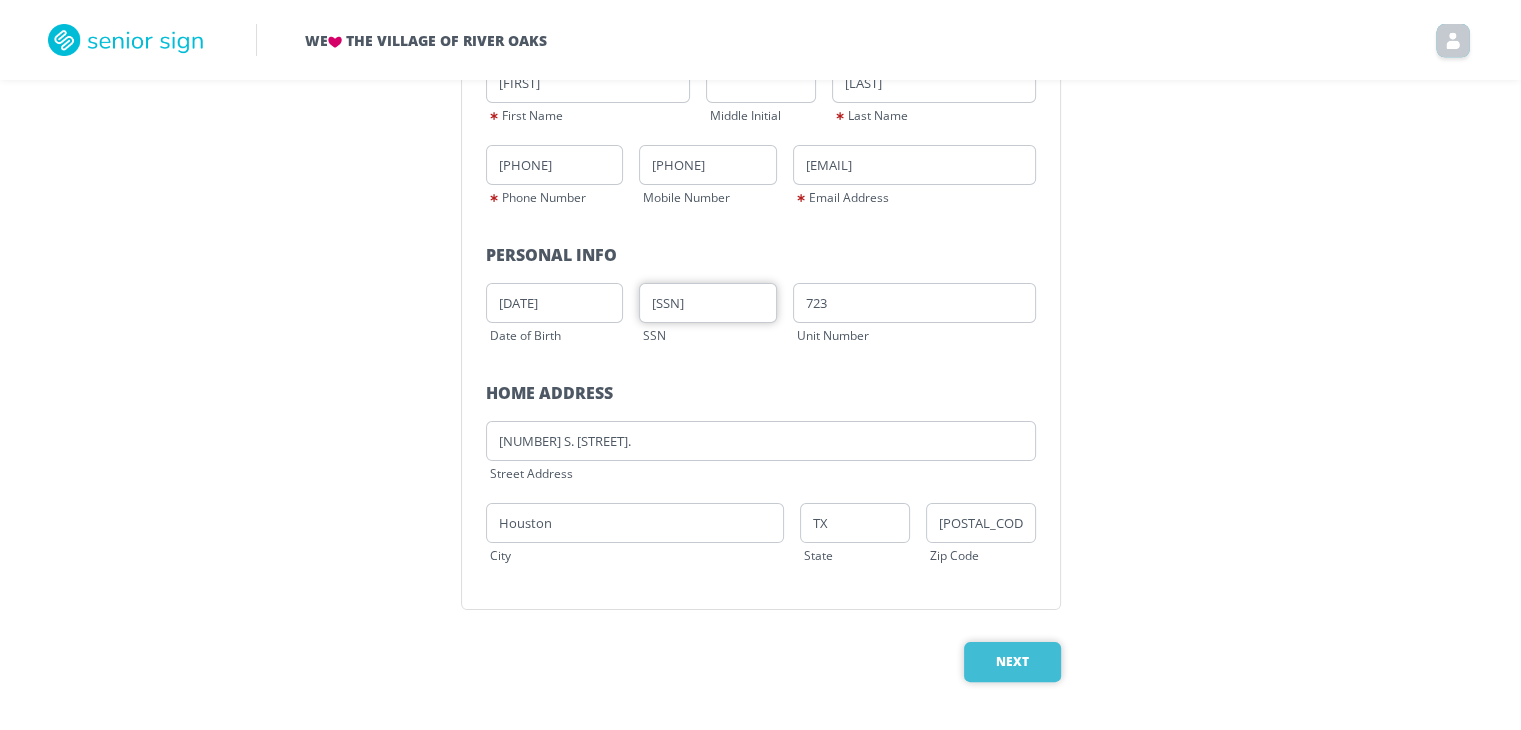 type on "[SSN]" 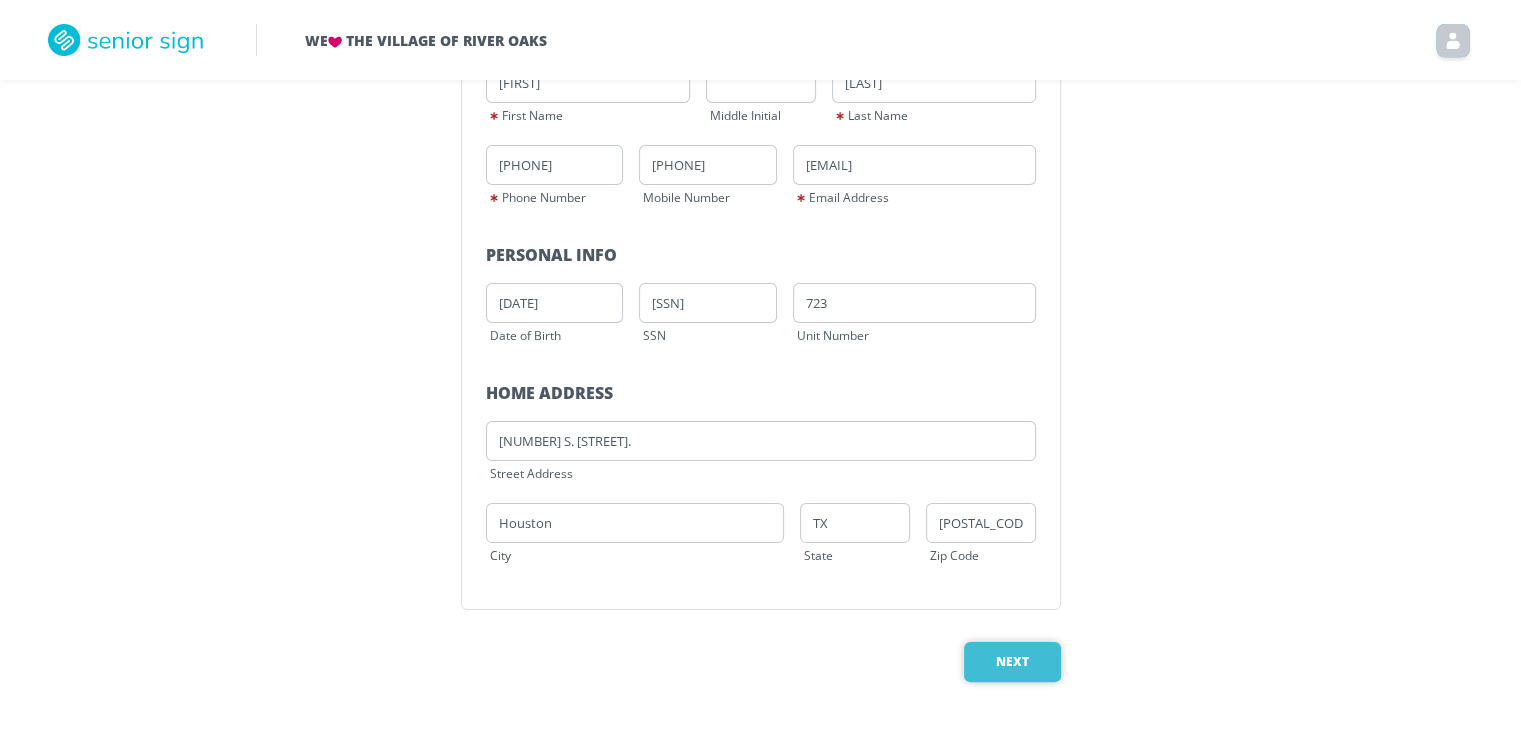 click on "Next" at bounding box center (1012, 662) 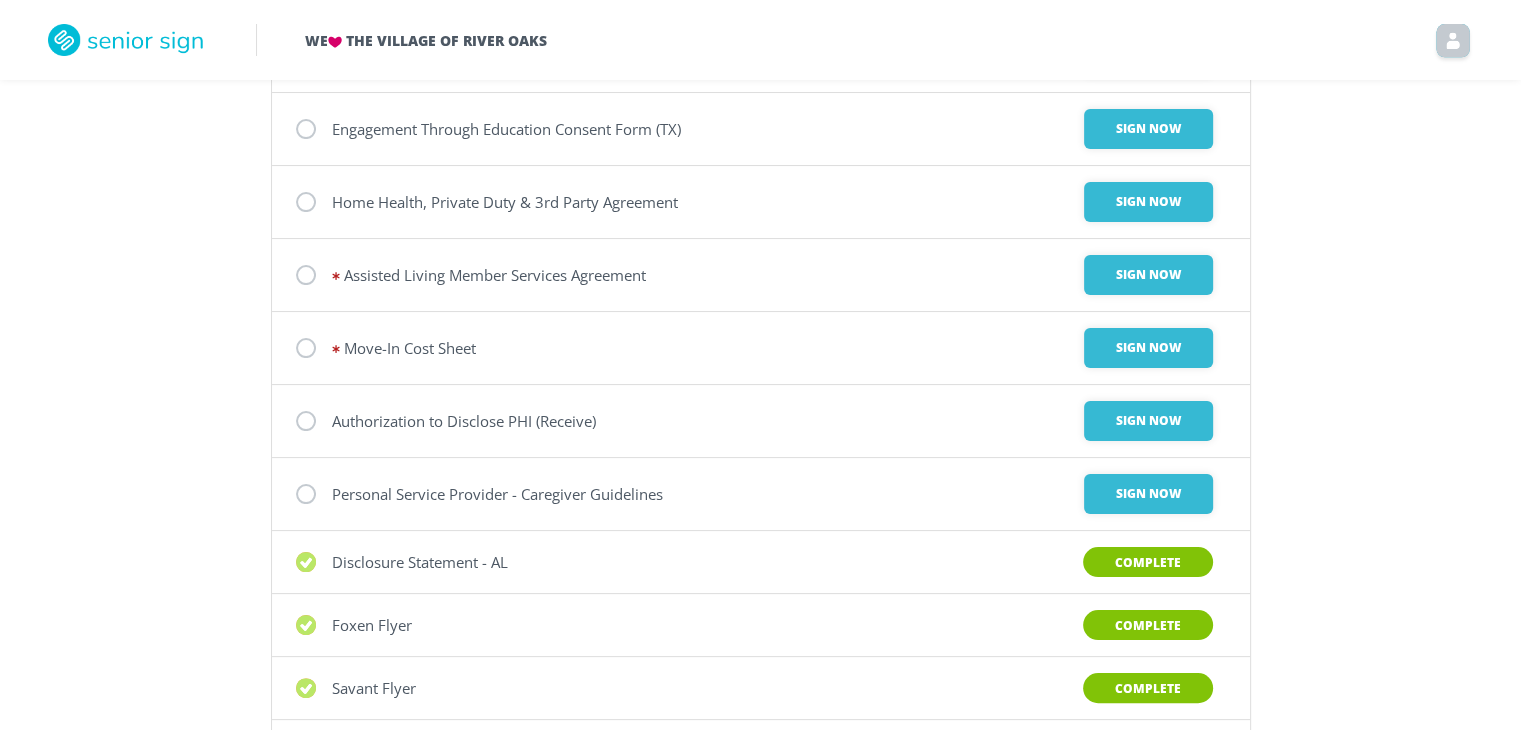 scroll, scrollTop: 0, scrollLeft: 0, axis: both 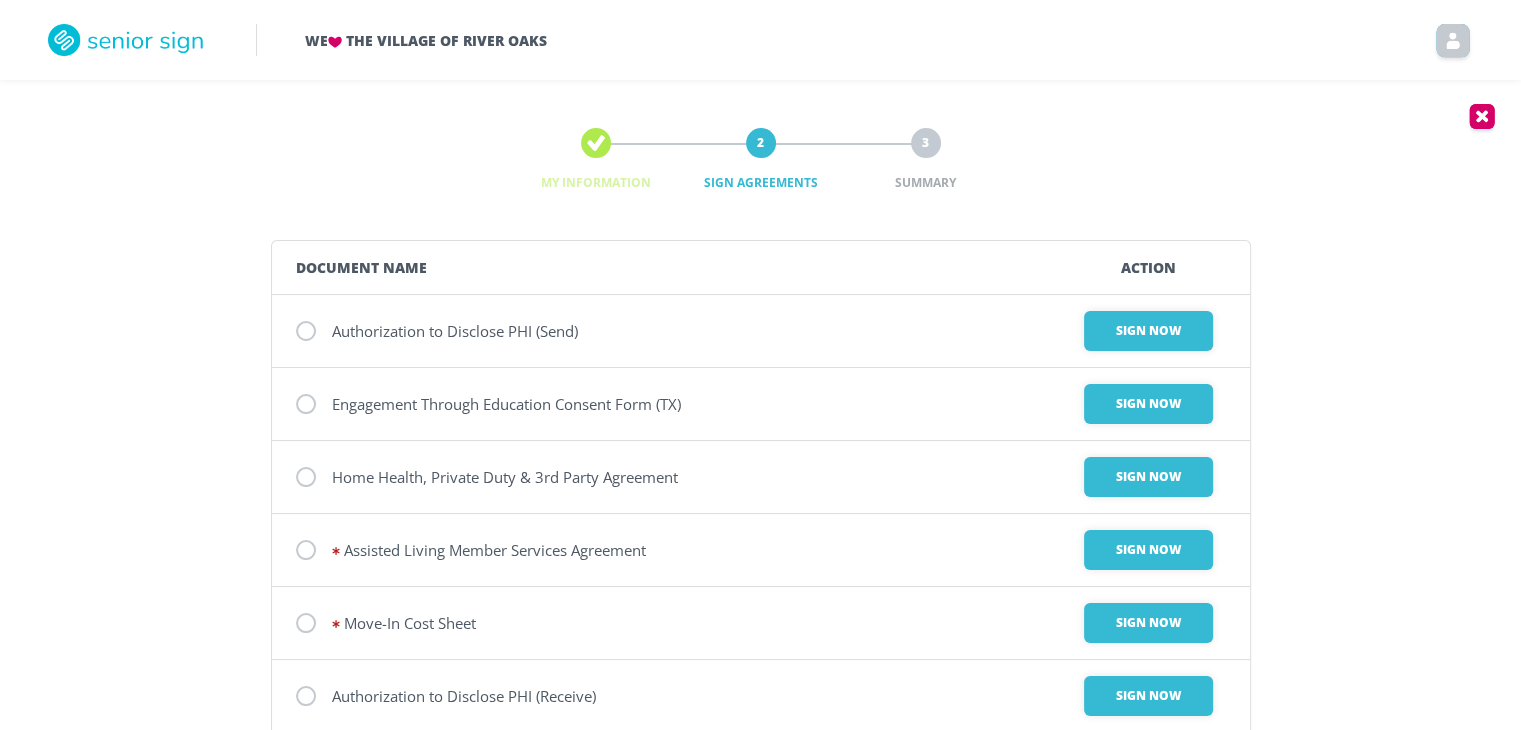 click at bounding box center (306, 331) 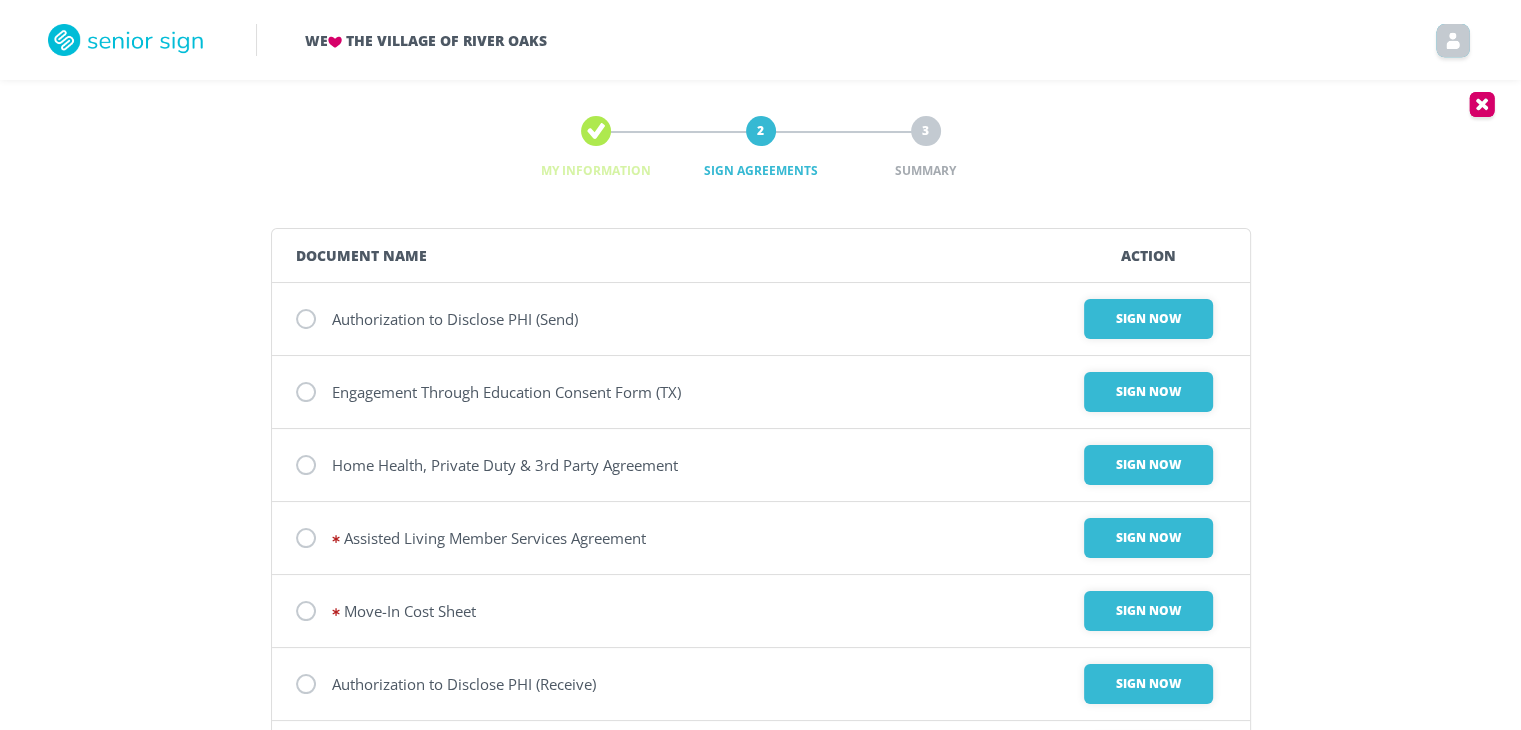 scroll, scrollTop: 0, scrollLeft: 0, axis: both 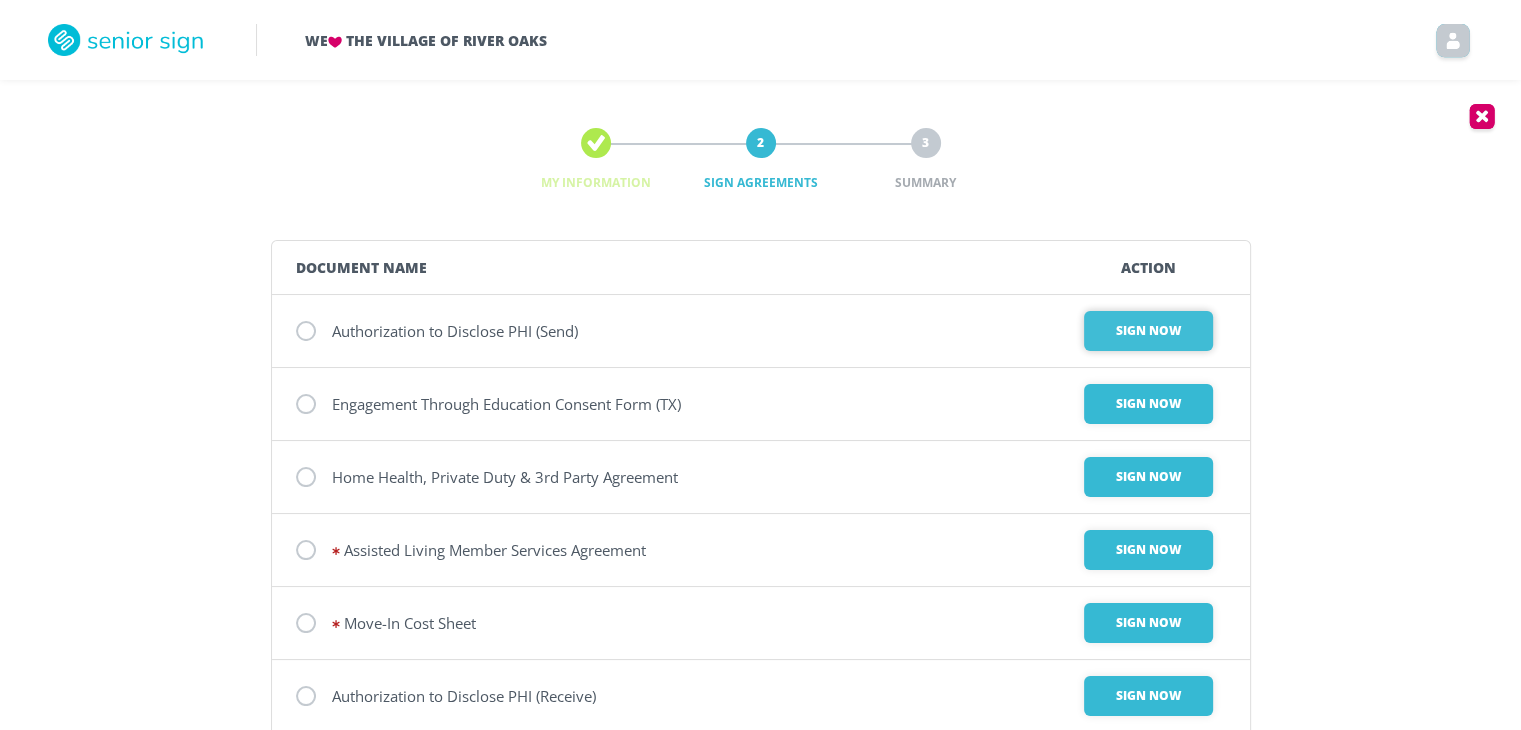 click on "Sign Now" at bounding box center (1148, 331) 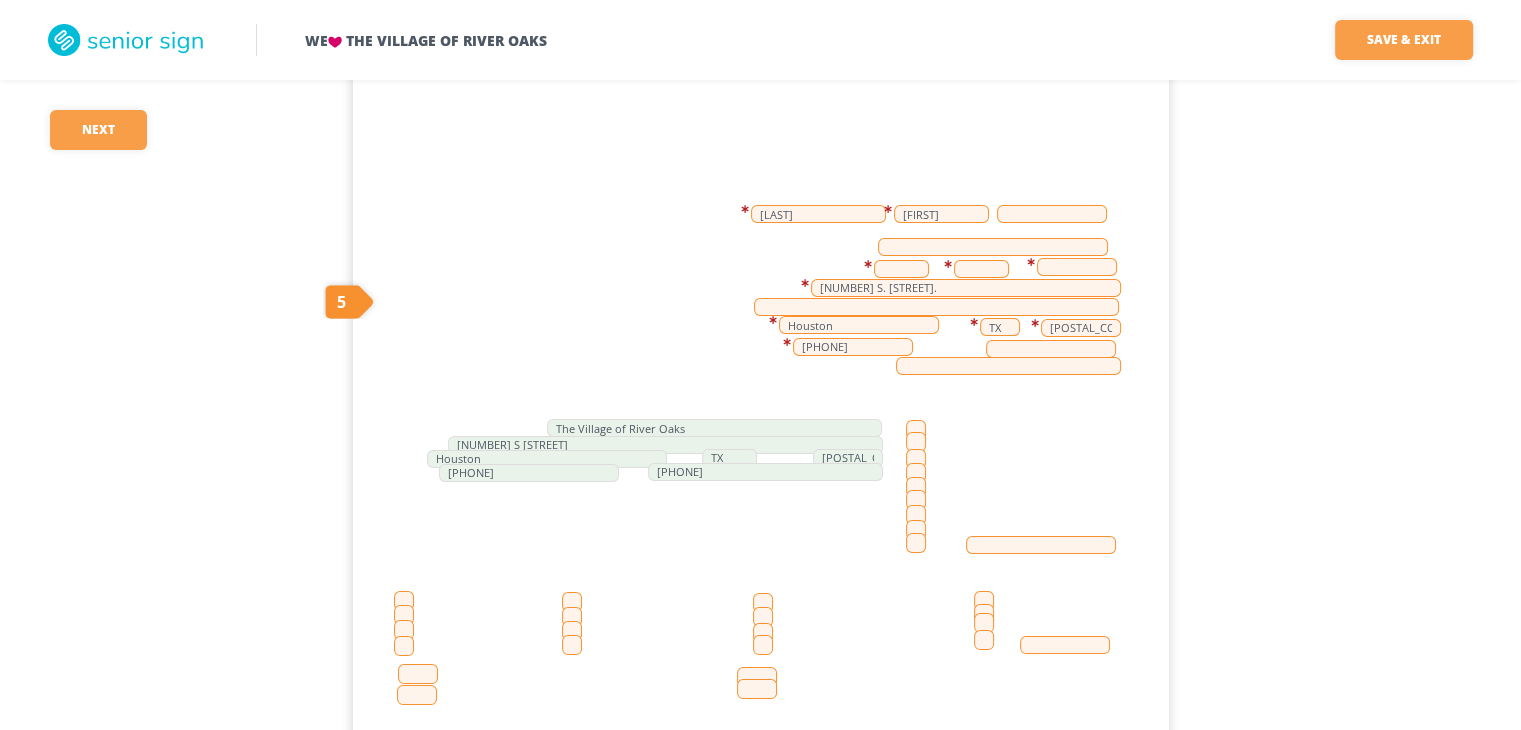 scroll, scrollTop: 200, scrollLeft: 0, axis: vertical 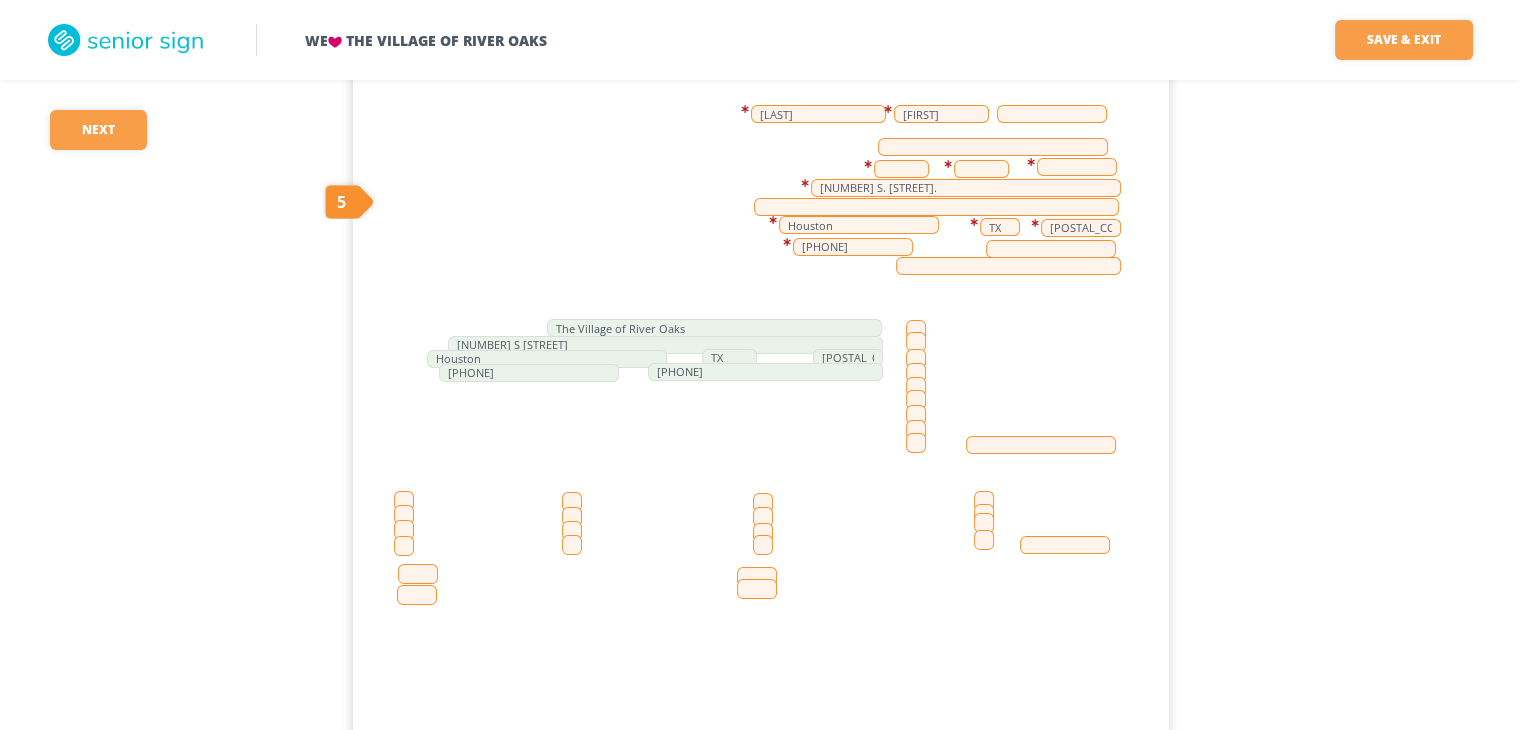 click at bounding box center (916, 330) 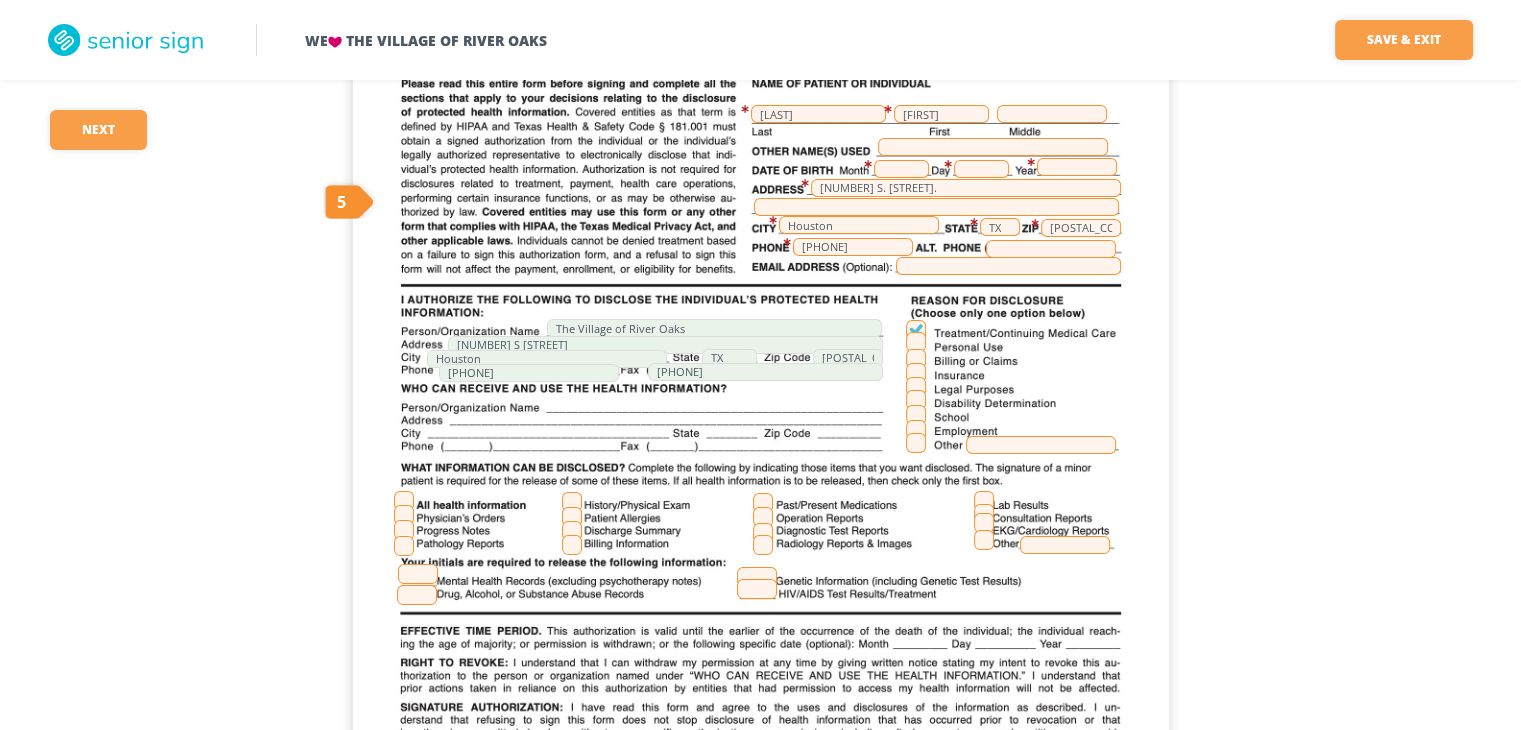 click at bounding box center [916, 330] 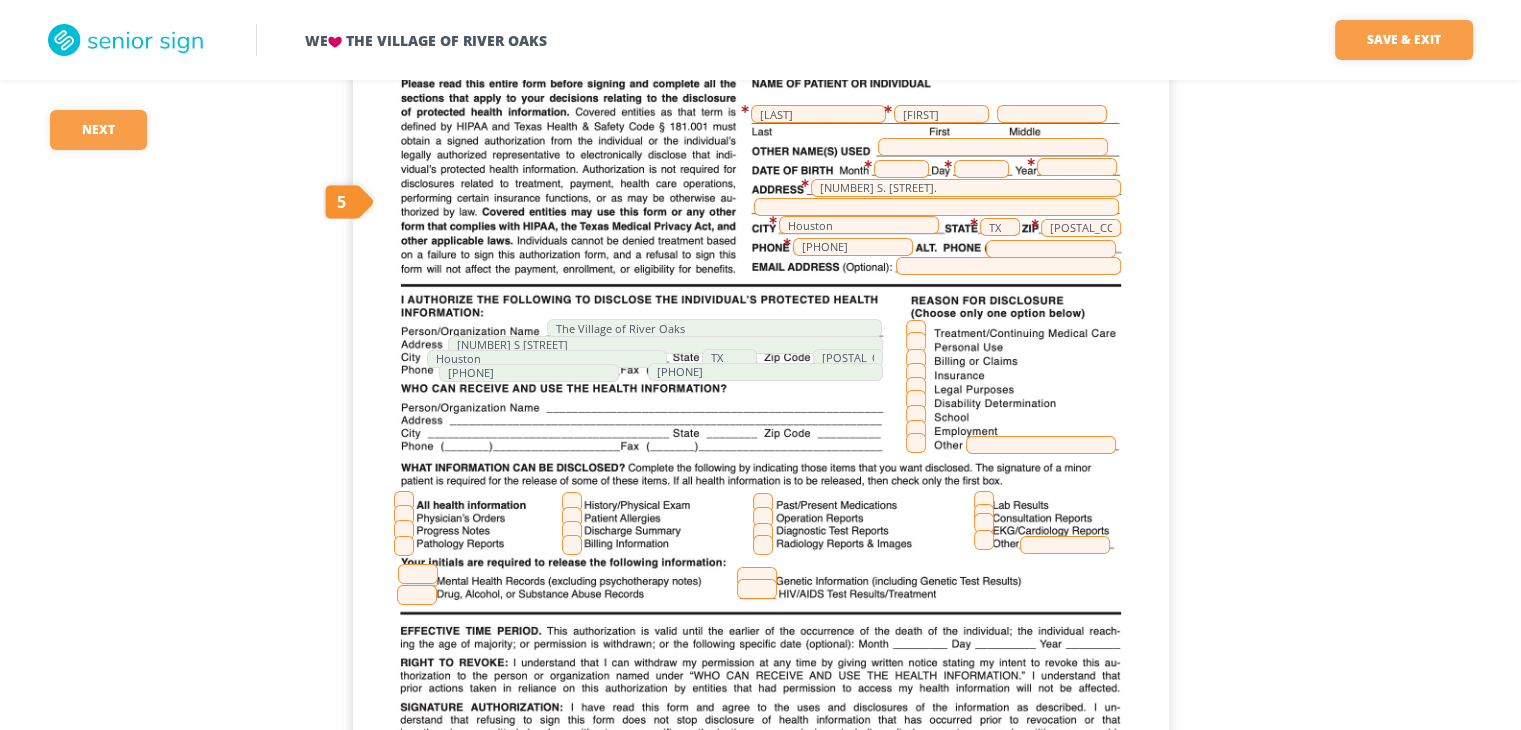 click at bounding box center (916, 373) 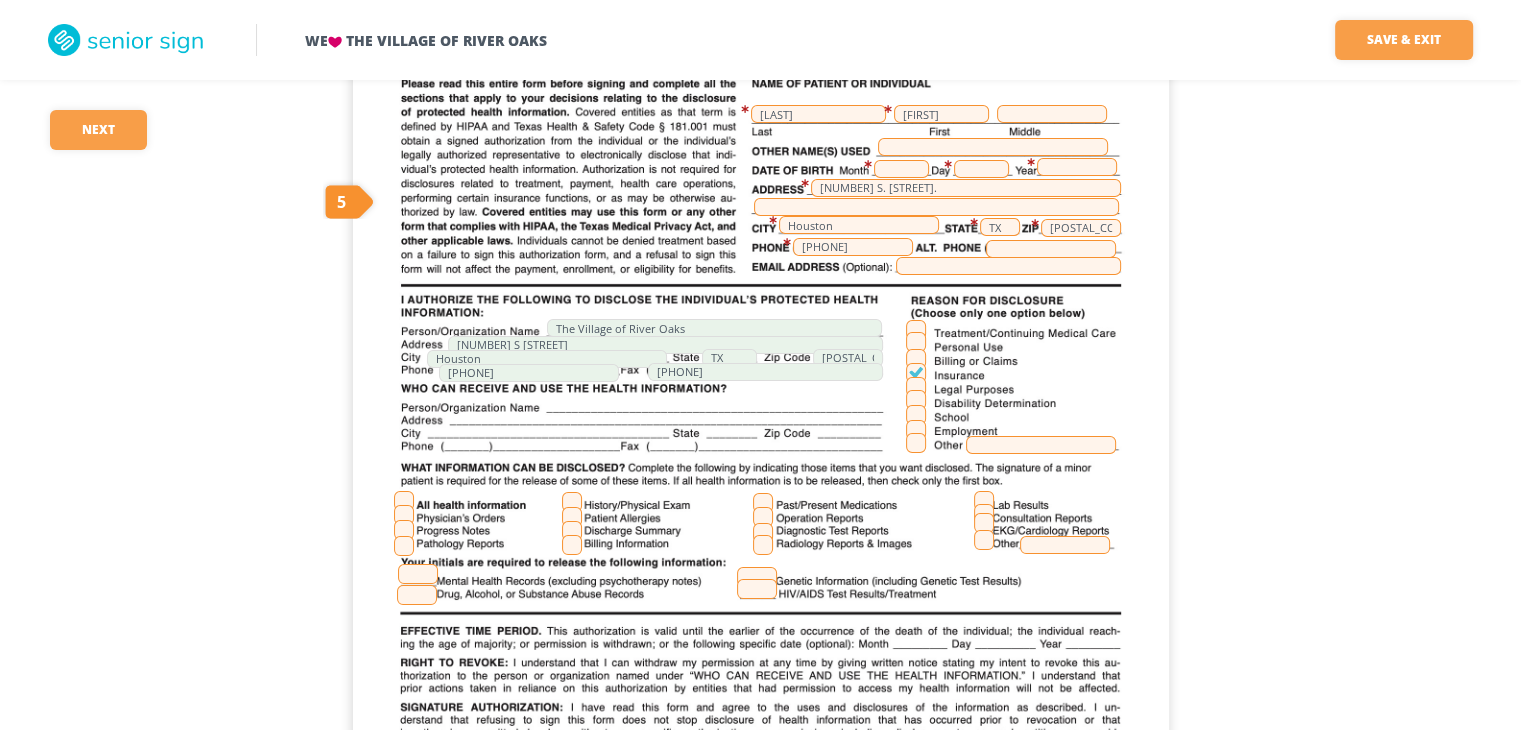 click at bounding box center [404, 501] 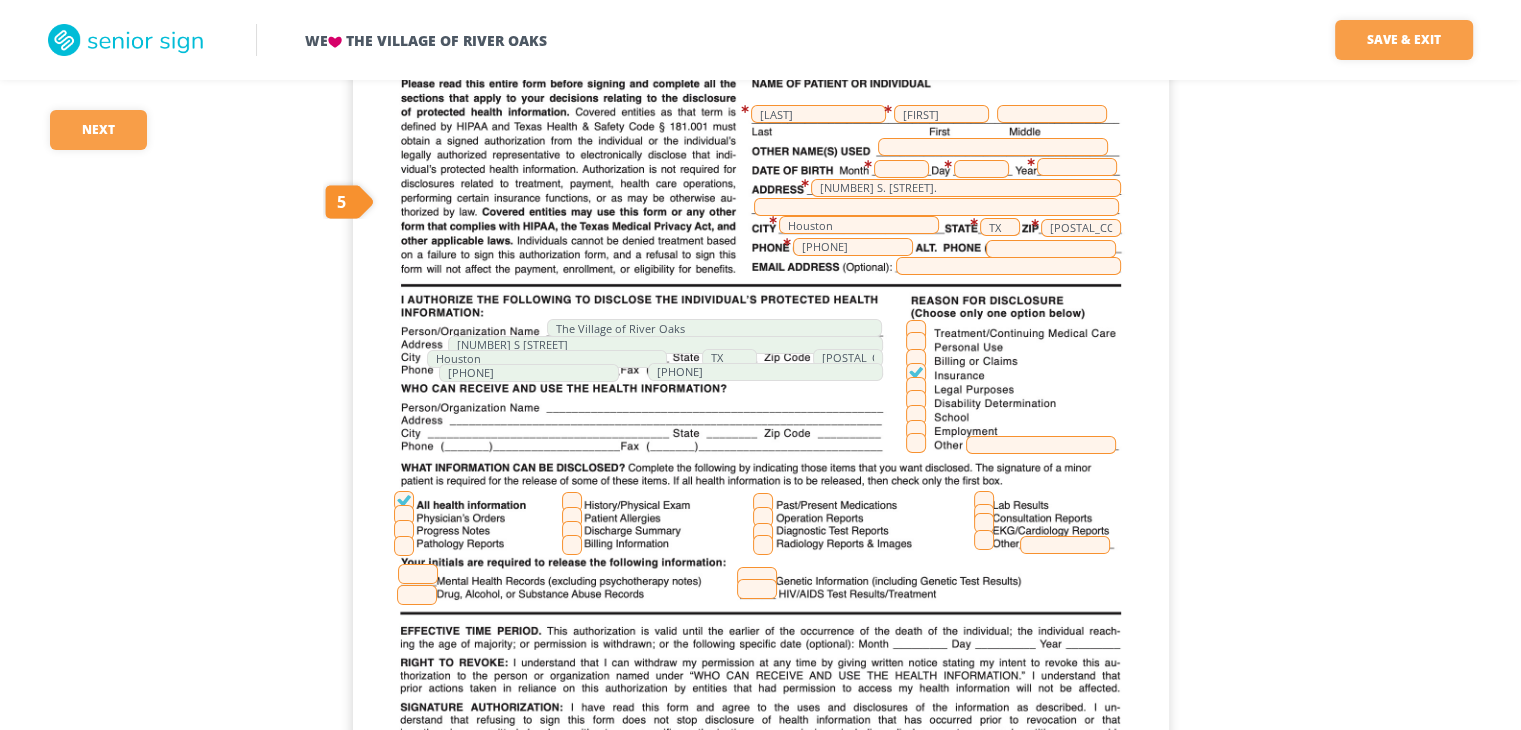 click at bounding box center (418, 574) 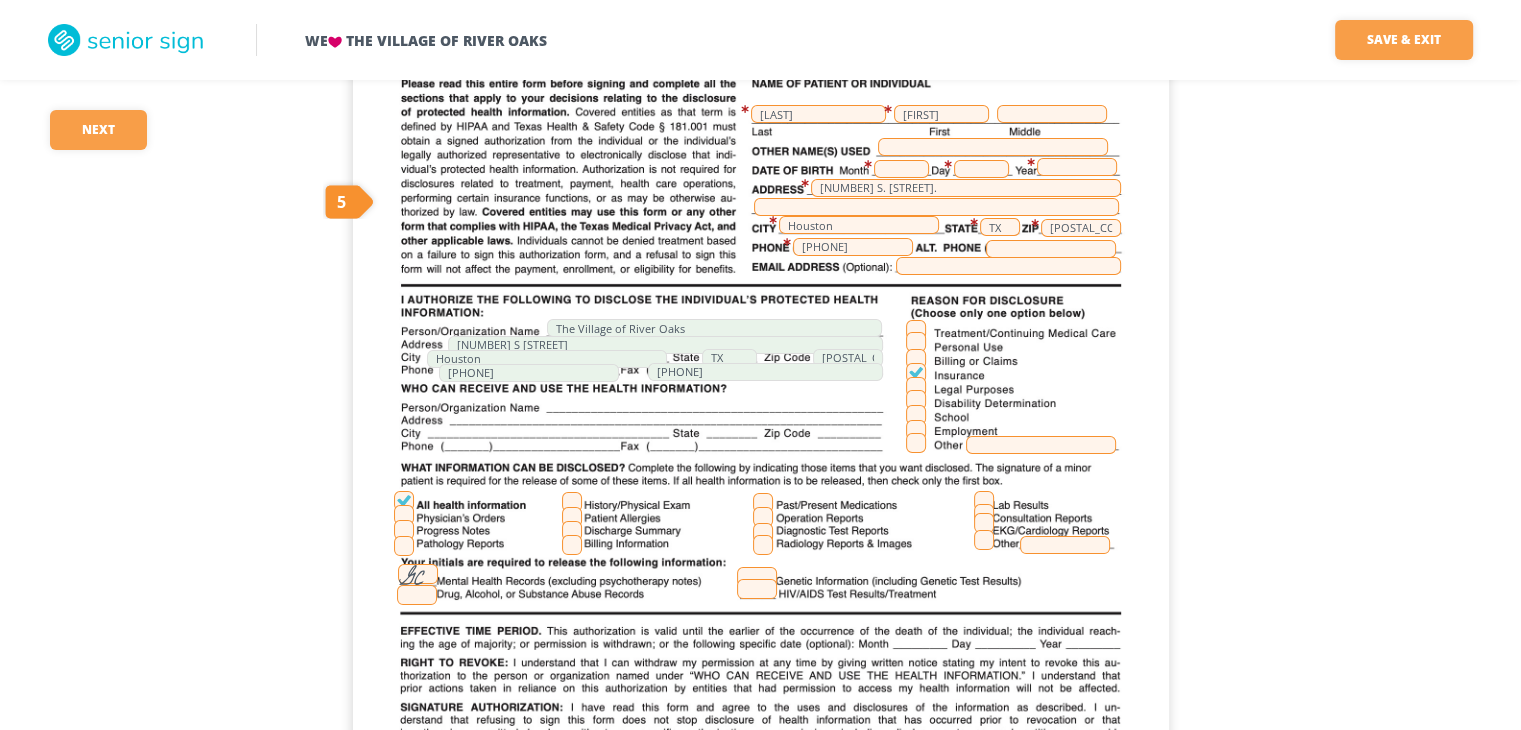 click at bounding box center (417, 595) 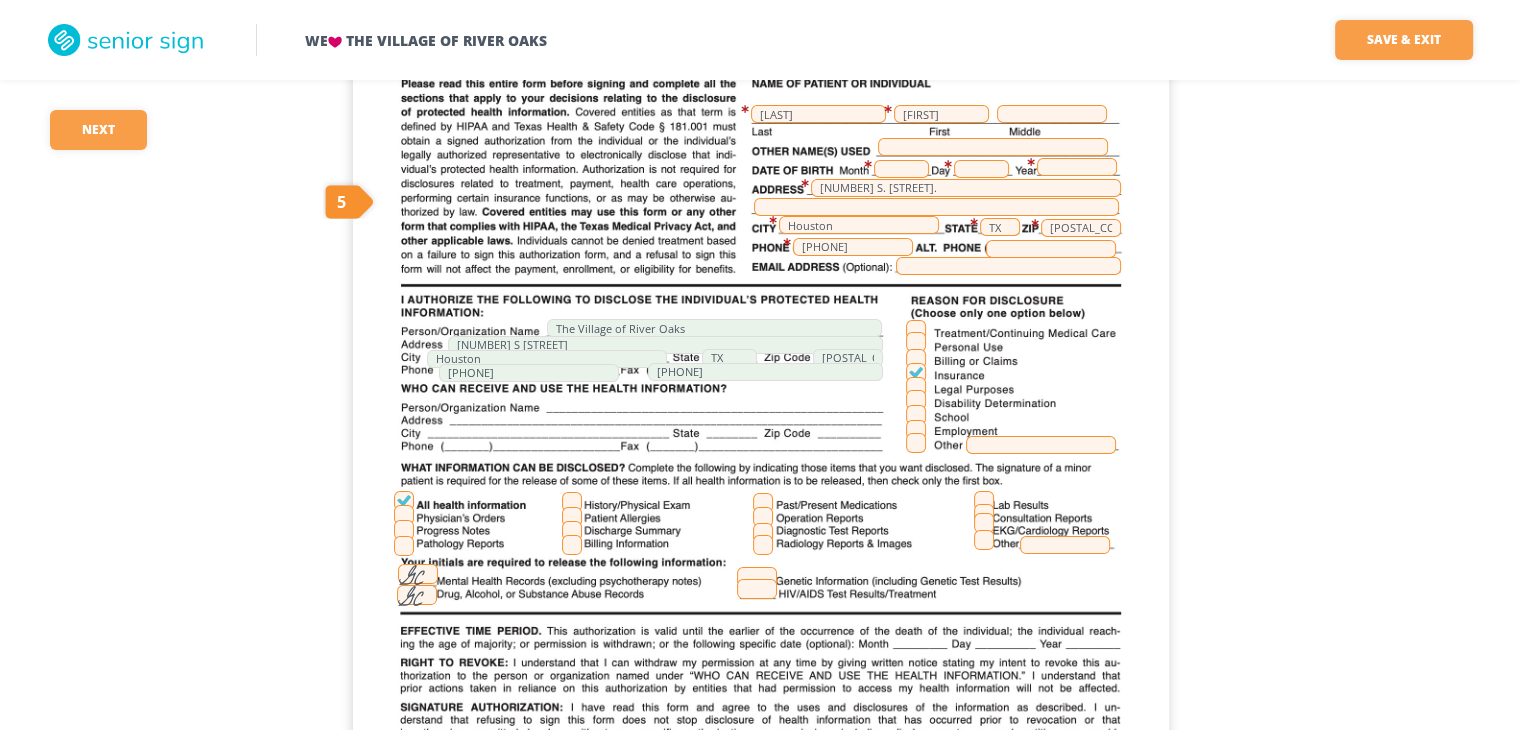 click at bounding box center (757, 577) 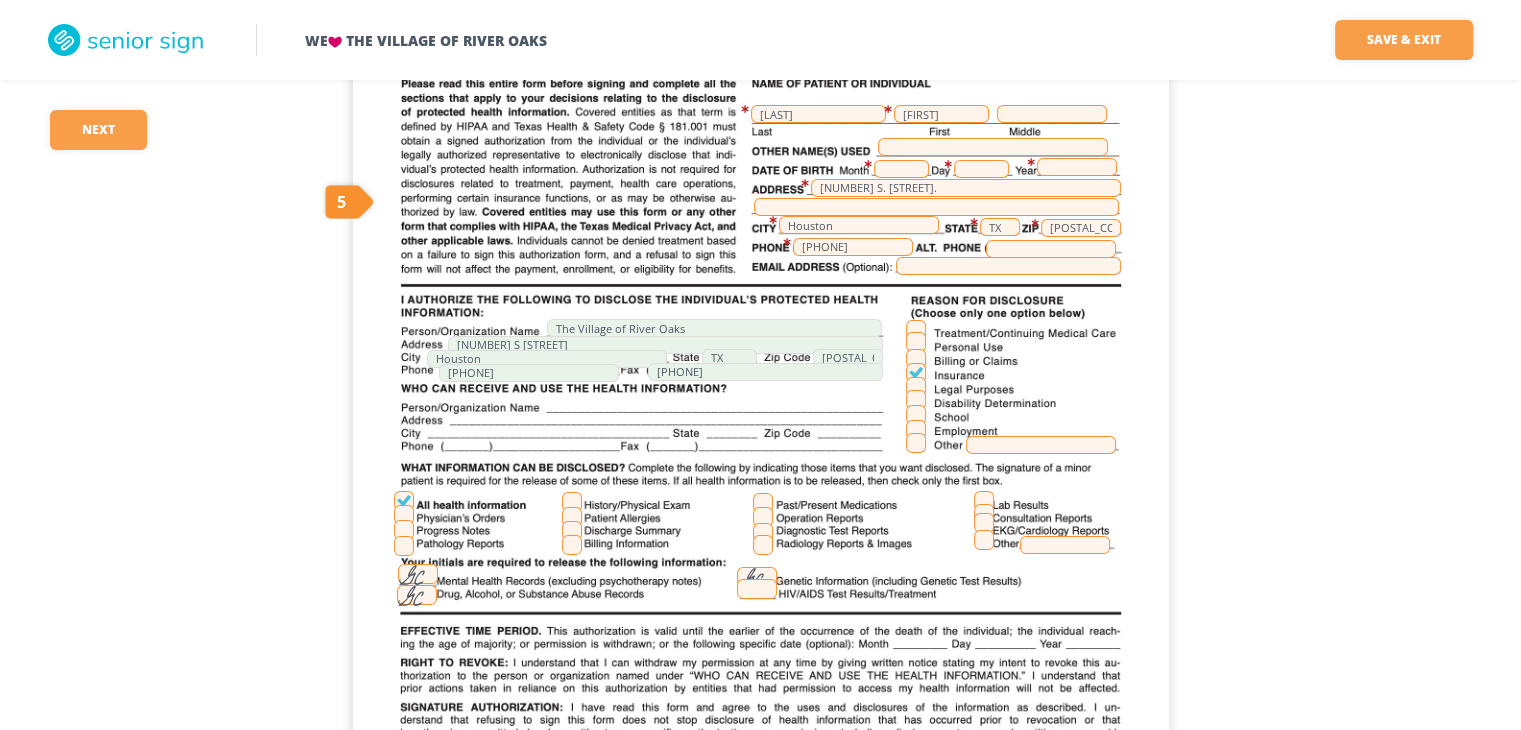click at bounding box center [757, 589] 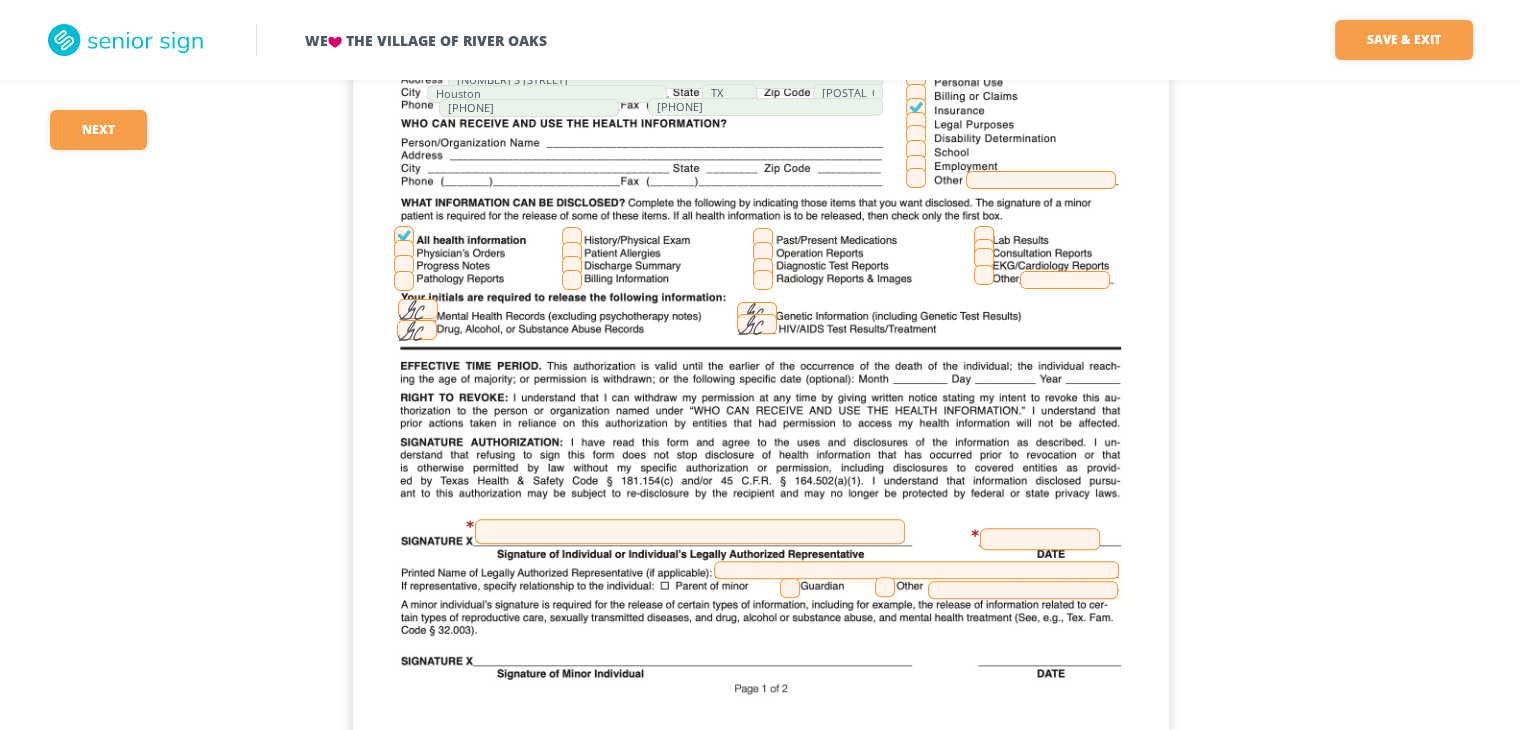 scroll, scrollTop: 500, scrollLeft: 0, axis: vertical 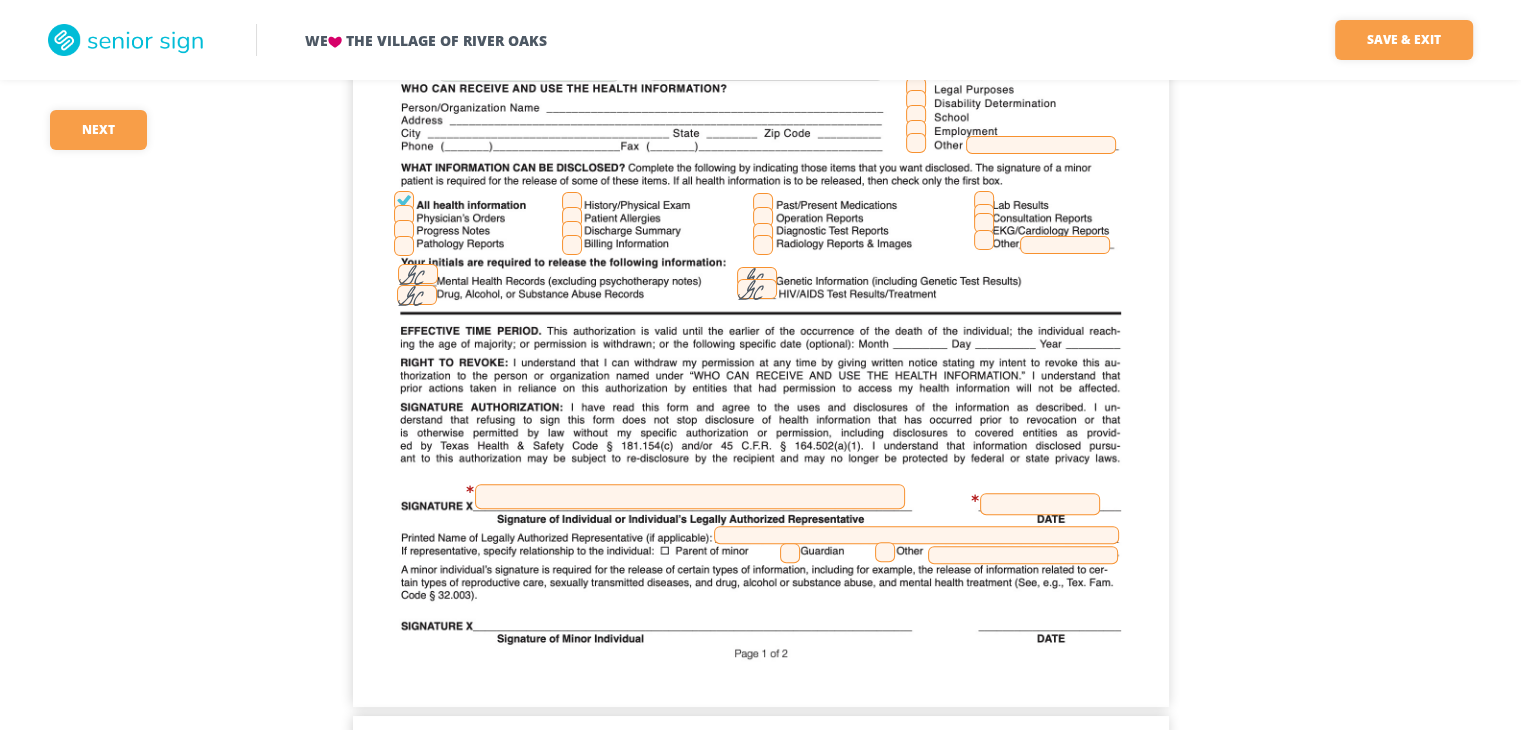 click at bounding box center (690, 496) 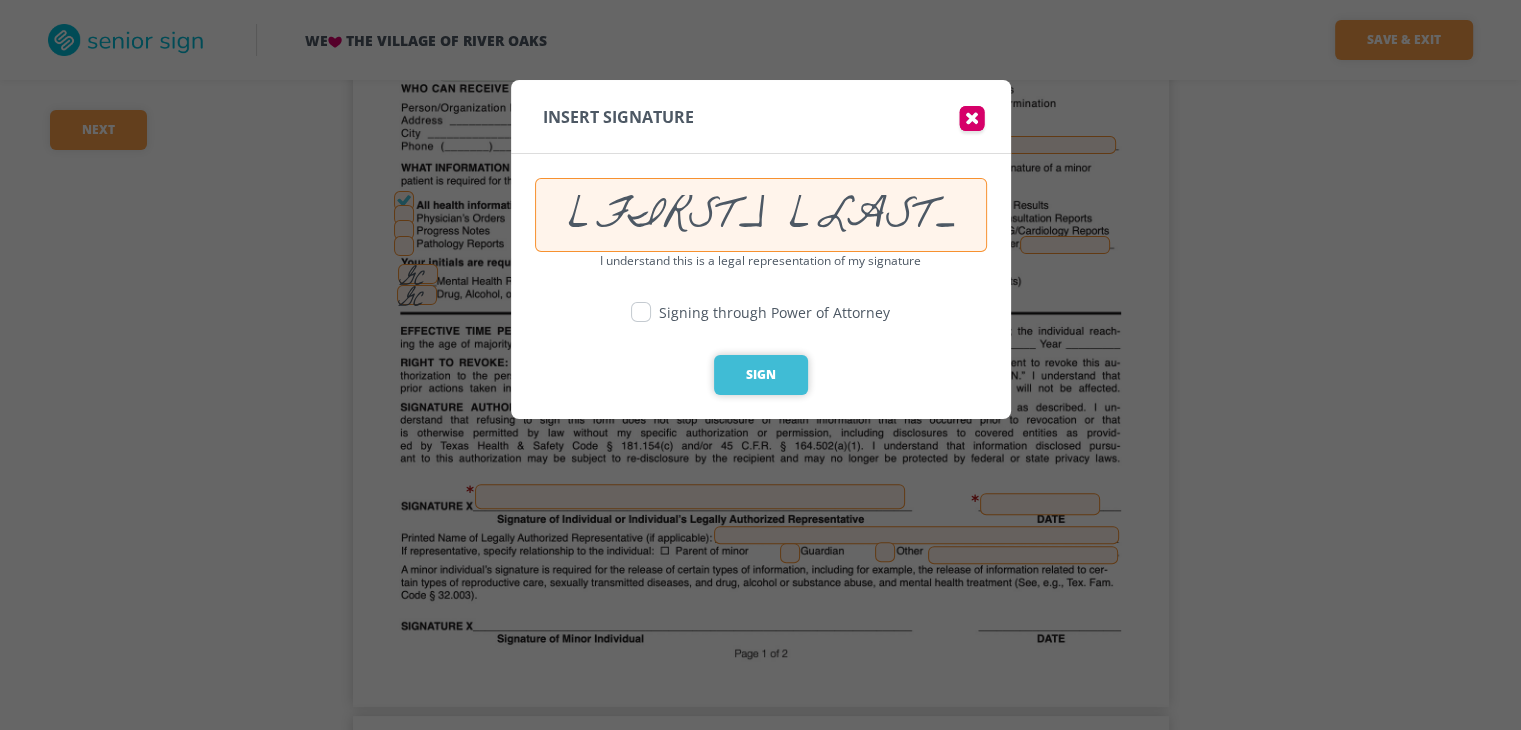 click on "Sign" at bounding box center (761, 375) 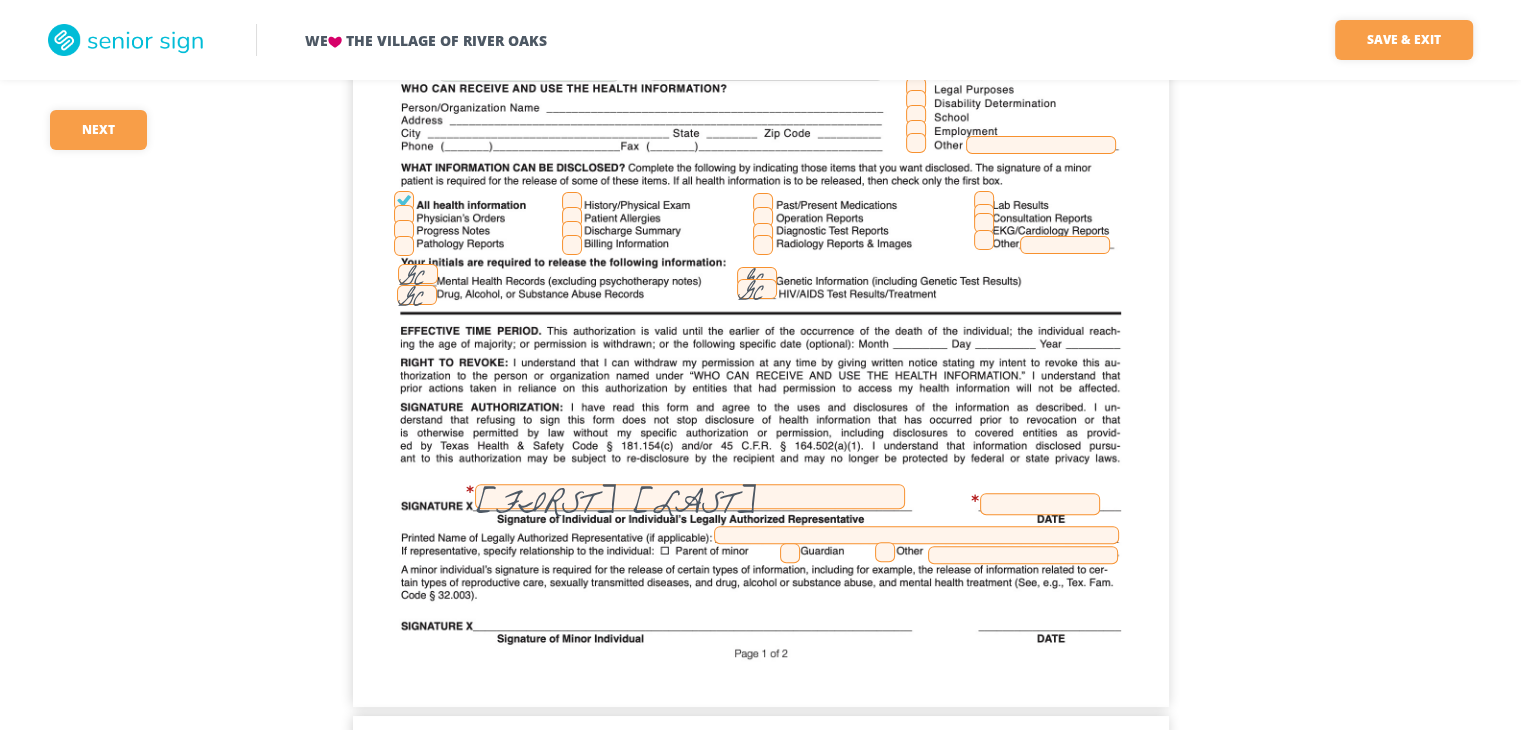 click at bounding box center (1040, 504) 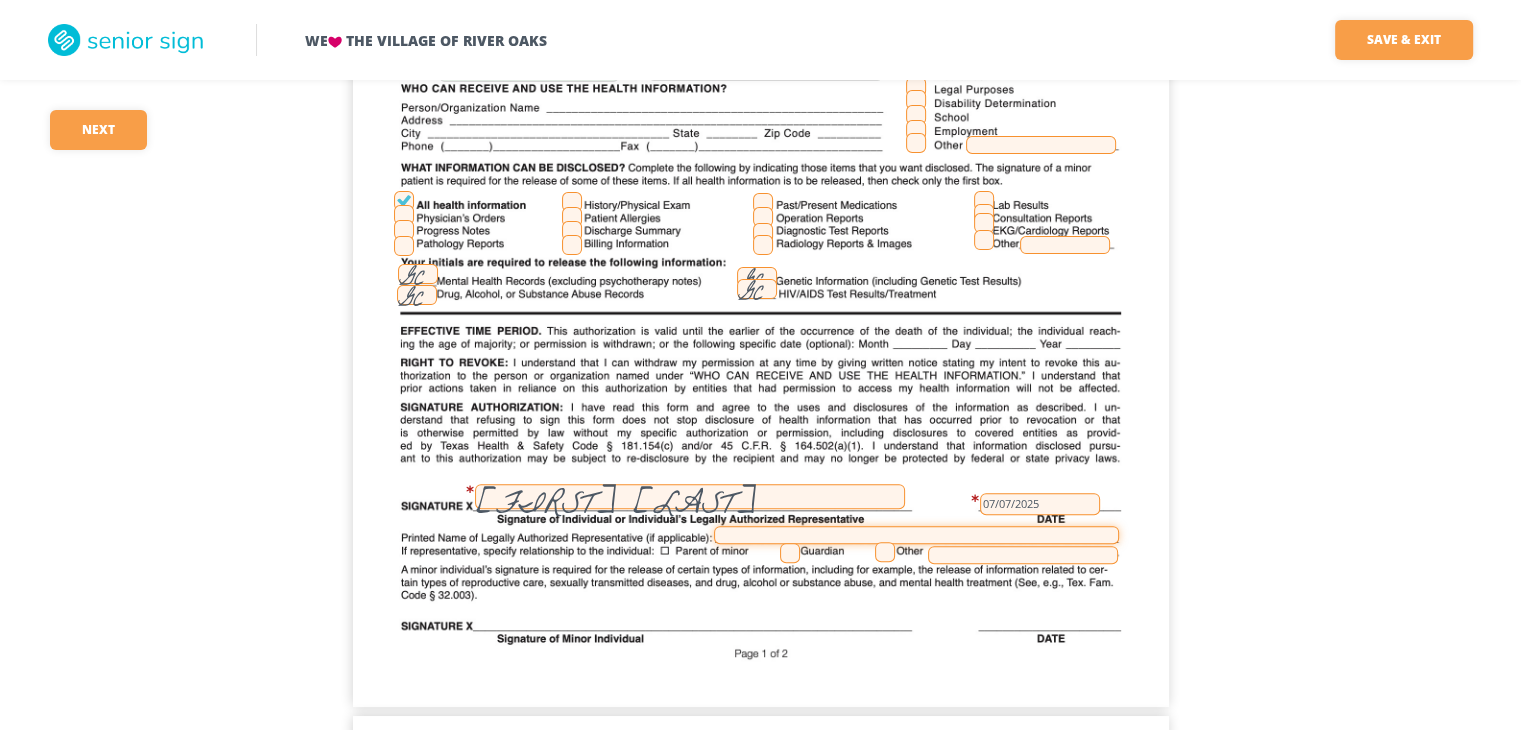 click at bounding box center [916, 535] 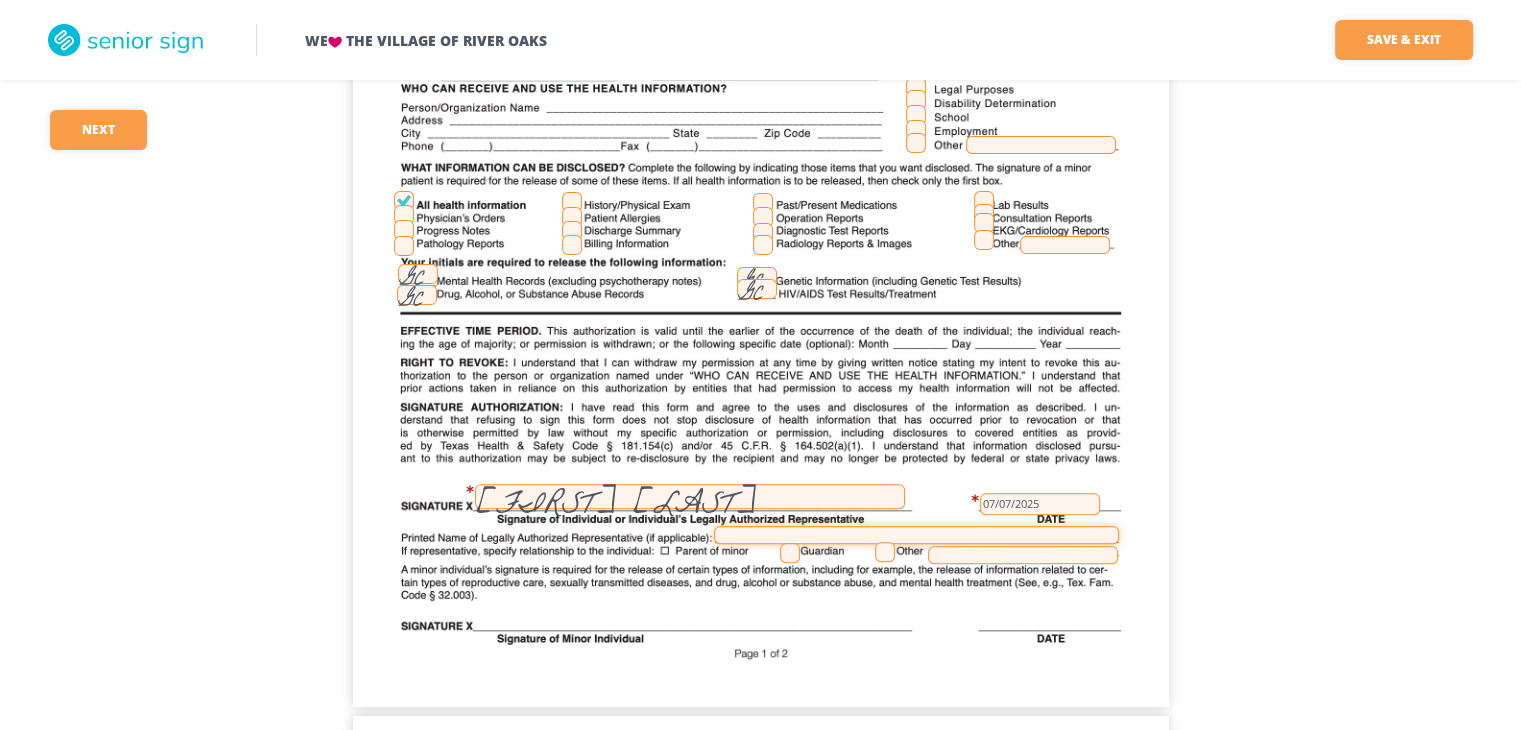 type on "[FIRST] [LAST]" 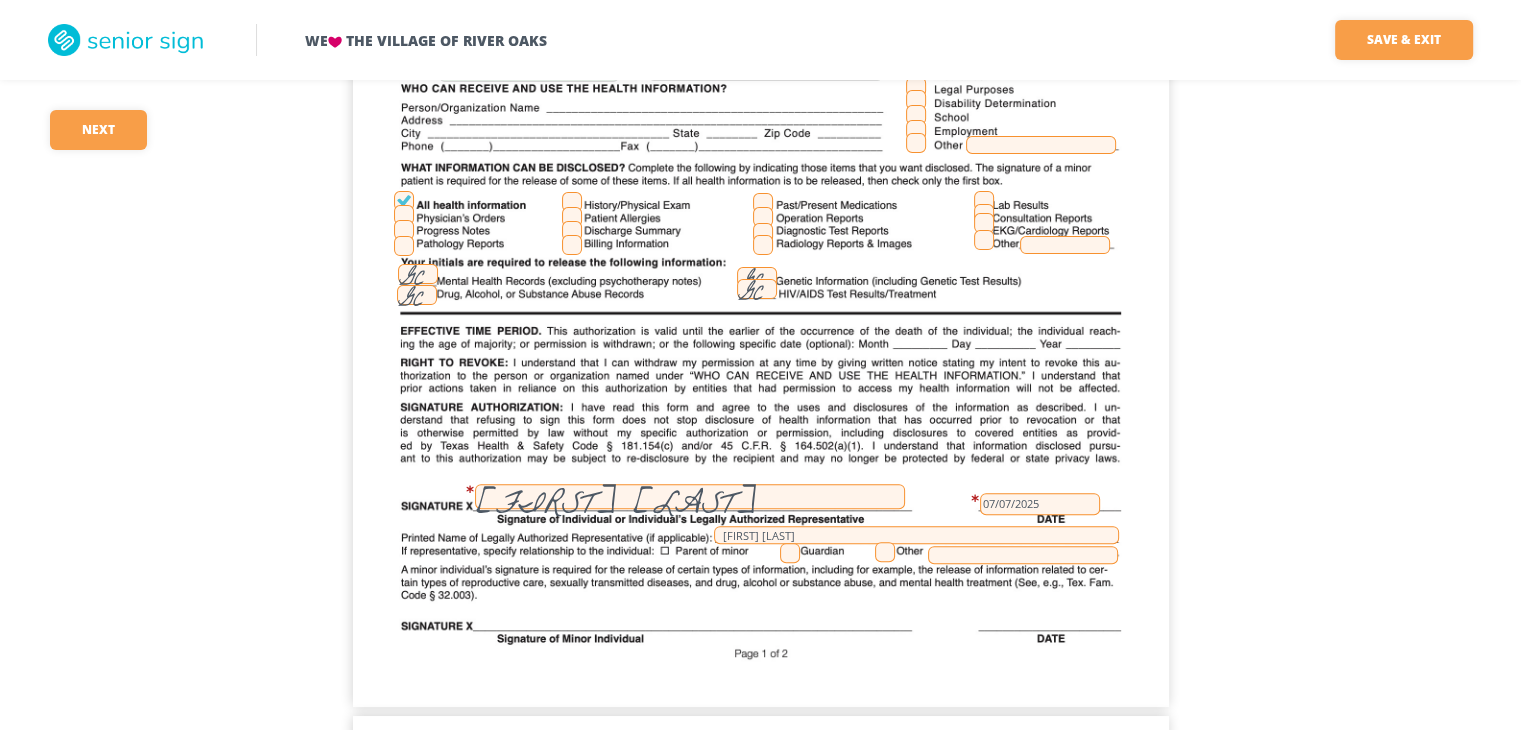 type on "[PHONE]" 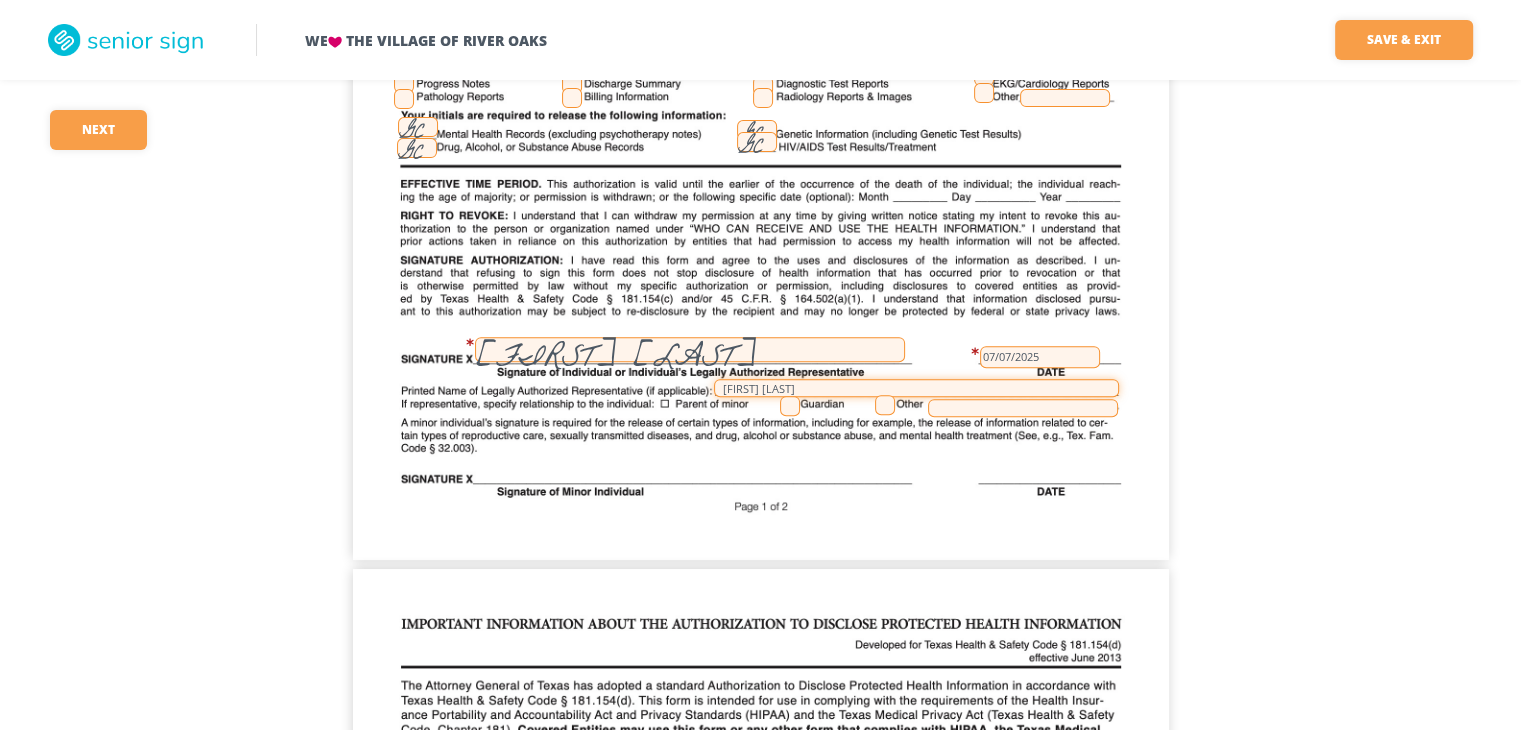 scroll, scrollTop: 600, scrollLeft: 0, axis: vertical 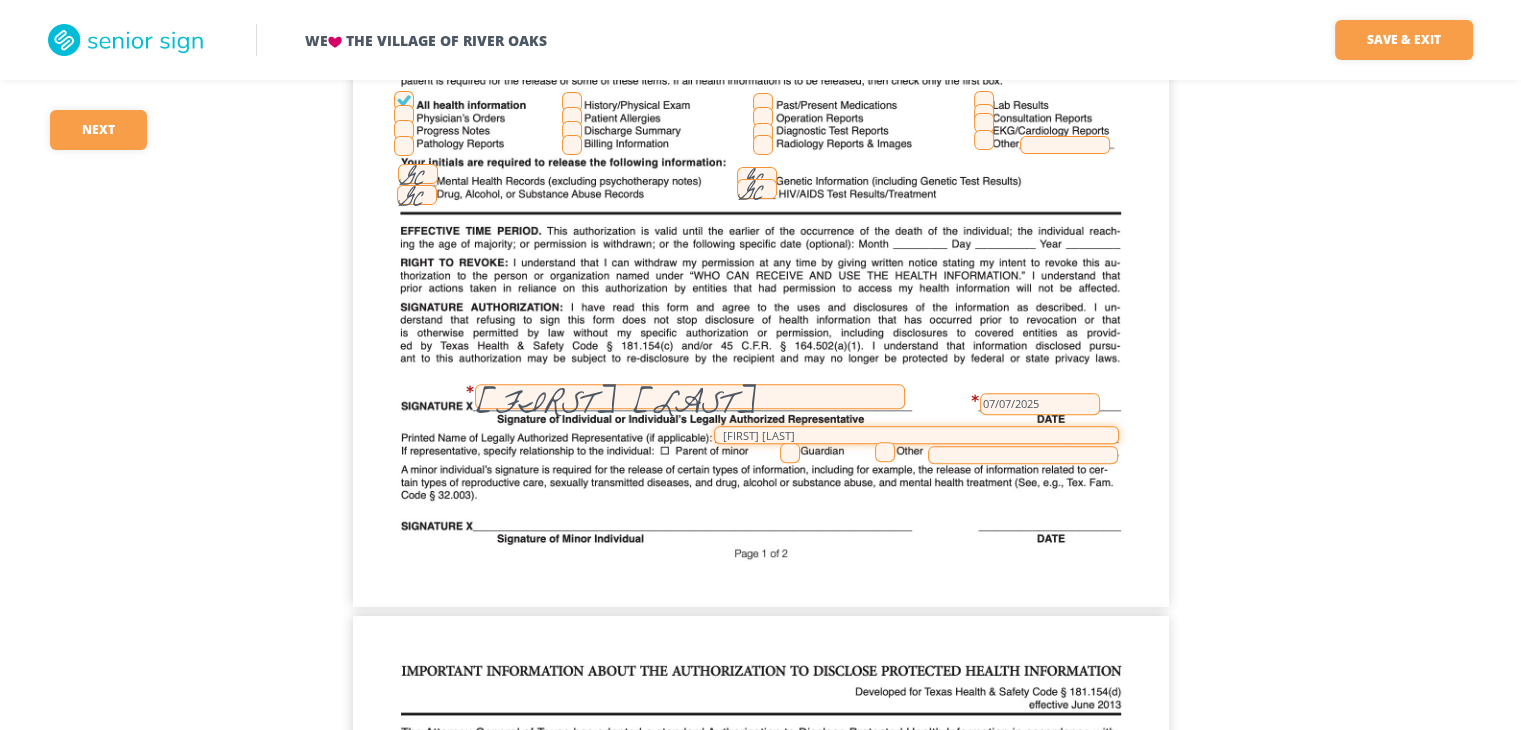click on "[FIRST] [LAST]" at bounding box center [916, 435] 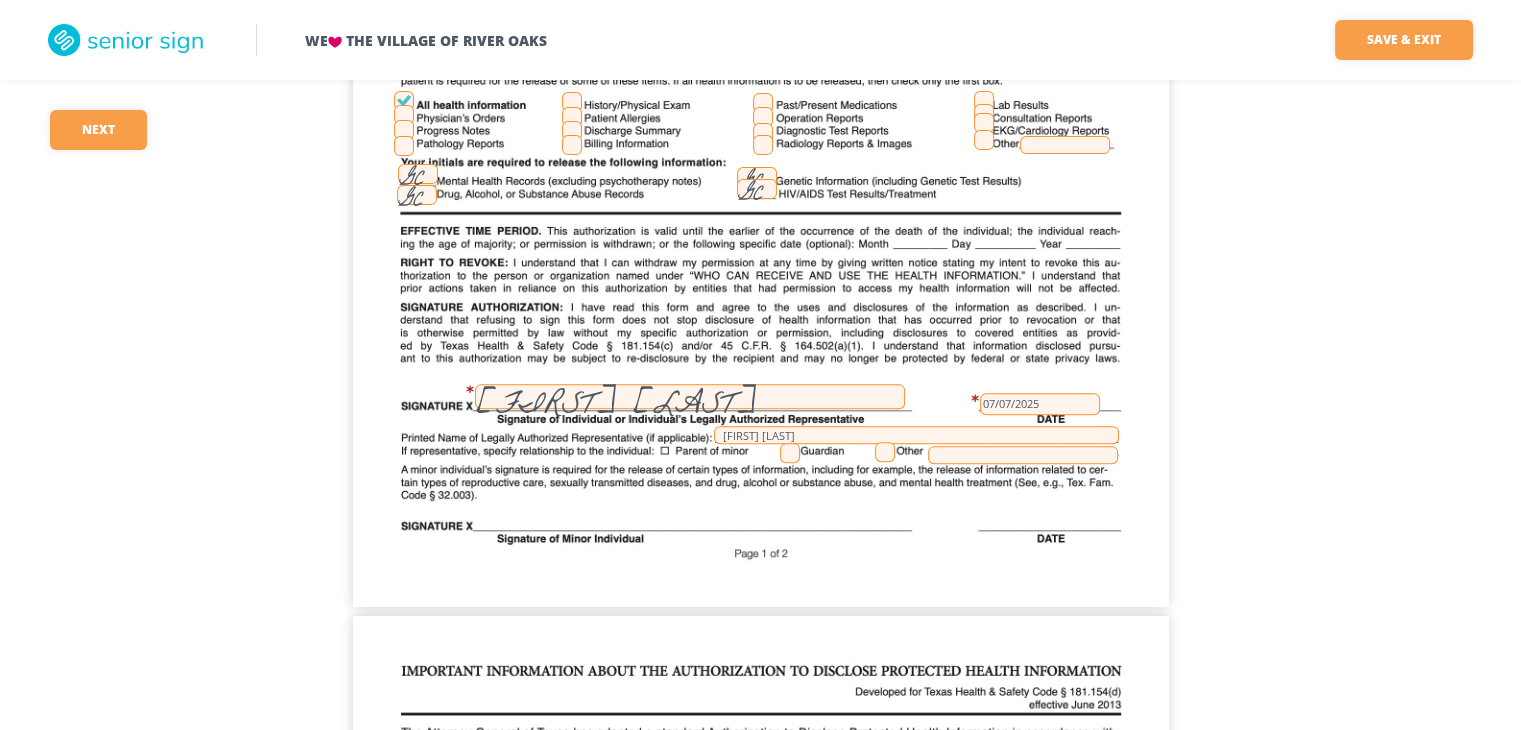 click on "We    The Village of River Oaks Save & Exit Save & exit FILLED 17 / 52   3   required Next 3 [LAST] [FIRST] [NUMBER] S. [STREET]. [CITY] [STATE] [PHONE] [PHONE] The Village of River Oaks [NUMBER] S [STREET] [POSTAL_CODE] [STATE] [CITY] [PHONE] [PHONE] [FIRST] [LAST]   07/07/2025 [FIRST] [LAST]" at bounding box center [760, 556] 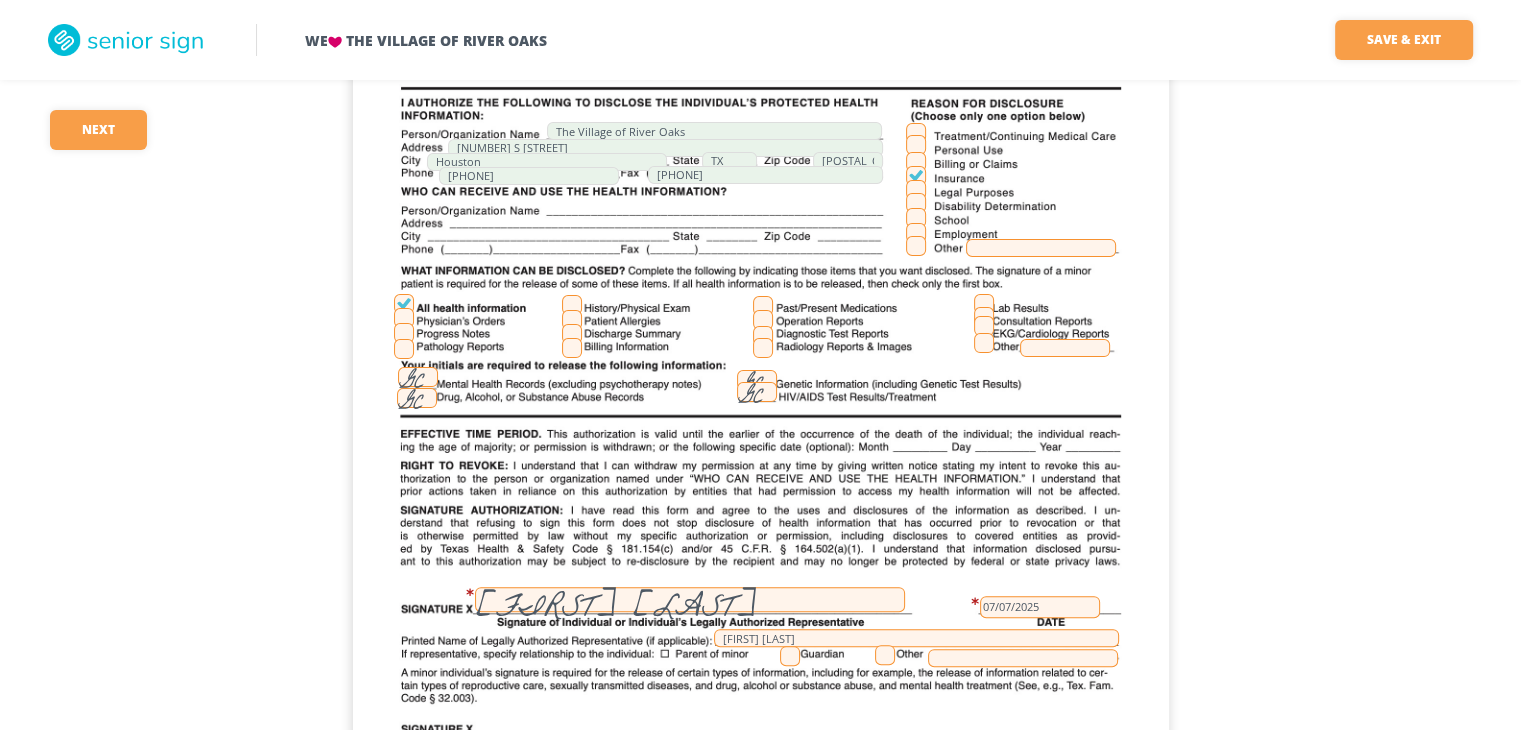 scroll, scrollTop: 297, scrollLeft: 0, axis: vertical 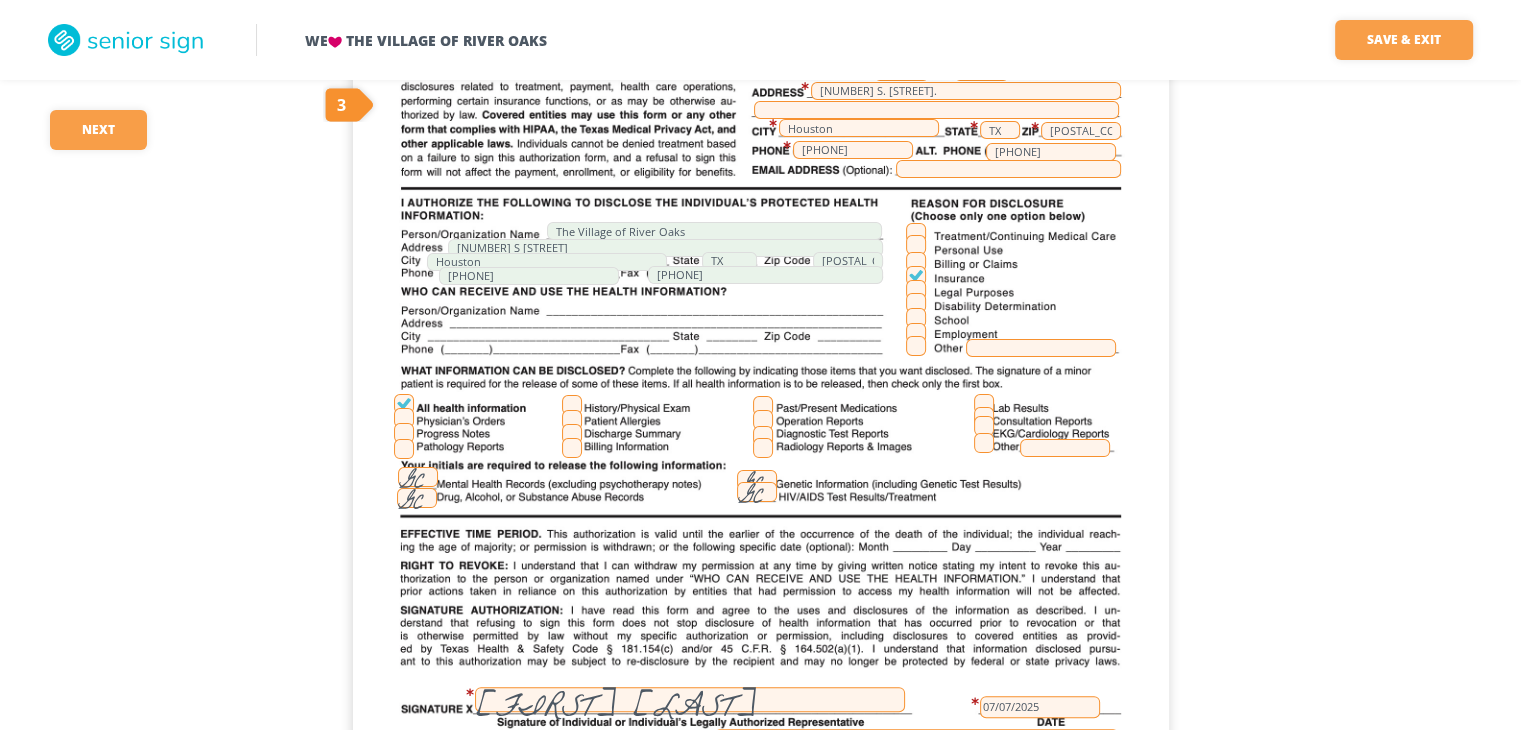 click at bounding box center [916, 276] 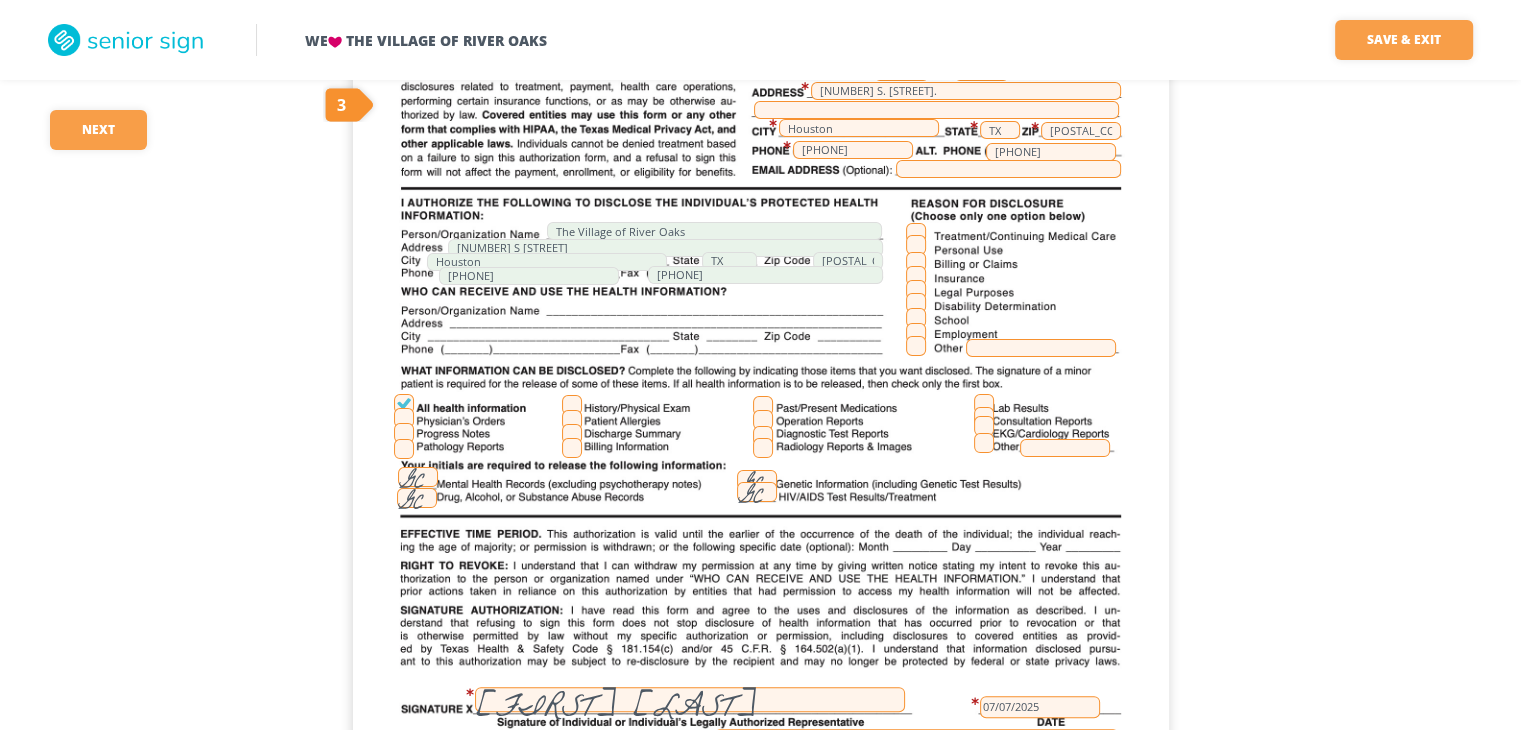 click at bounding box center (916, 346) 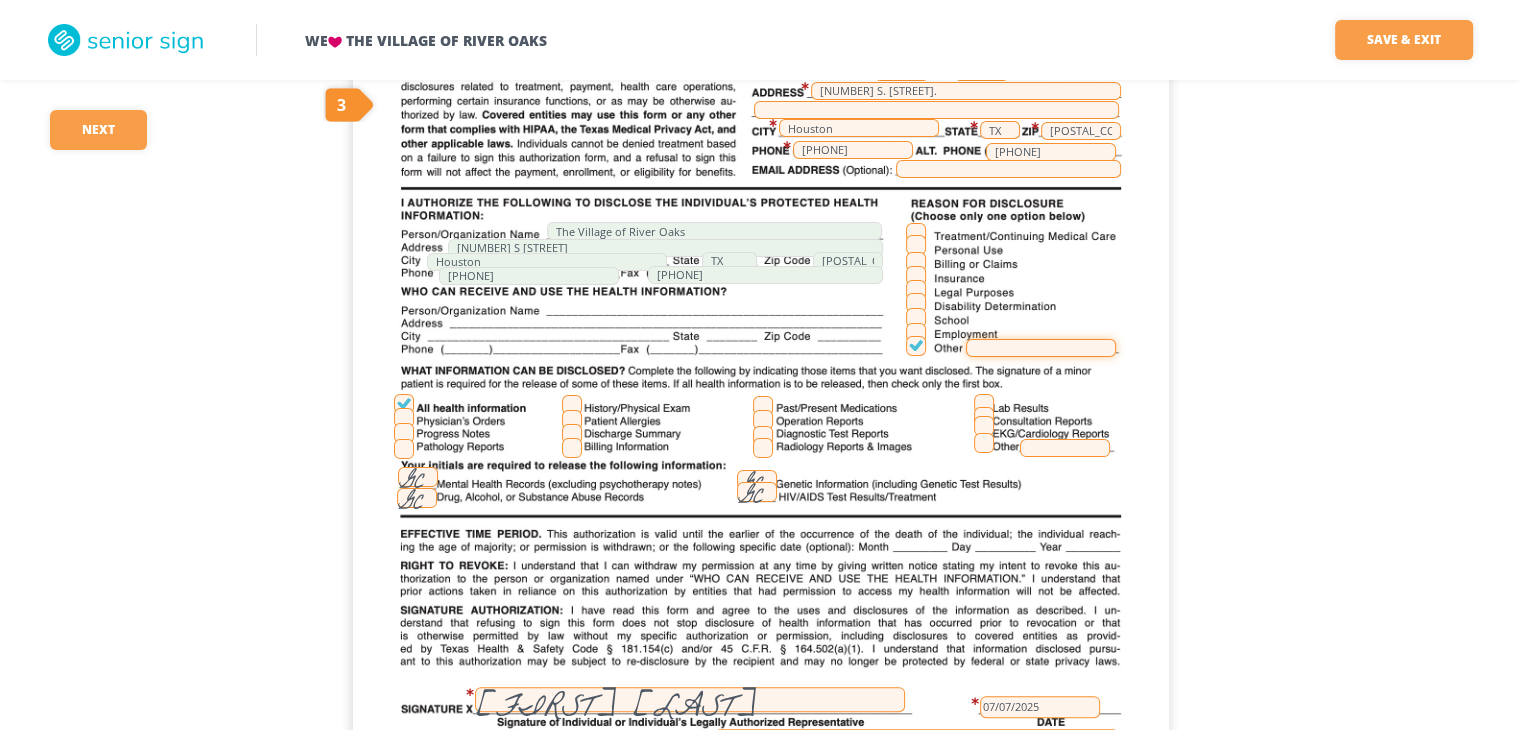 click at bounding box center [1041, 348] 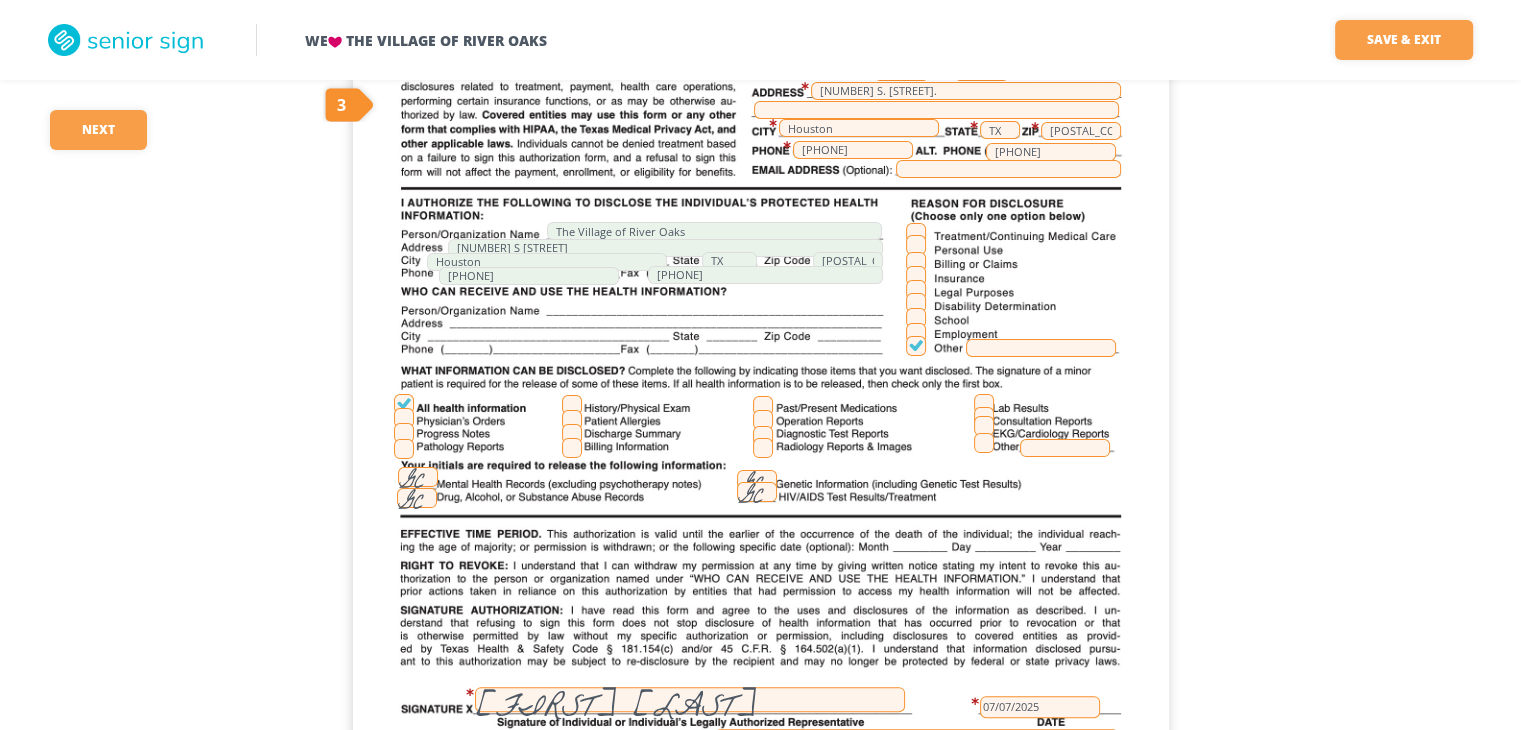 click at bounding box center (916, 346) 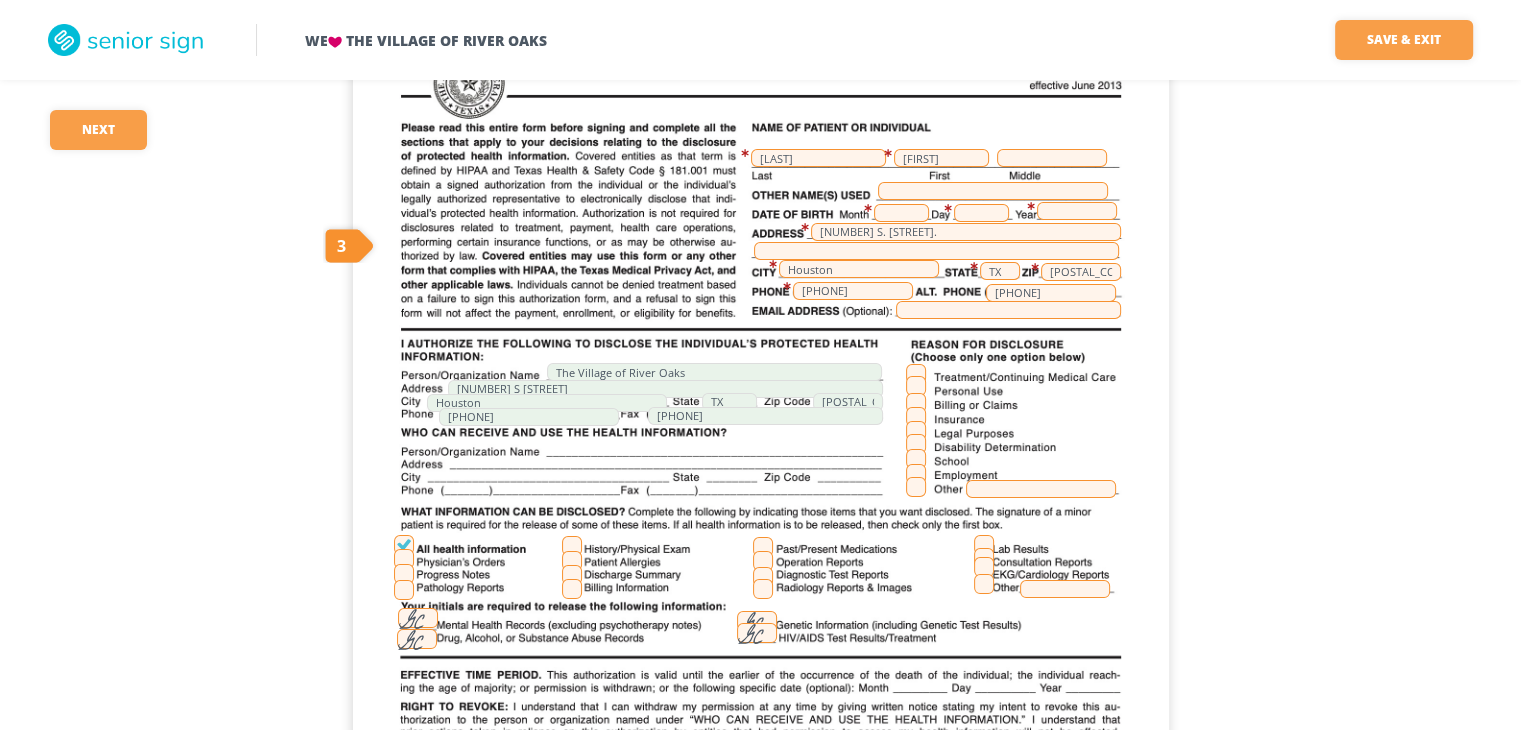 scroll, scrollTop: 200, scrollLeft: 0, axis: vertical 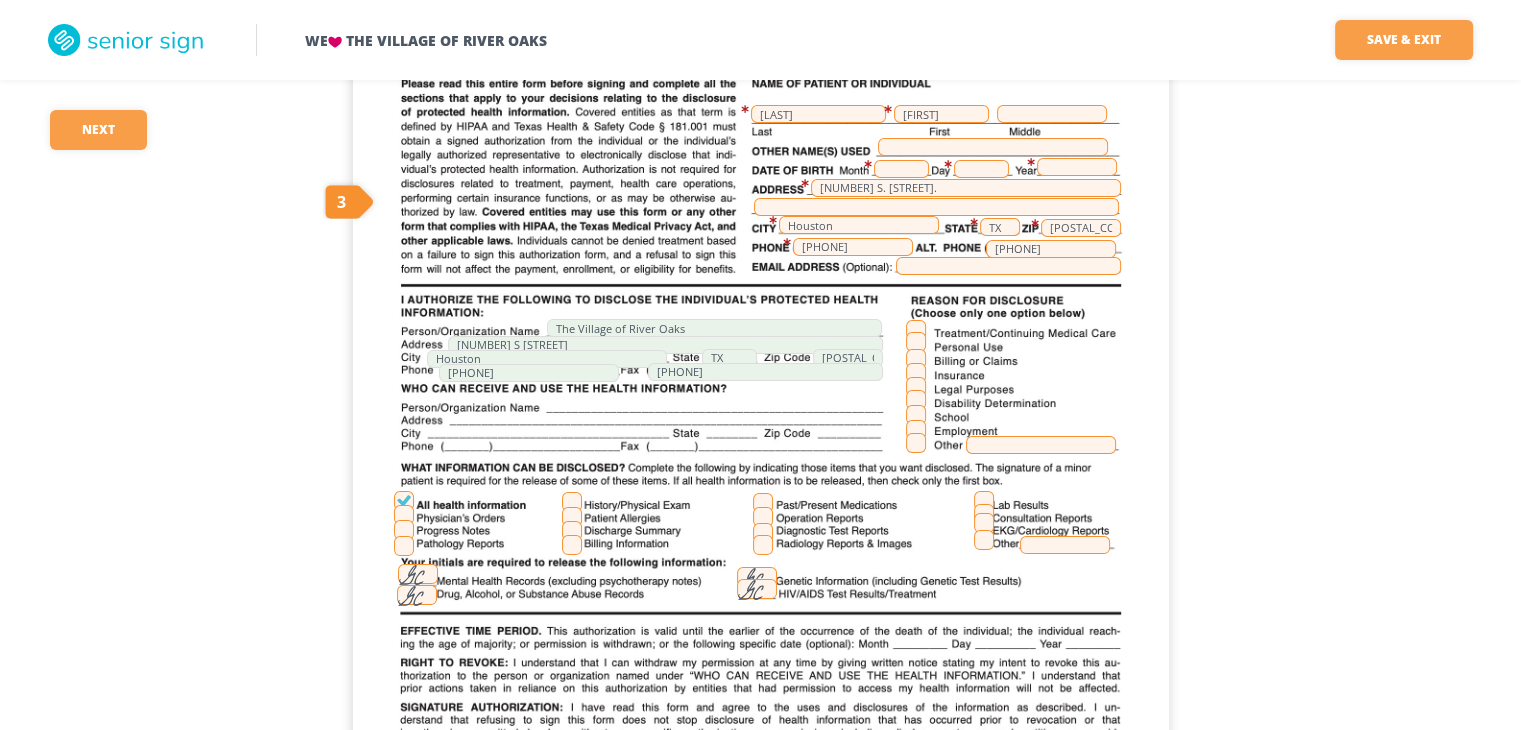 click at bounding box center (916, 373) 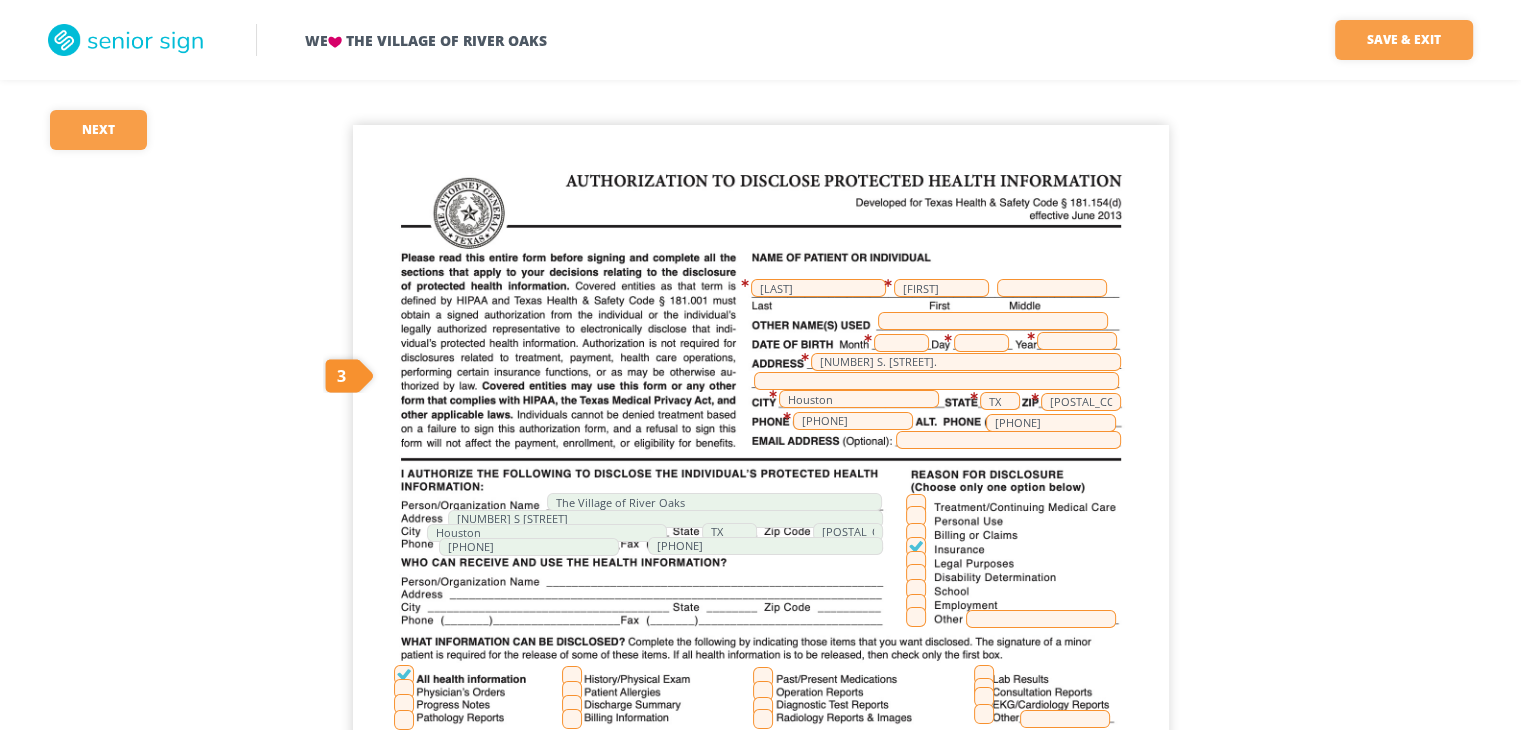scroll, scrollTop: 0, scrollLeft: 0, axis: both 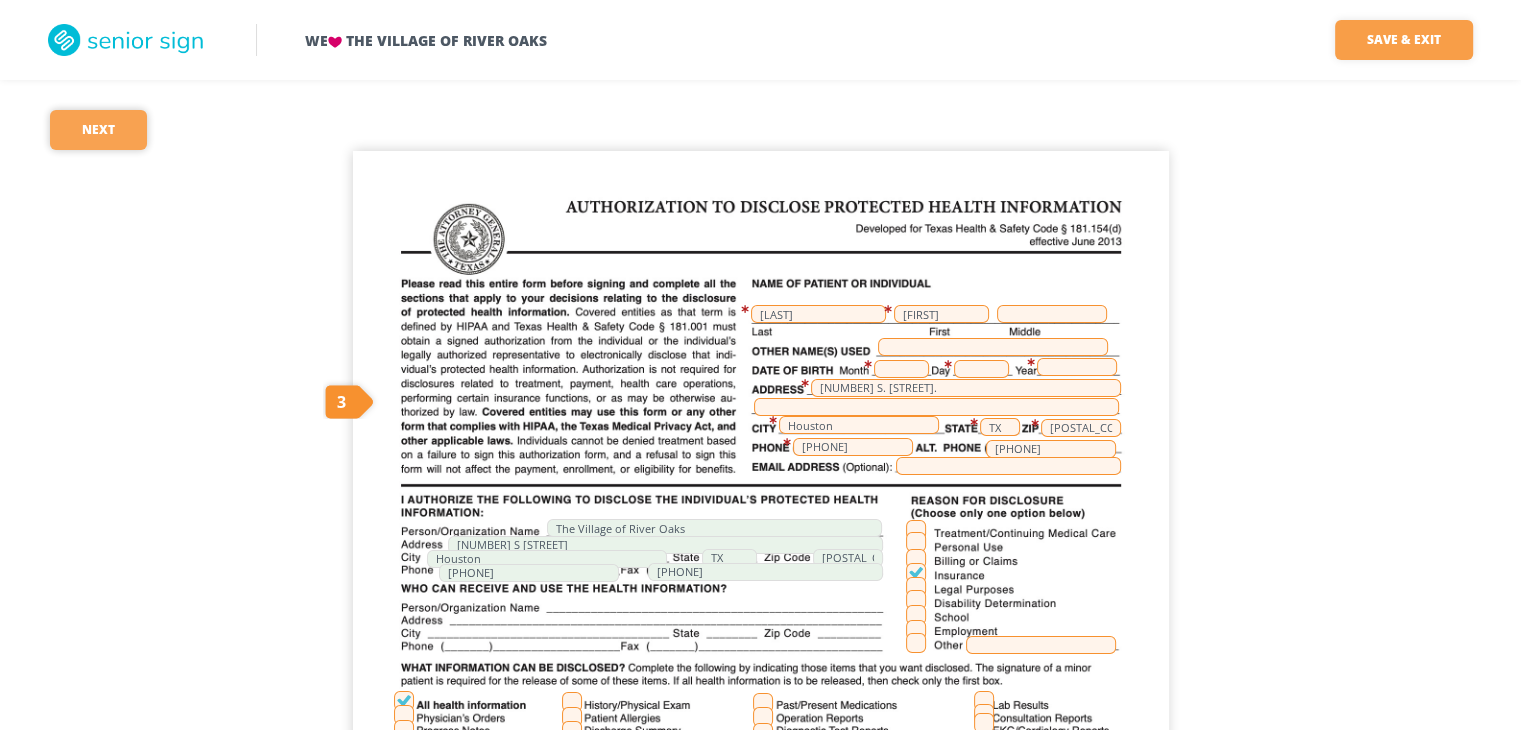 click on "Next" at bounding box center [98, 130] 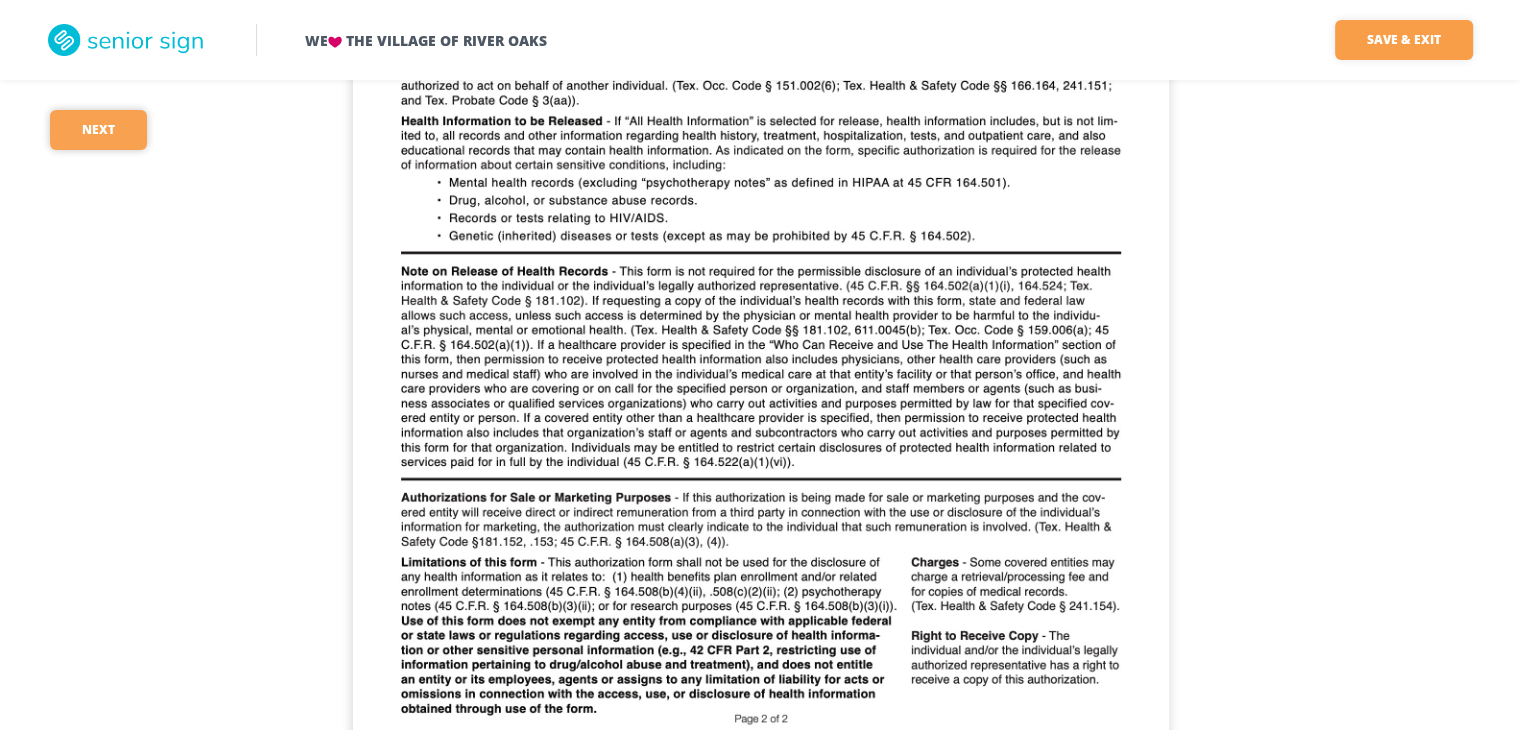 scroll, scrollTop: 1597, scrollLeft: 0, axis: vertical 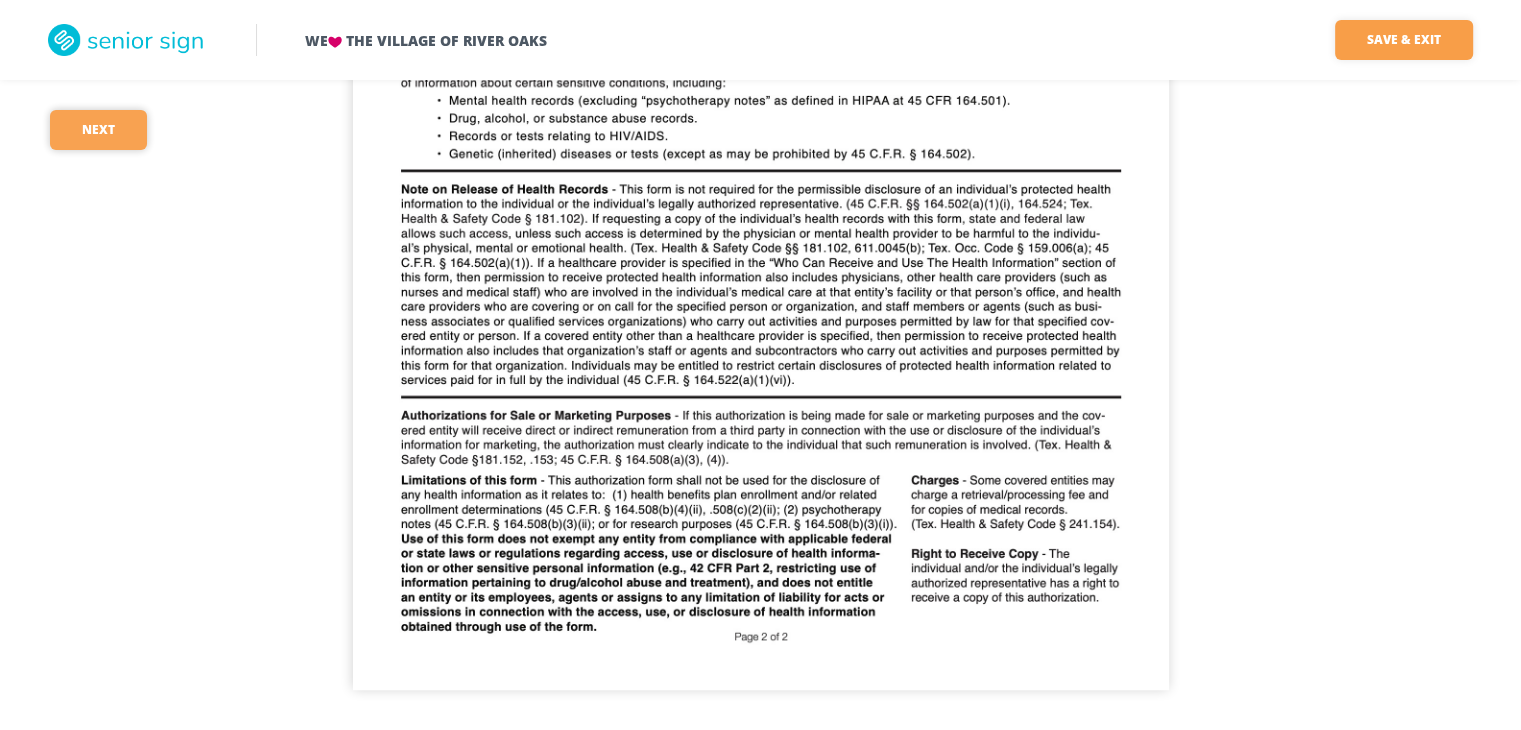 click on "Next" at bounding box center [98, 130] 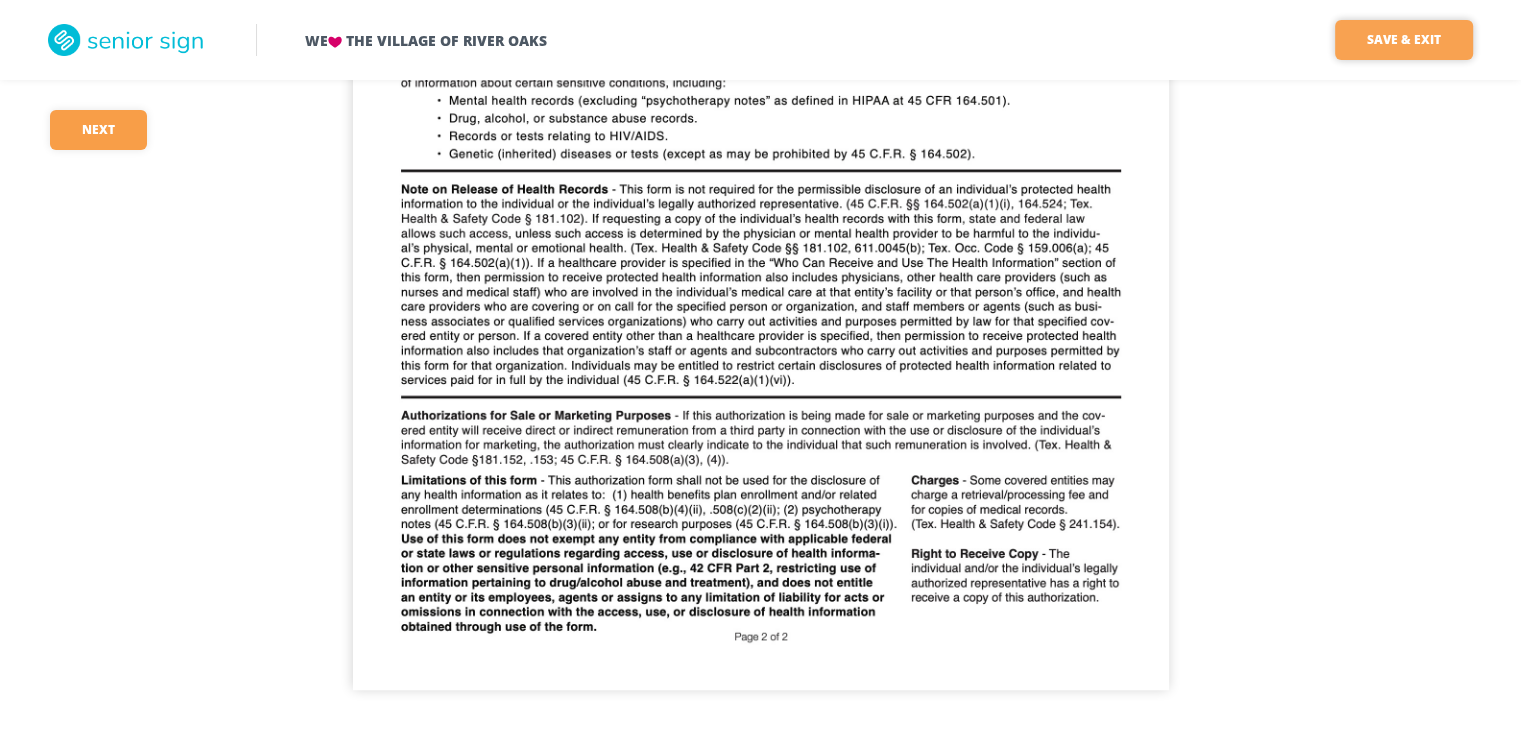 click on "Save & Exit" at bounding box center [1404, 40] 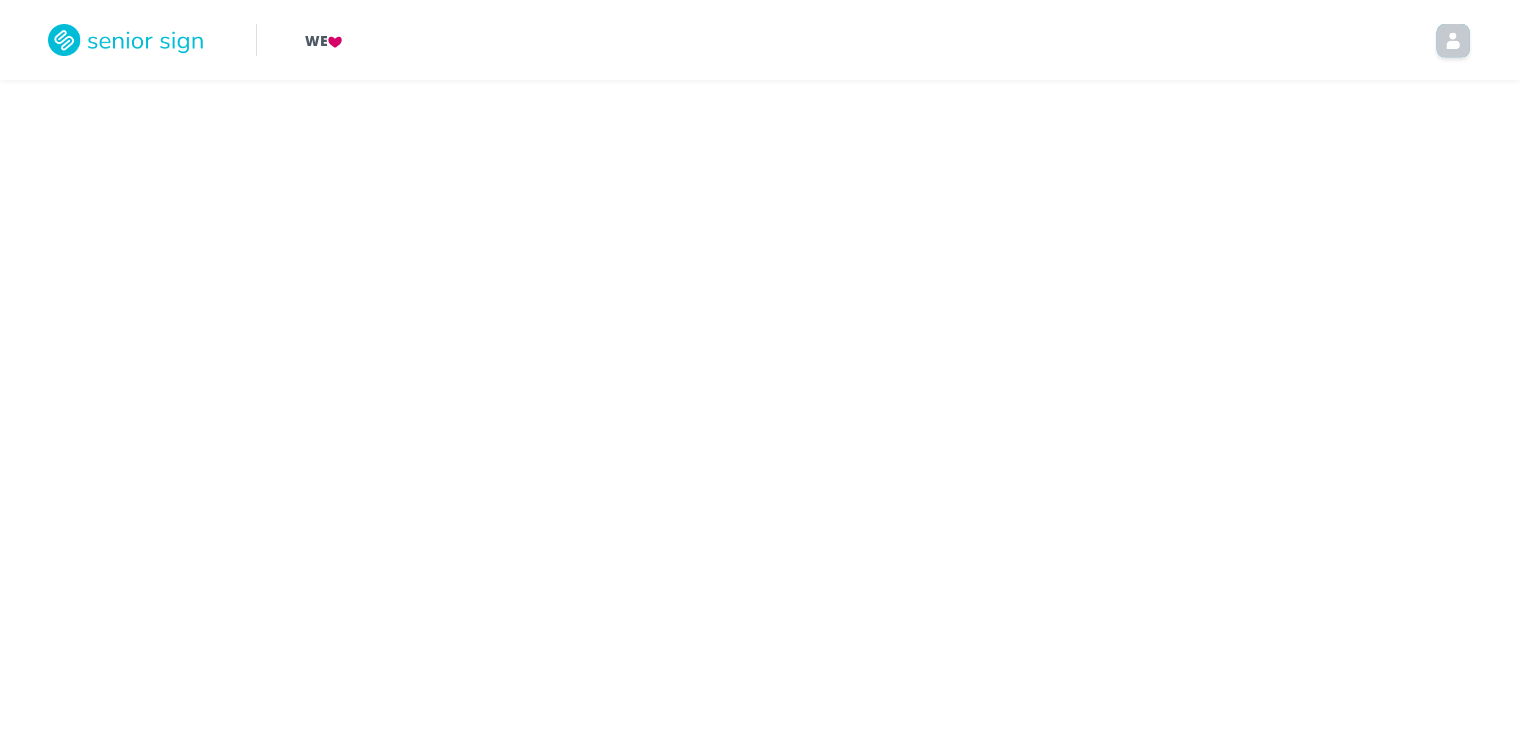 scroll, scrollTop: 0, scrollLeft: 0, axis: both 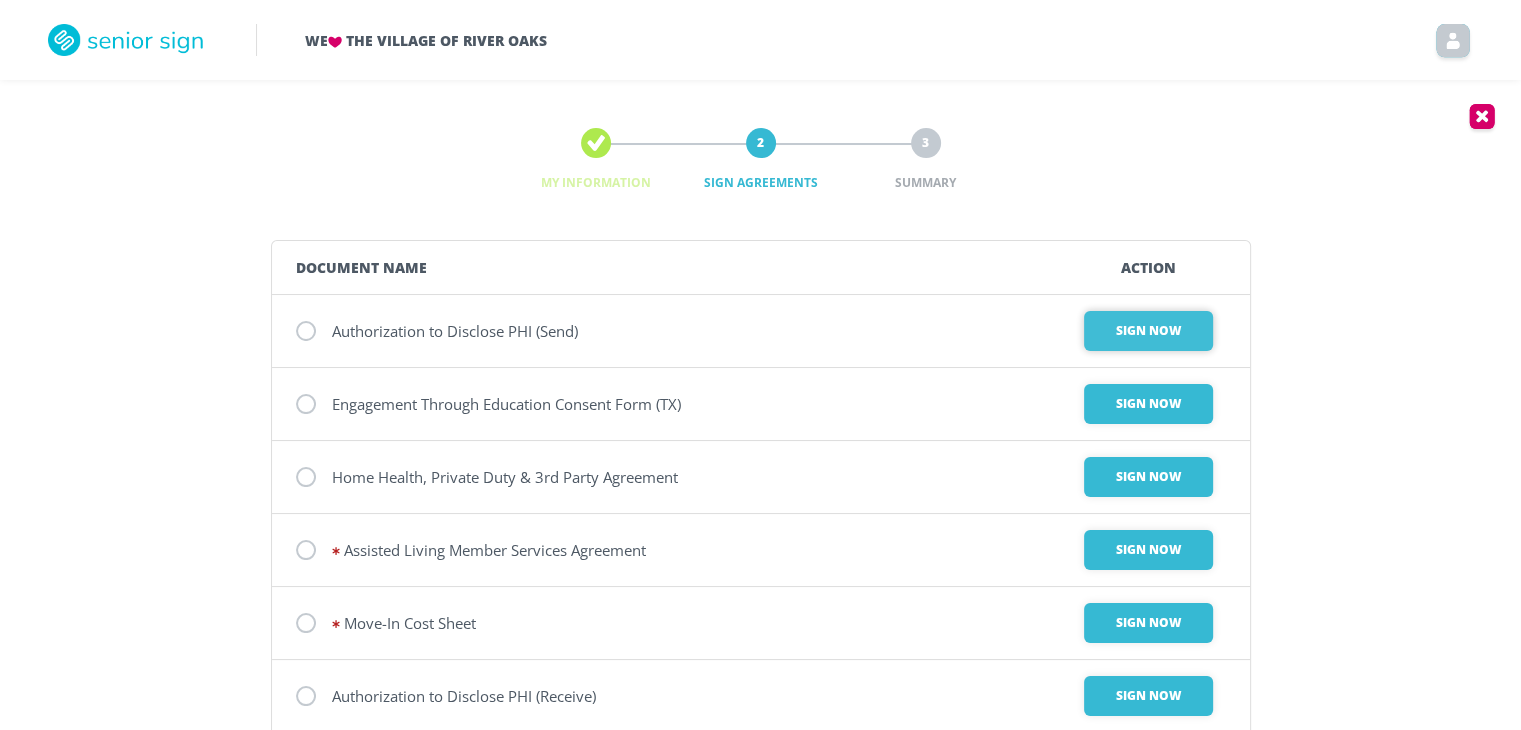 click on "Sign Now" at bounding box center (1148, 331) 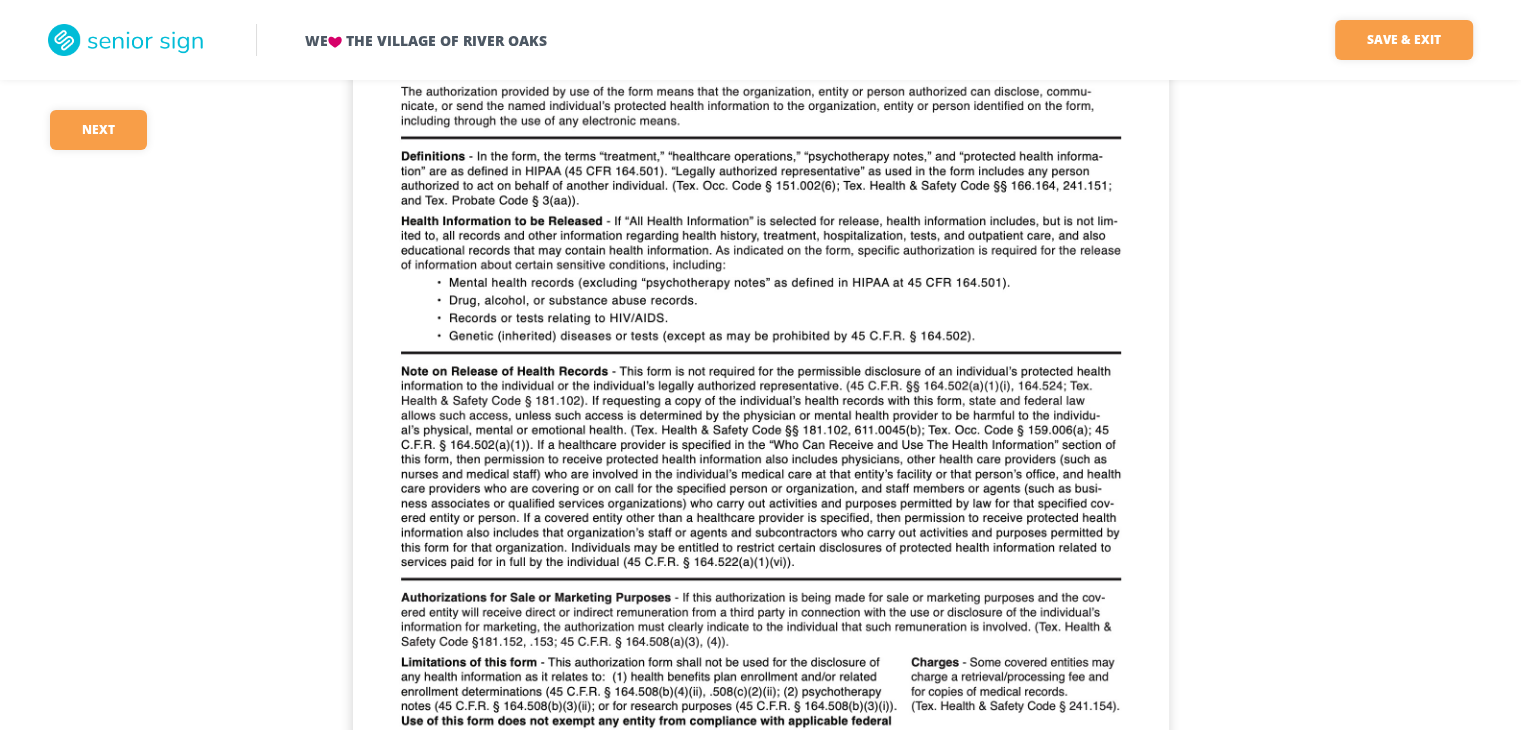 scroll, scrollTop: 1597, scrollLeft: 0, axis: vertical 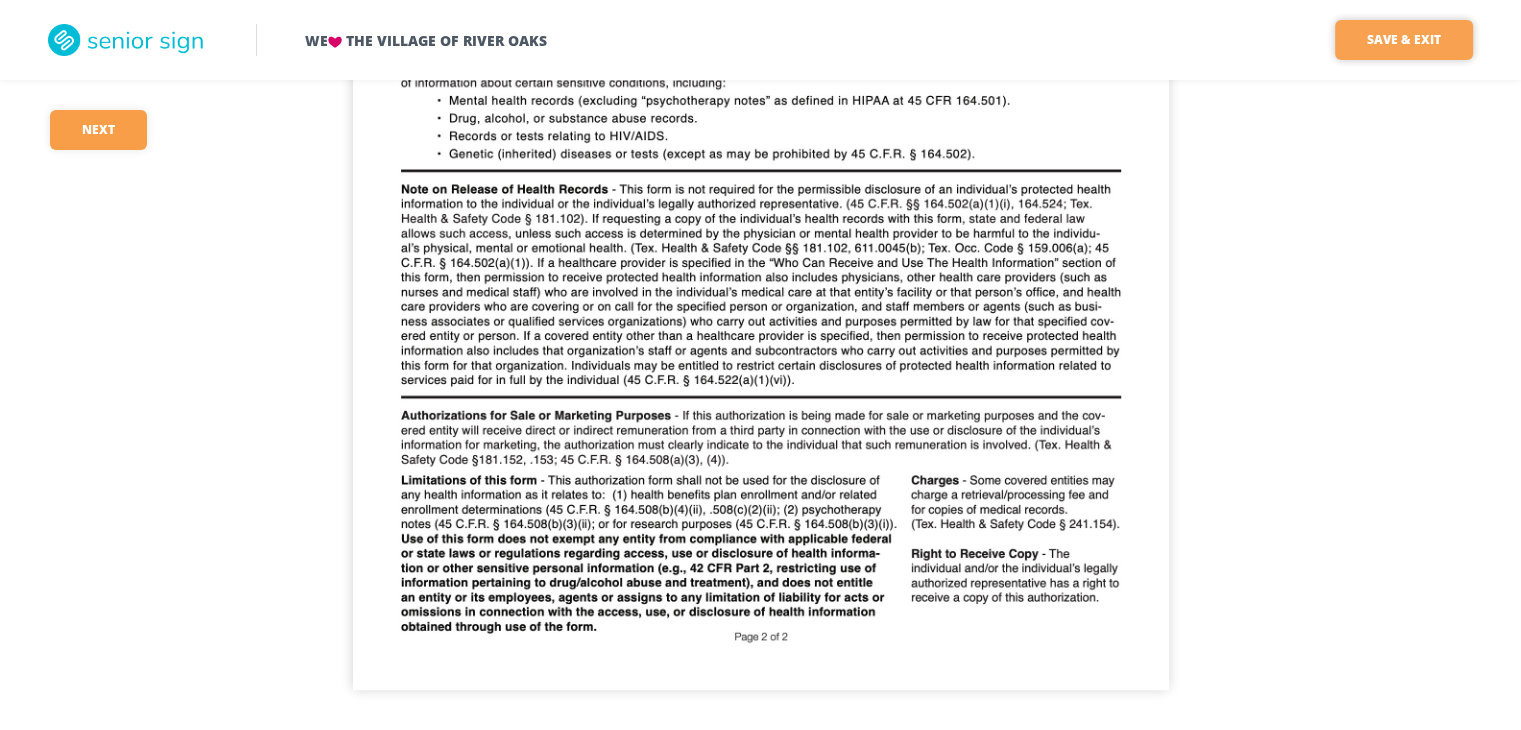 click on "Save & Exit" at bounding box center [1404, 40] 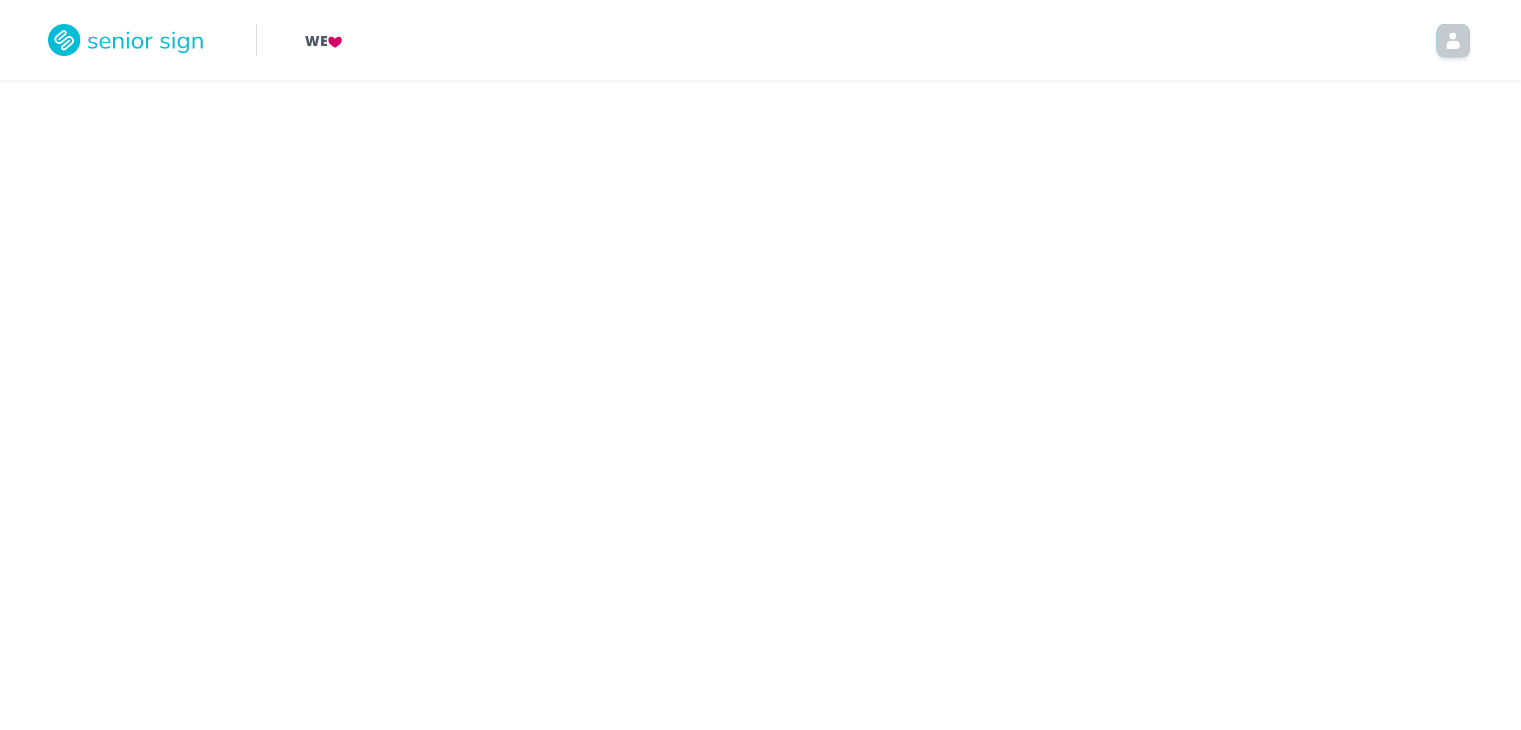 scroll, scrollTop: 0, scrollLeft: 0, axis: both 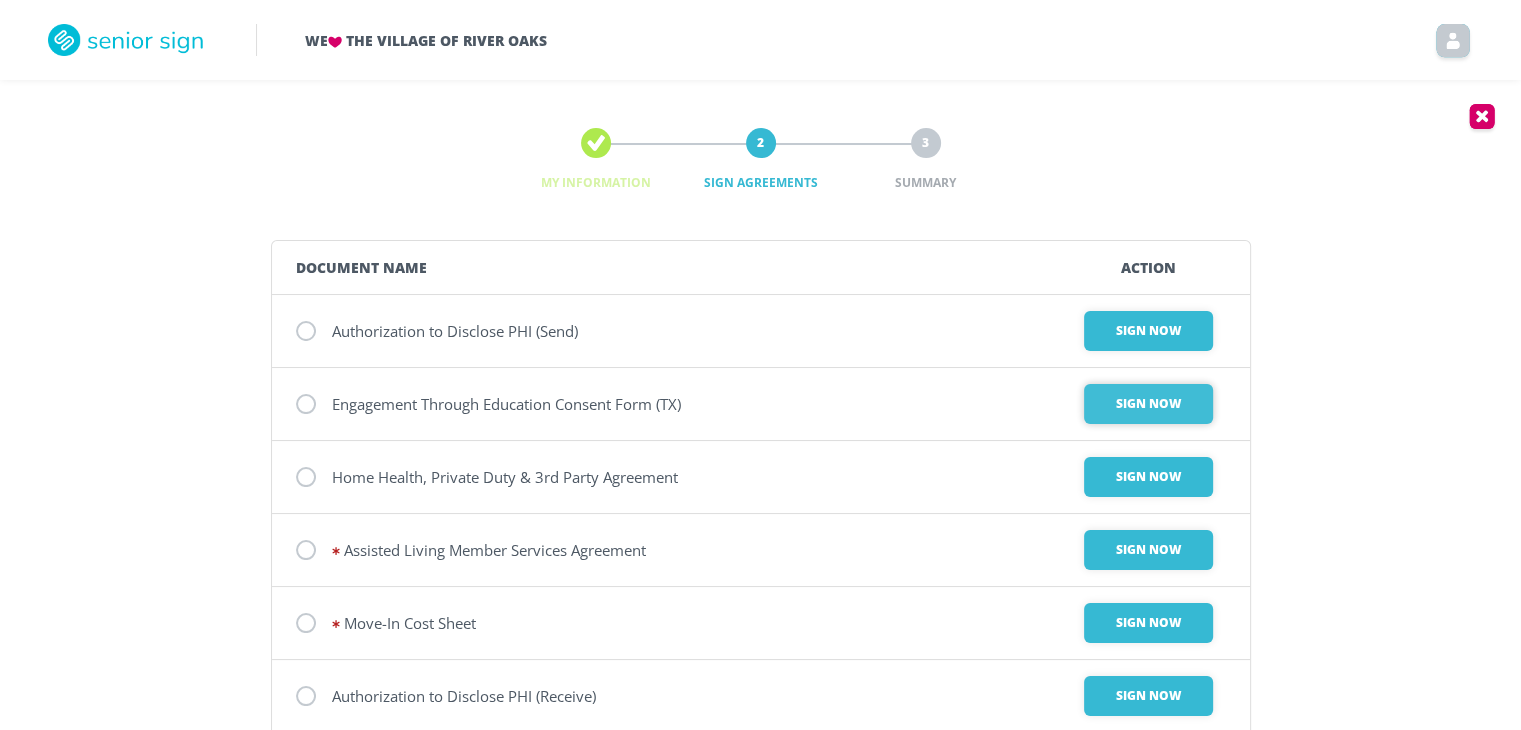 click on "Sign Now" at bounding box center (1148, 331) 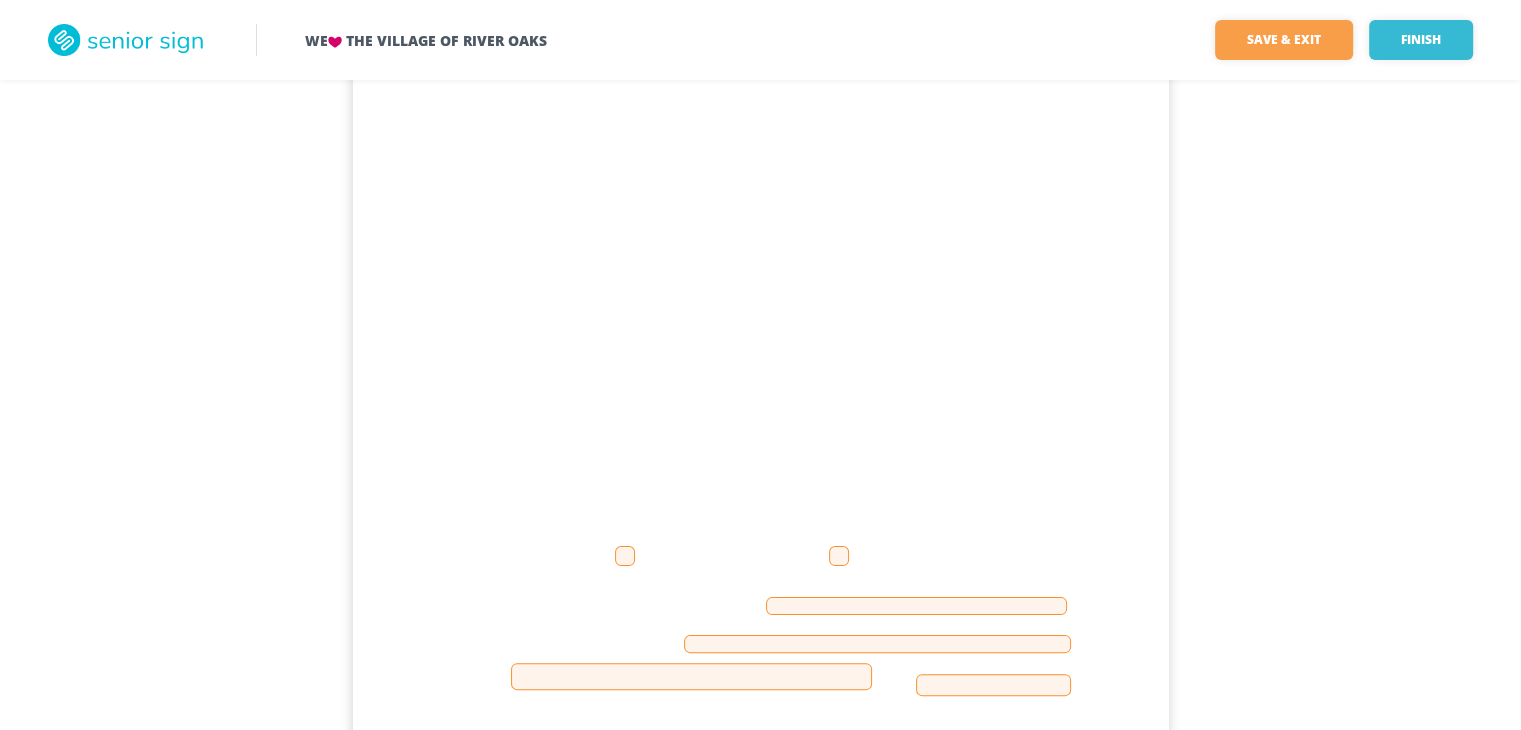 scroll, scrollTop: 300, scrollLeft: 0, axis: vertical 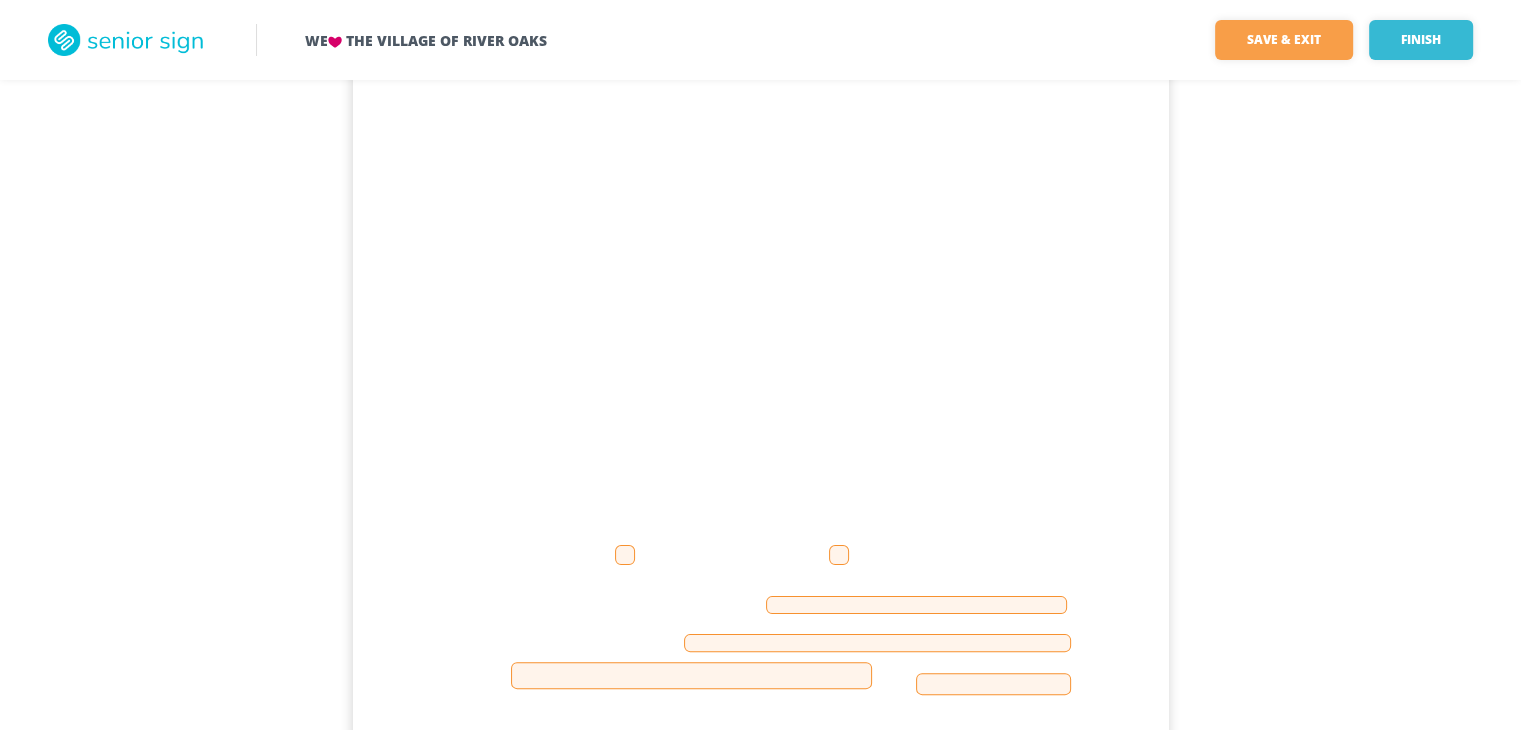 click at bounding box center (839, 555) 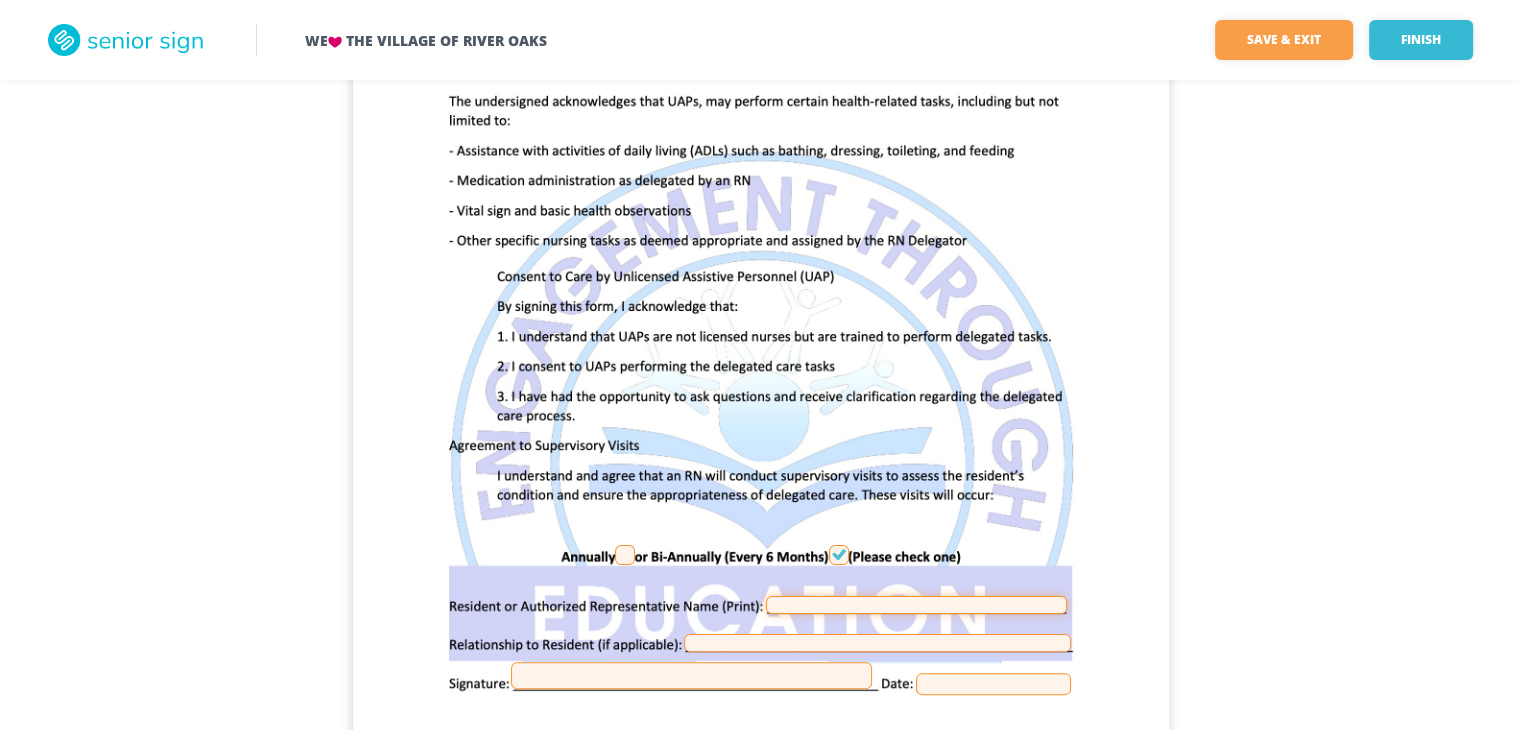 click at bounding box center [916, 605] 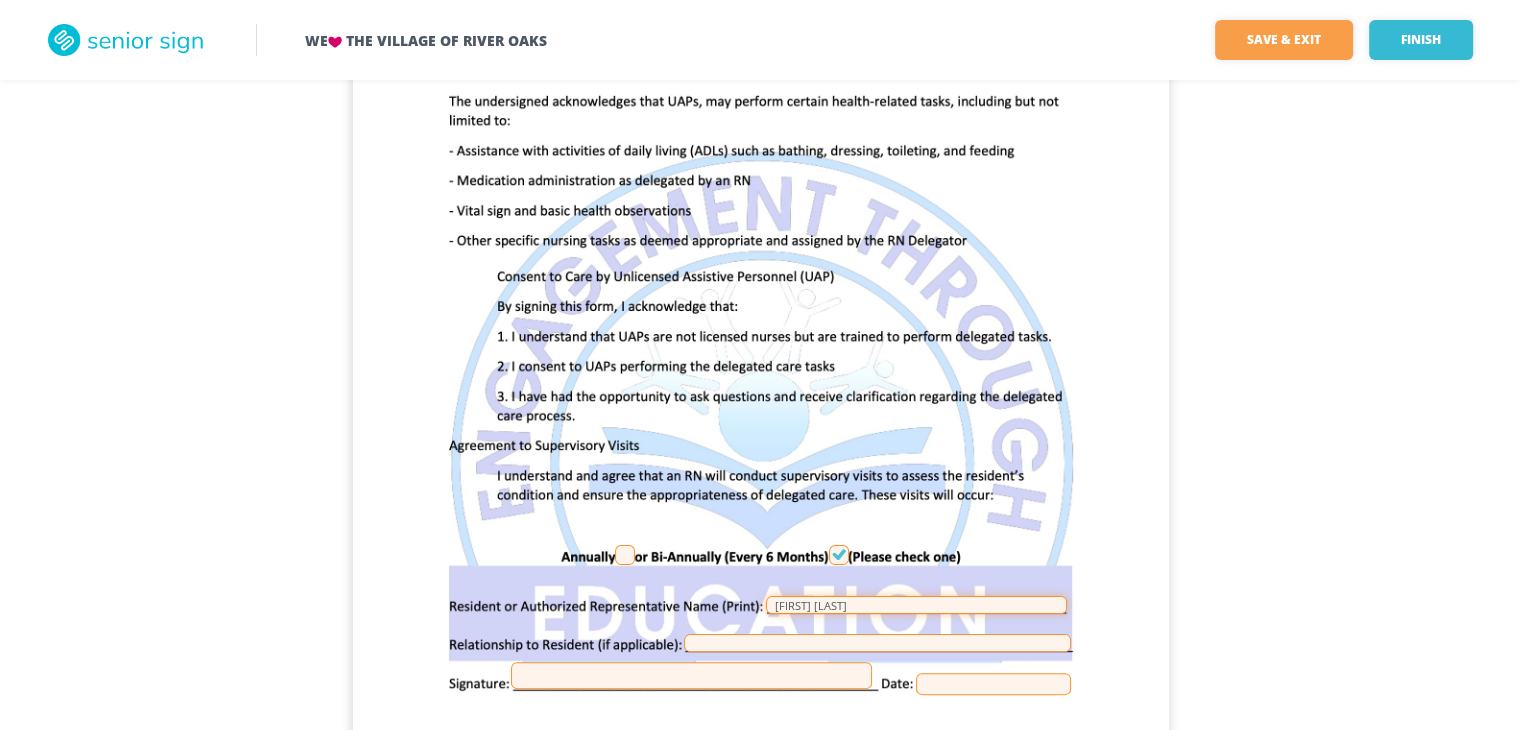 type on "[FIRST] [LAST]" 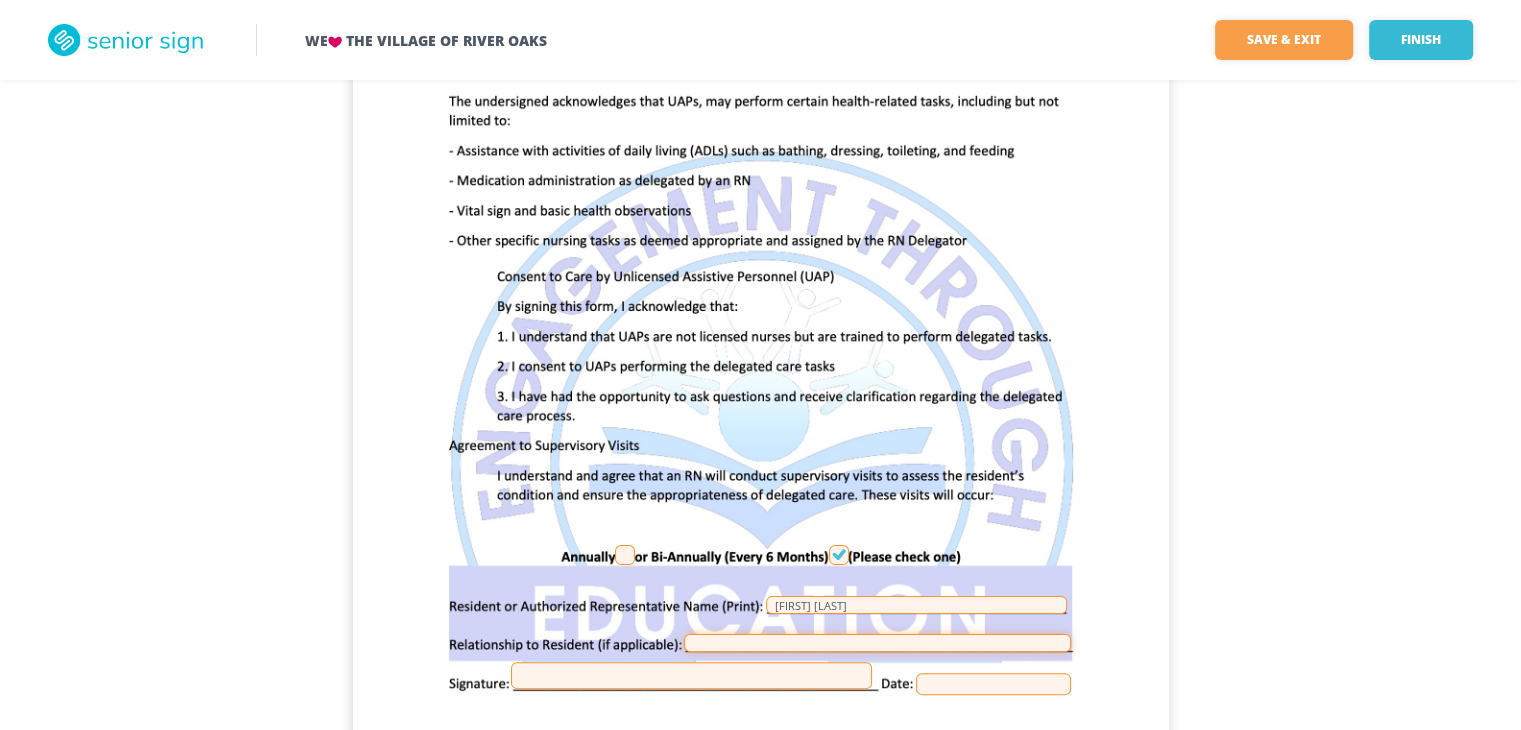 click at bounding box center (877, 643) 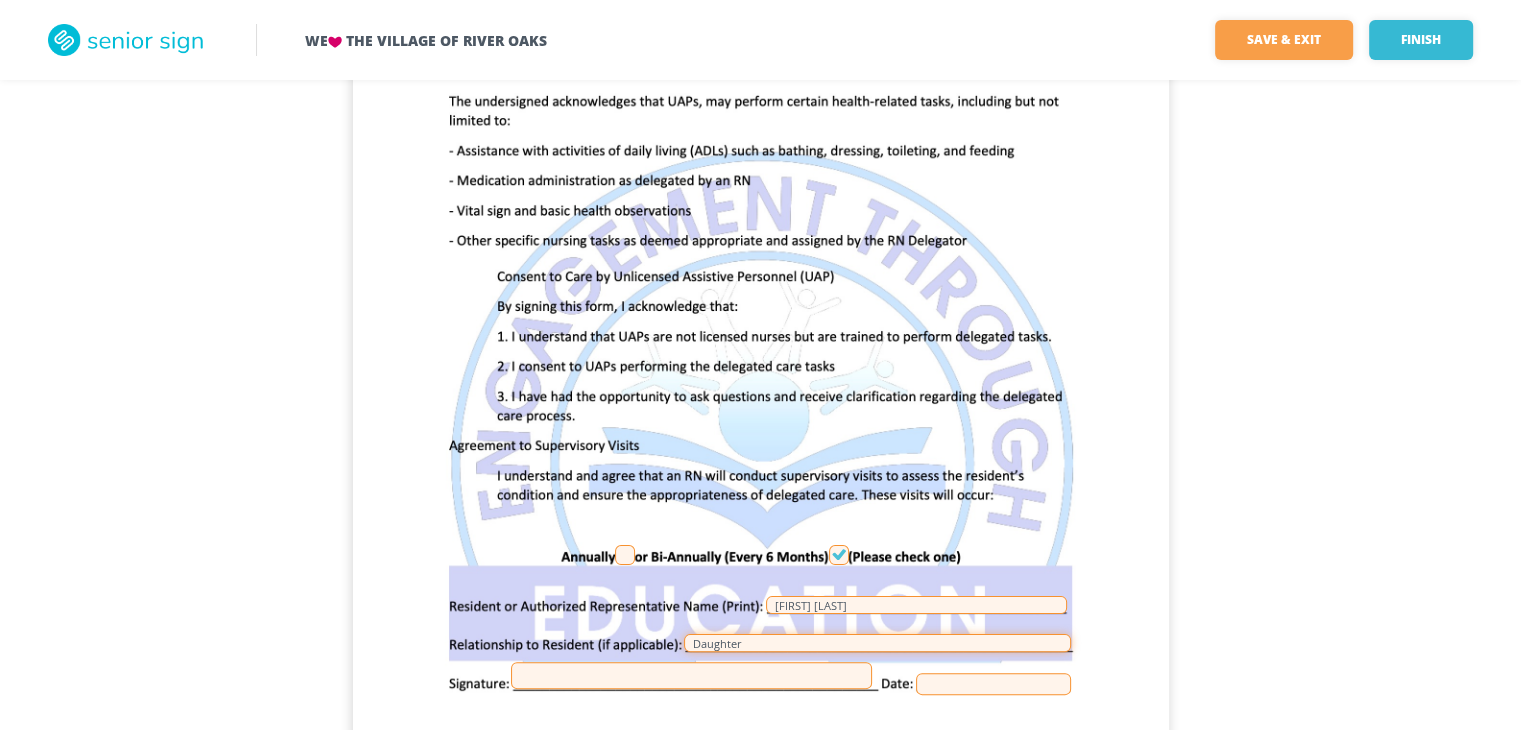 type on "Daughter" 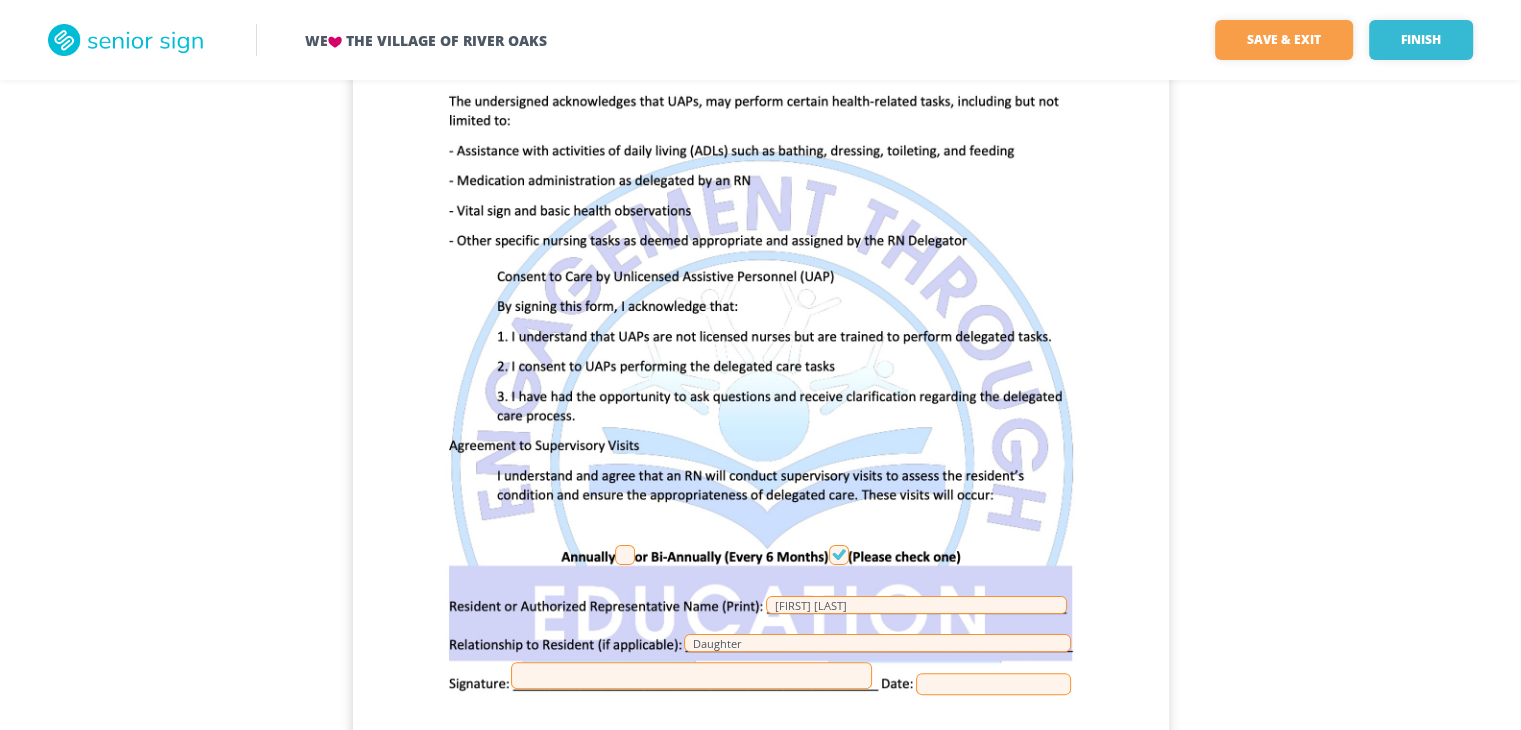 click at bounding box center [691, 675] 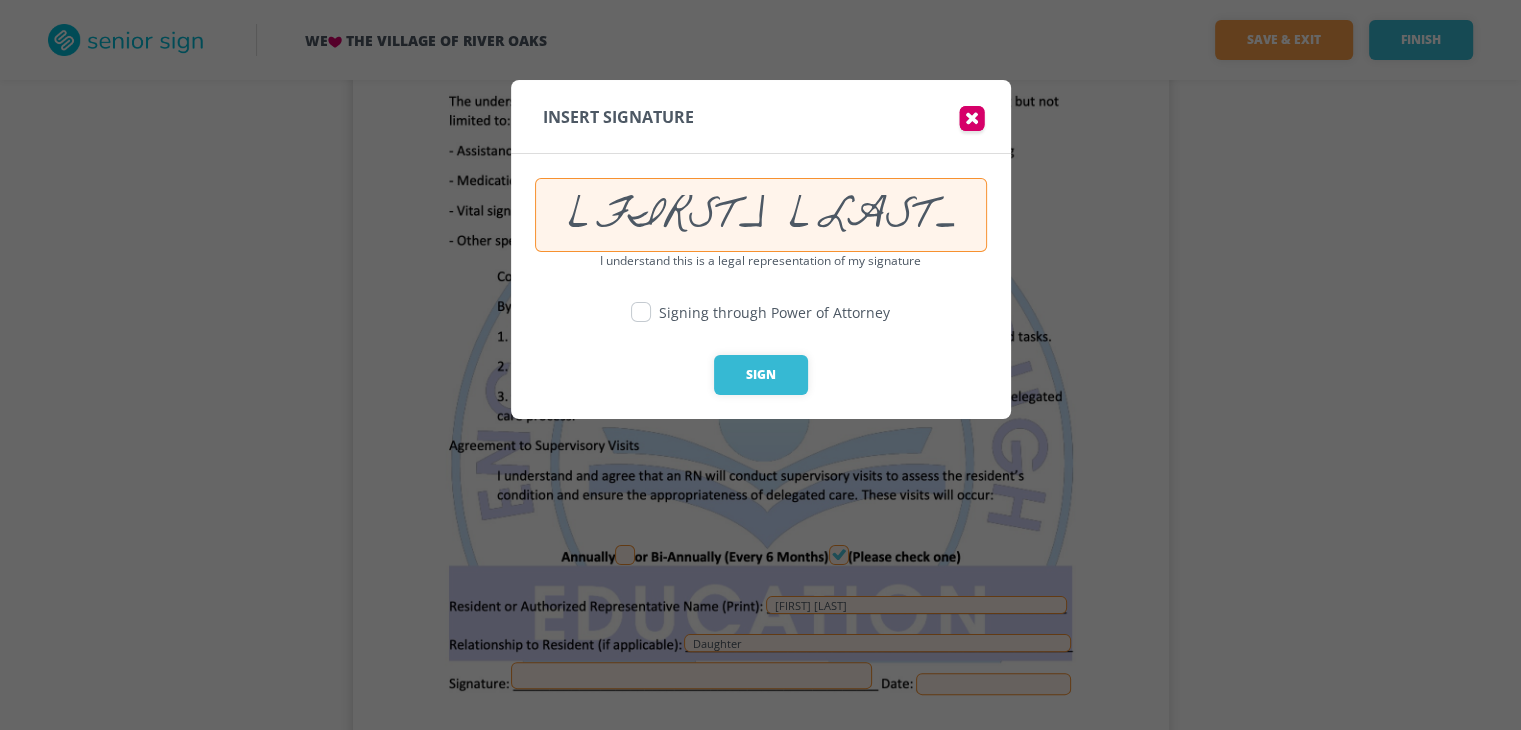 click at bounding box center [641, 312] 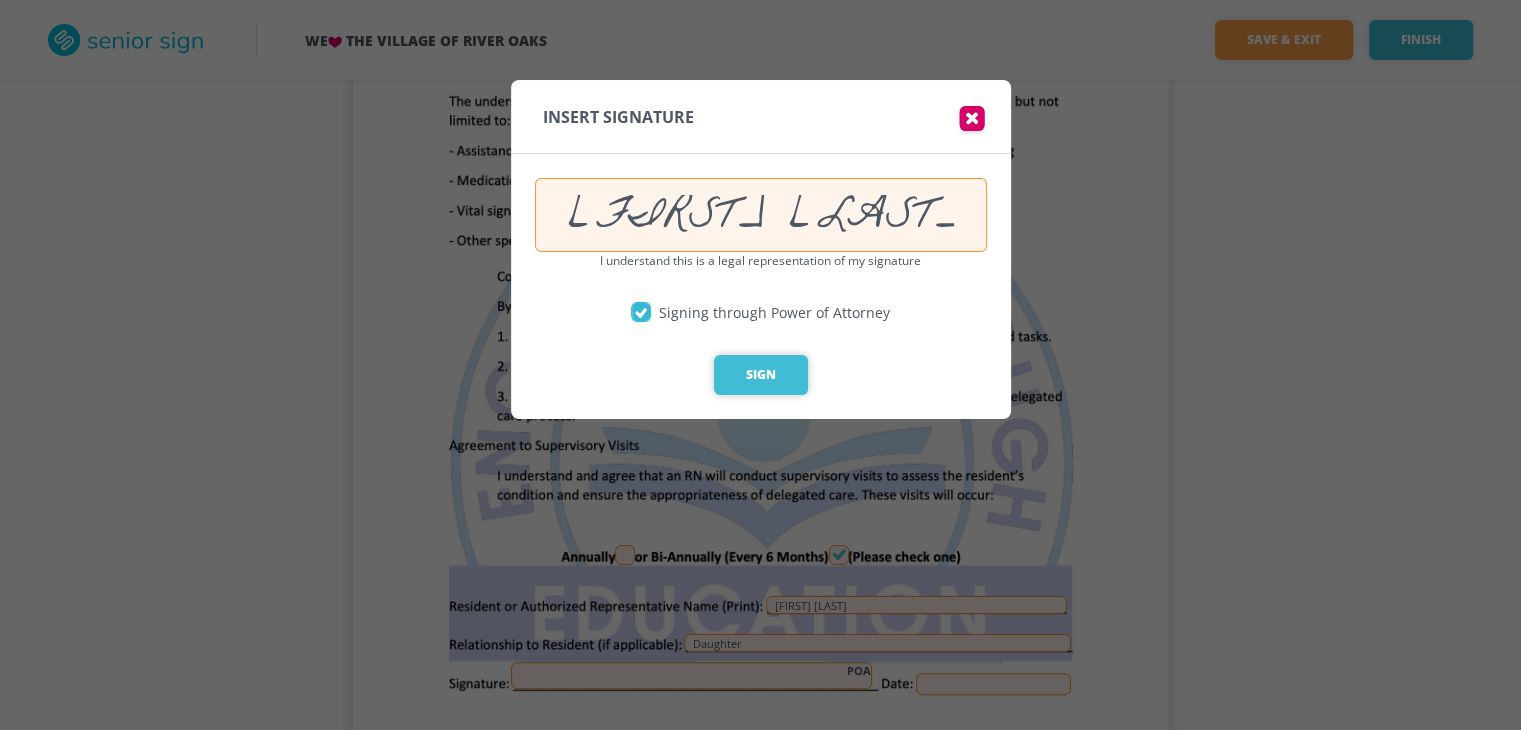 click on "Sign" at bounding box center (761, 375) 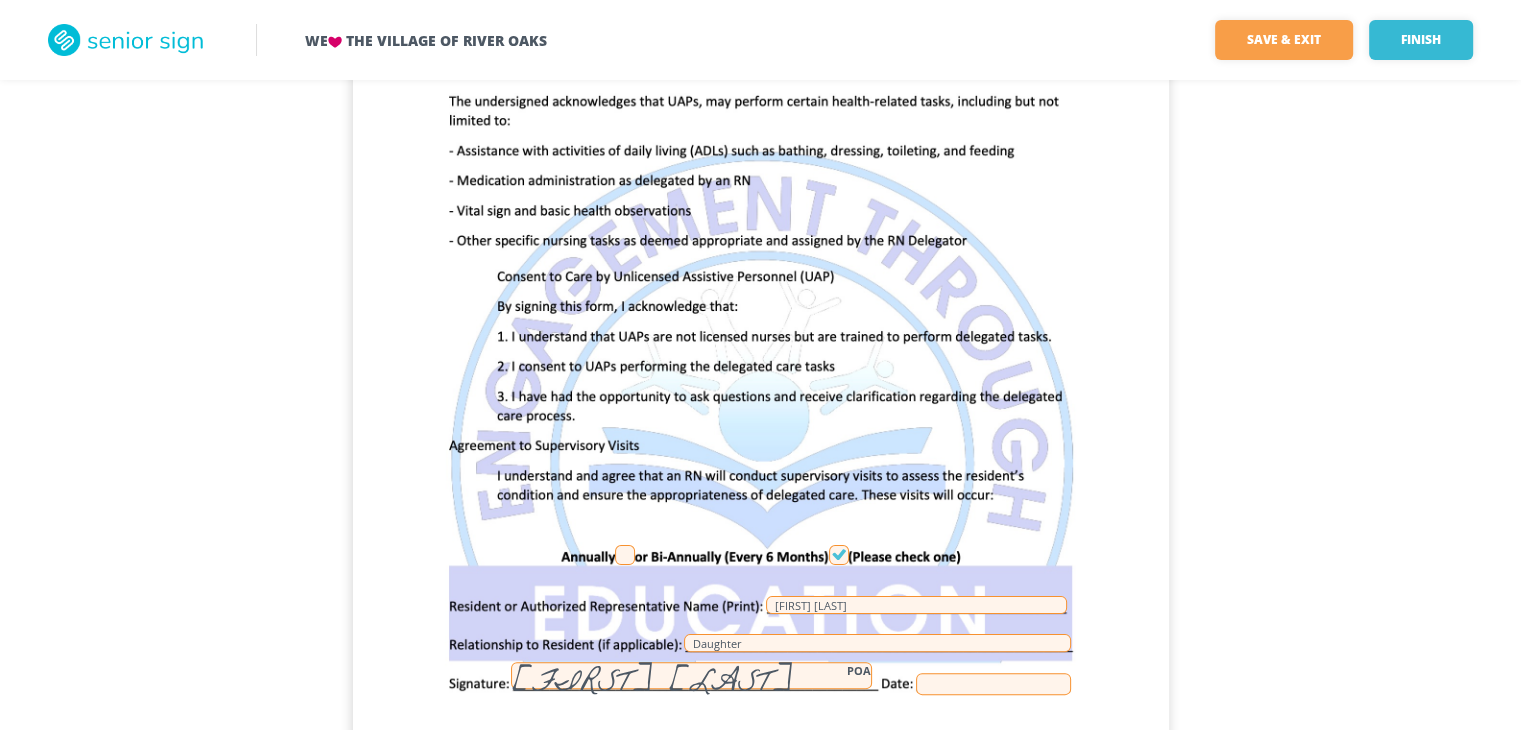 click at bounding box center [993, 684] 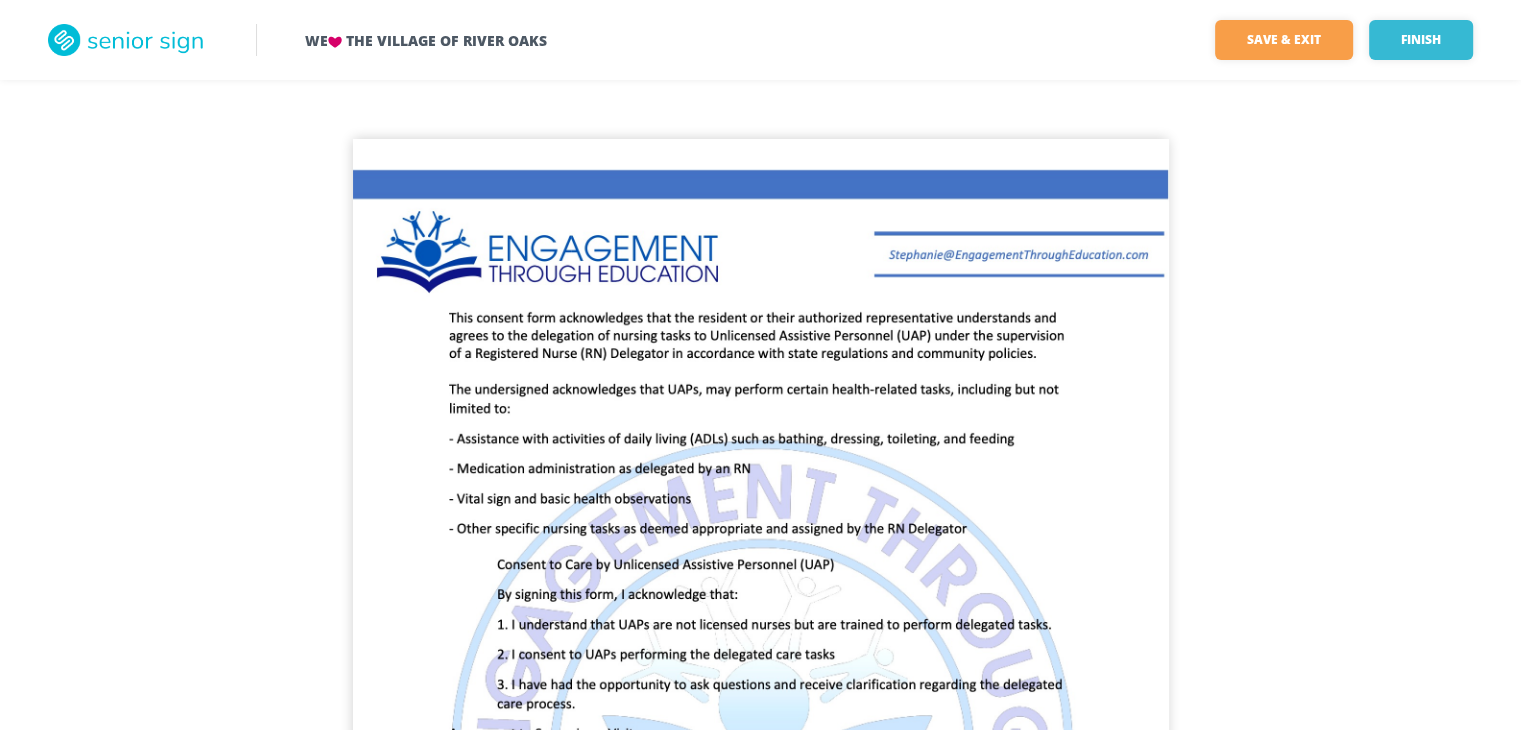 scroll, scrollTop: 0, scrollLeft: 0, axis: both 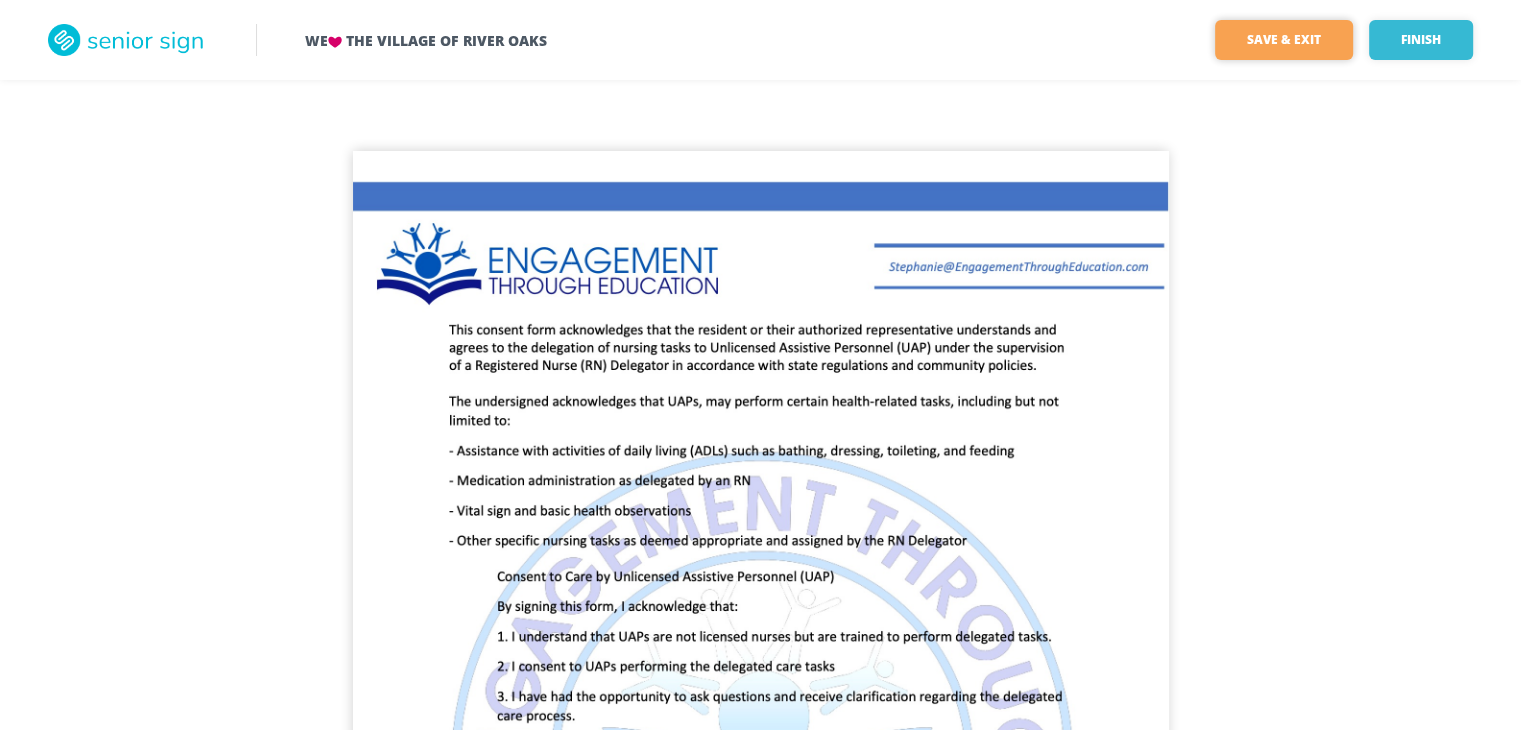 click on "Save & Exit" at bounding box center (1284, 40) 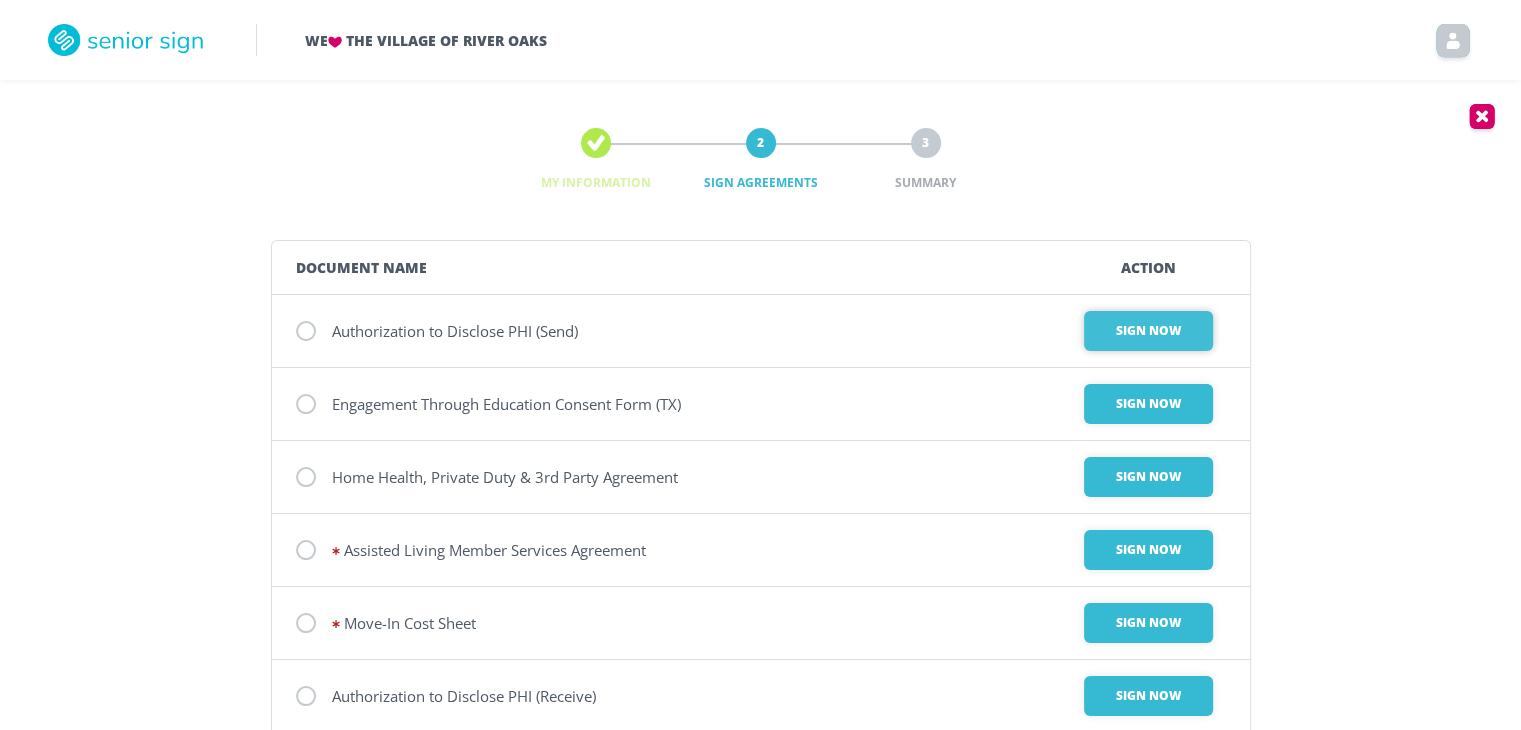 click on "Sign Now" at bounding box center (1148, 331) 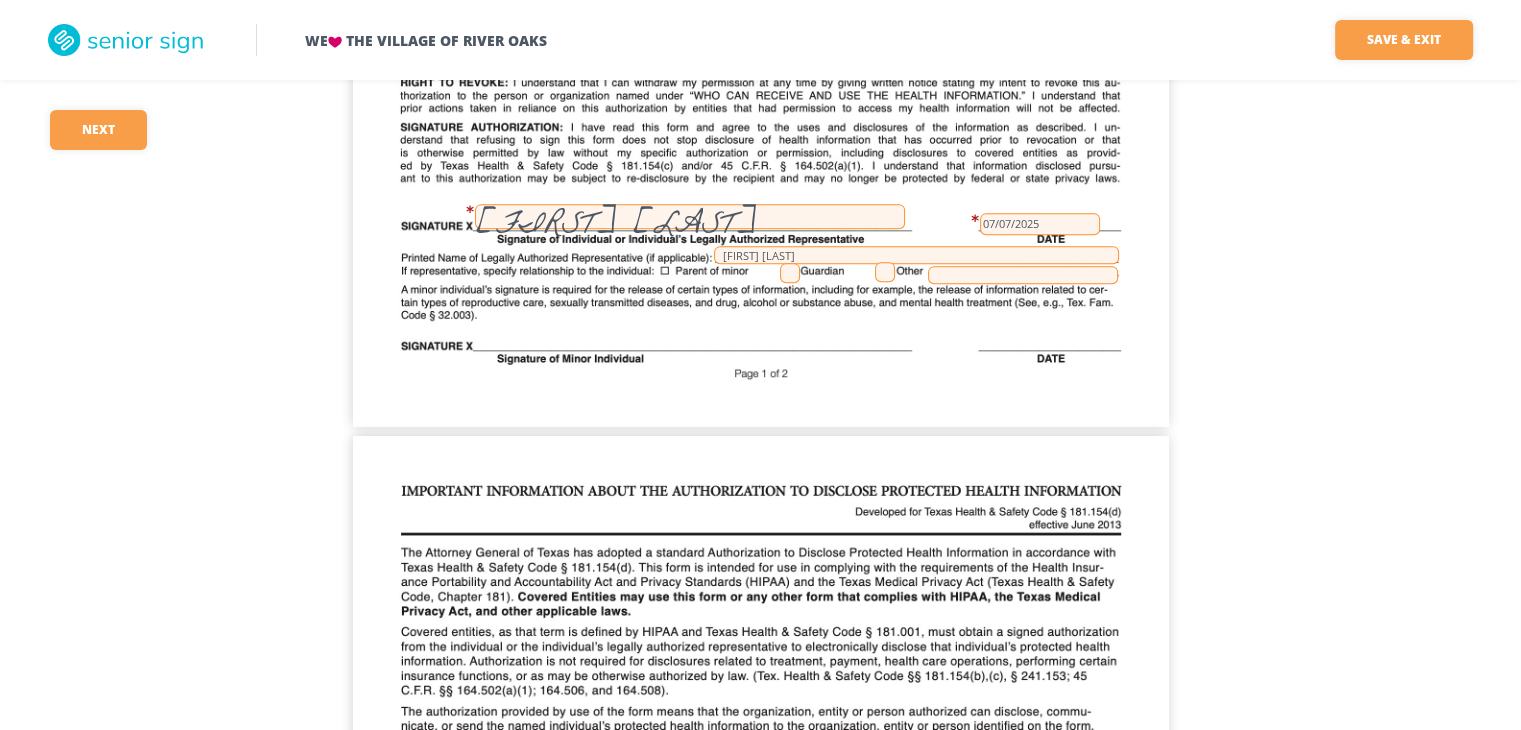scroll, scrollTop: 800, scrollLeft: 0, axis: vertical 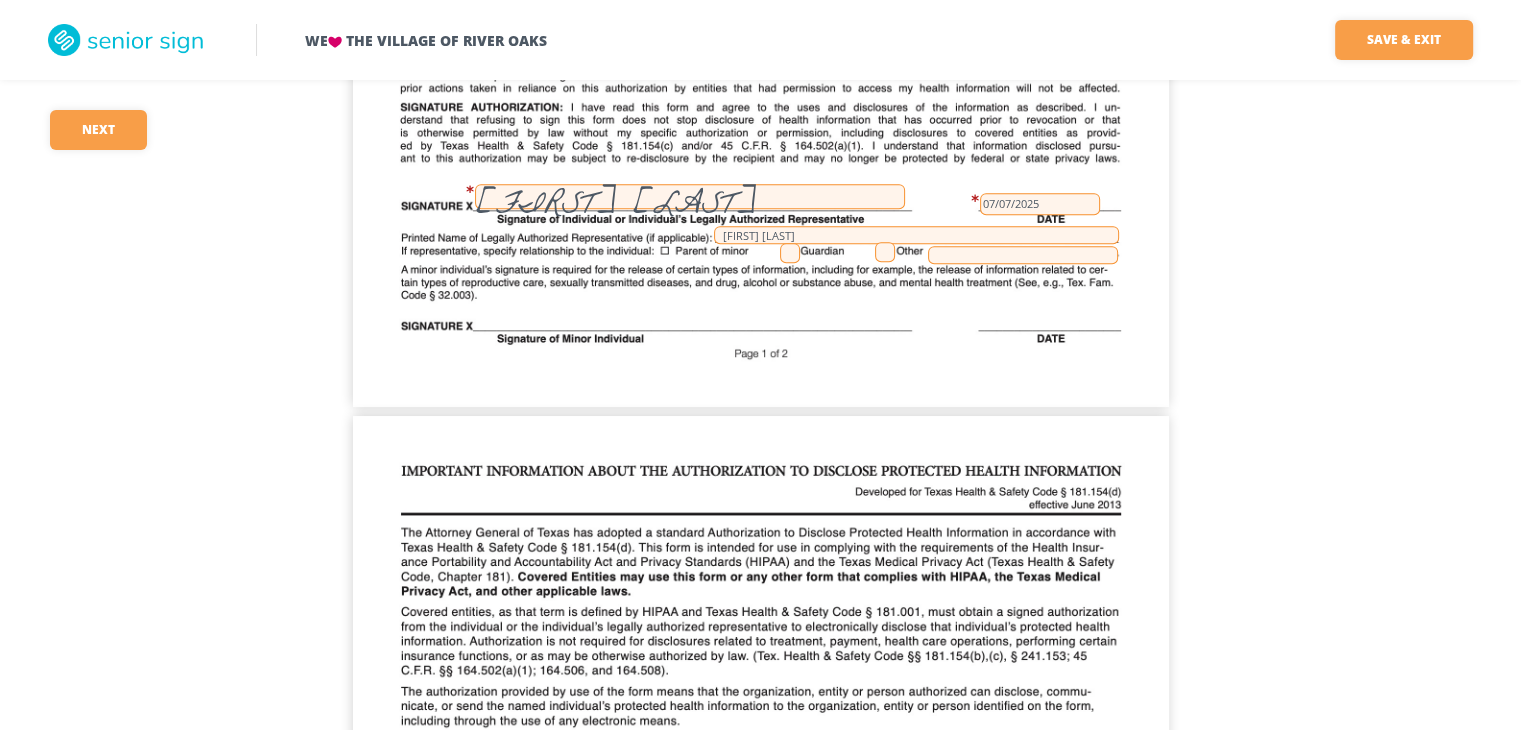 click on "[FIRST] [LAST]" at bounding box center [690, 196] 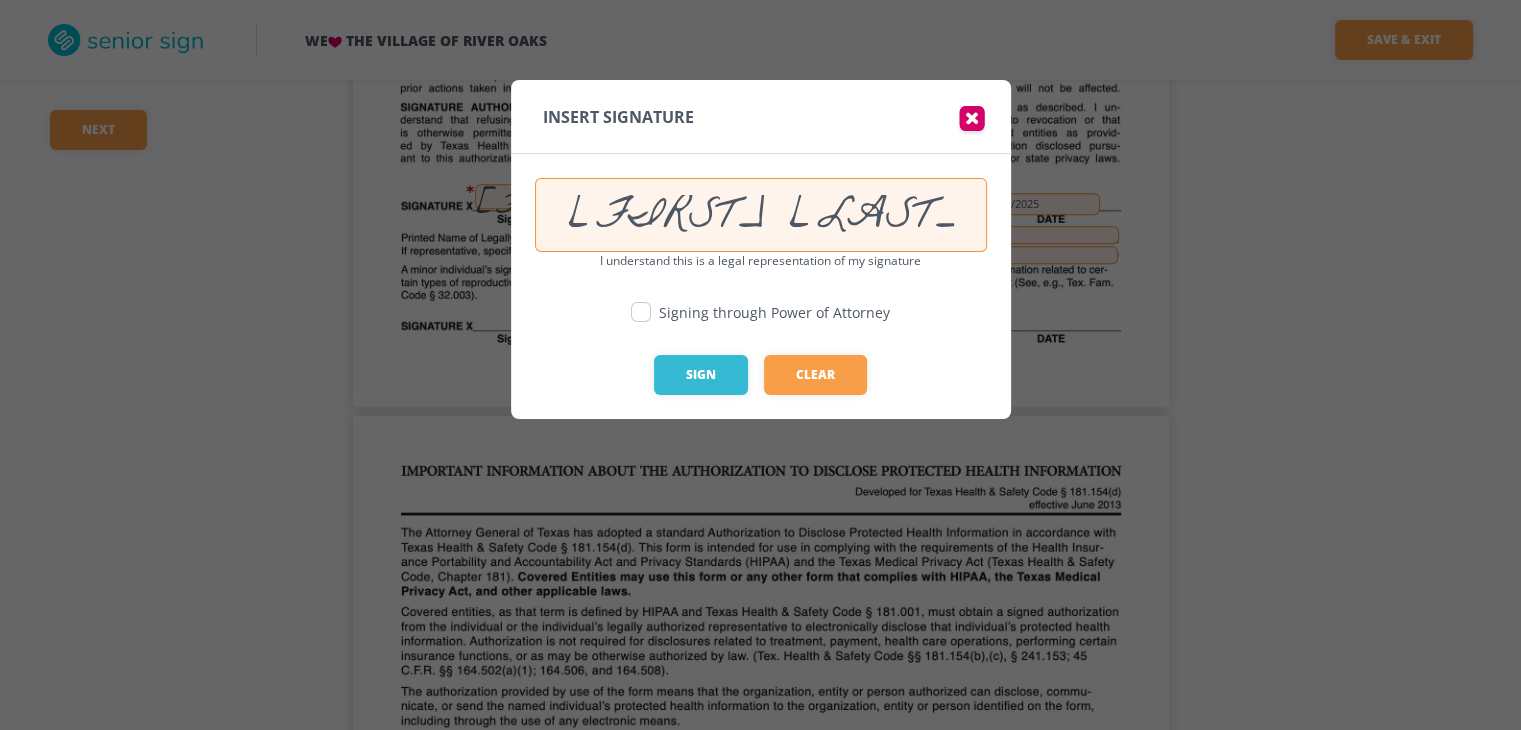 click at bounding box center (641, 312) 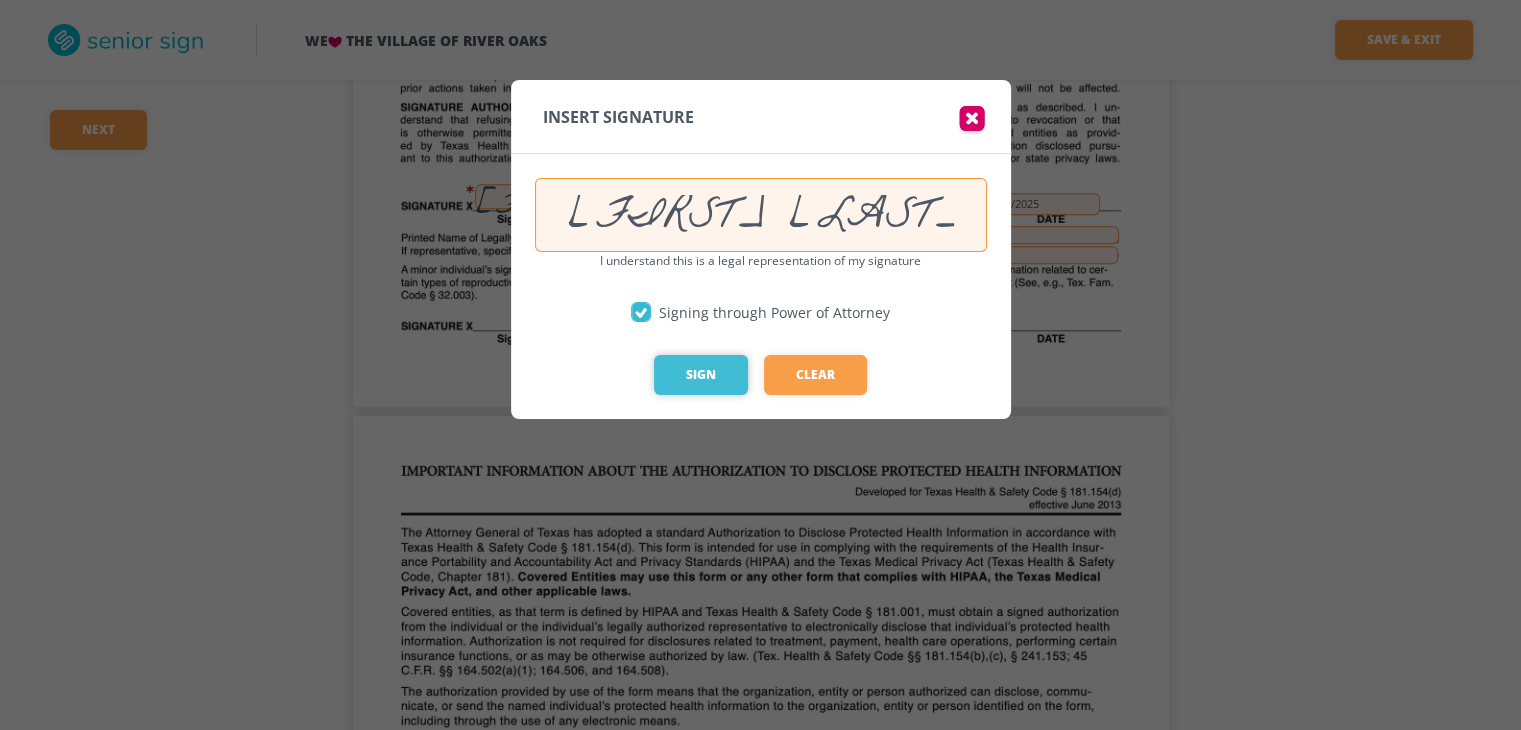 click on "Sign" at bounding box center [701, 375] 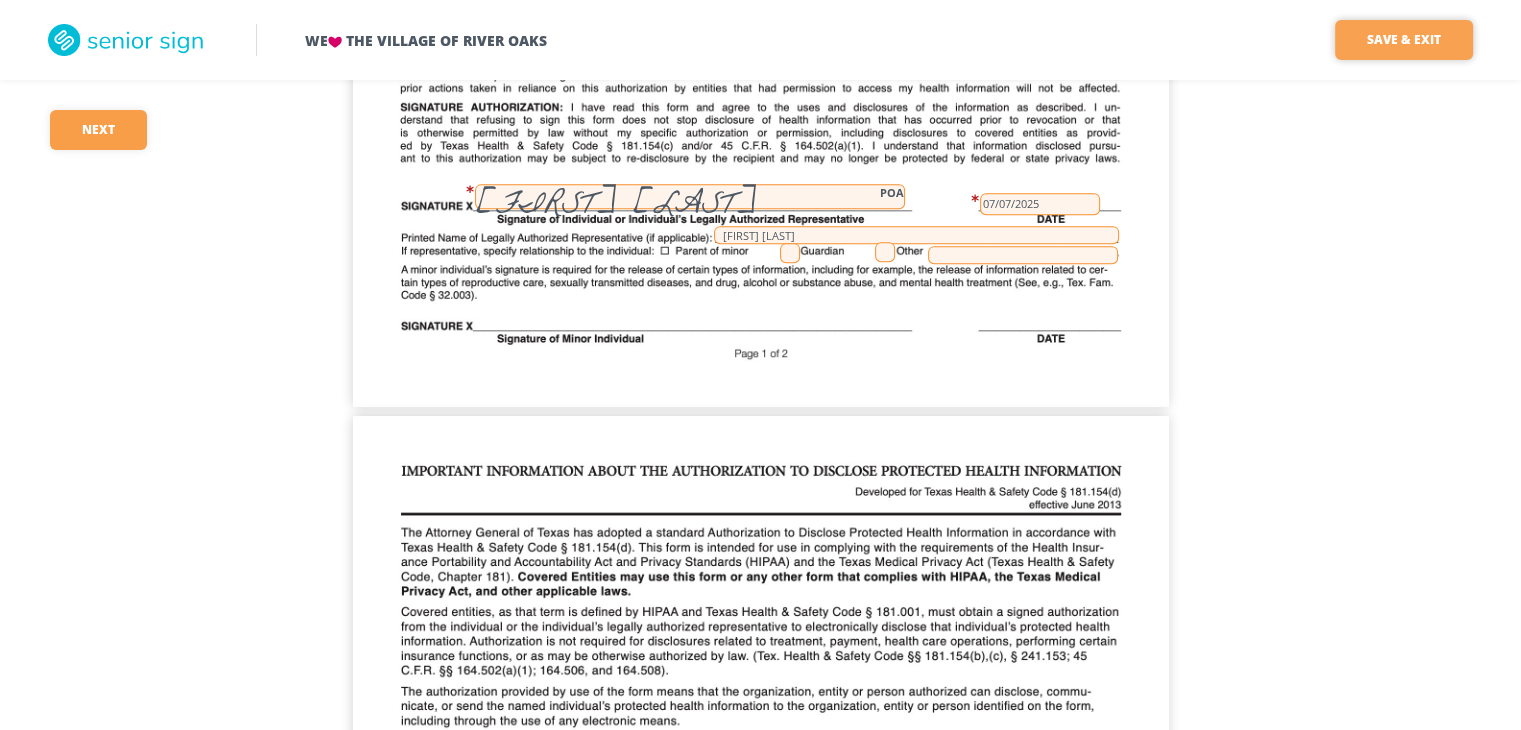 click on "Save & Exit" at bounding box center [1404, 40] 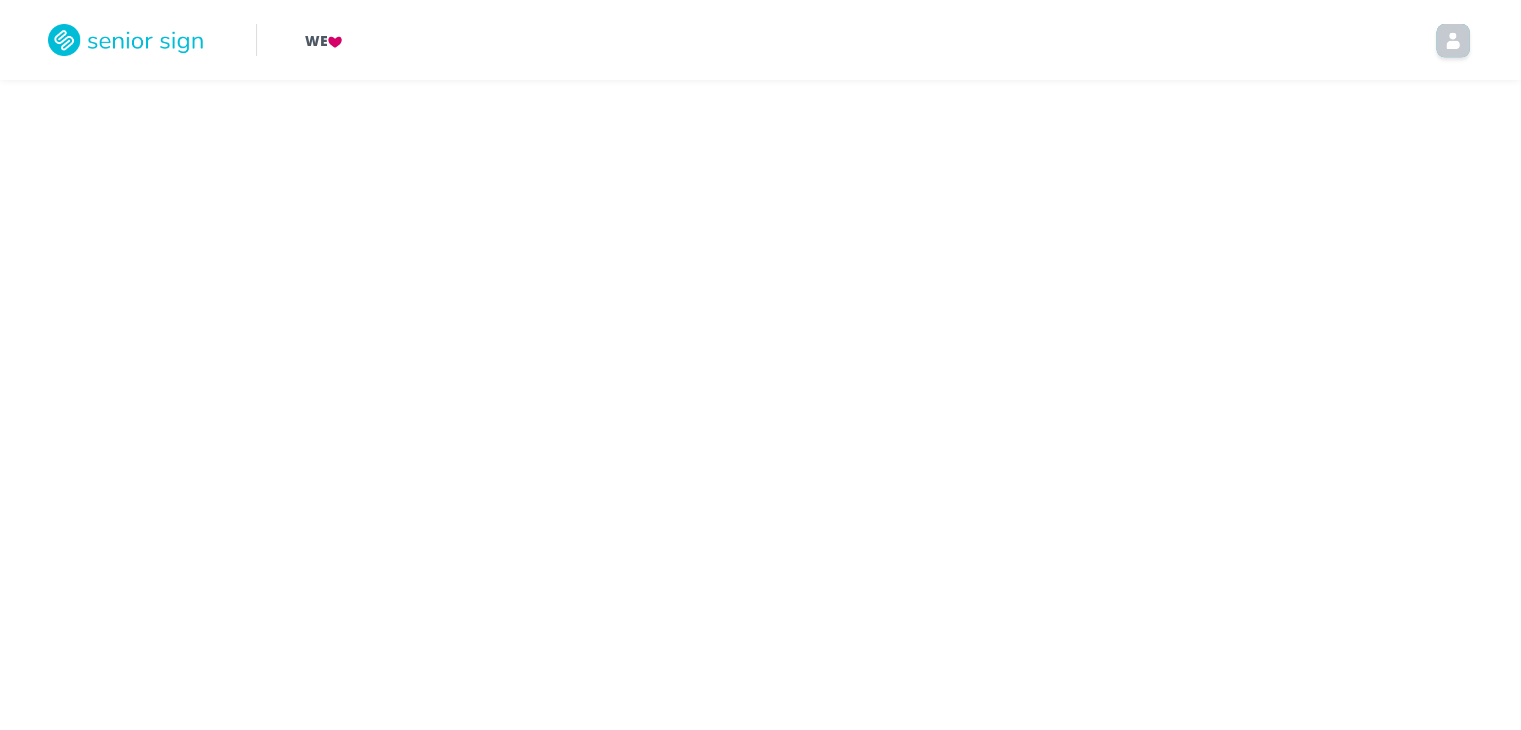 scroll, scrollTop: 0, scrollLeft: 0, axis: both 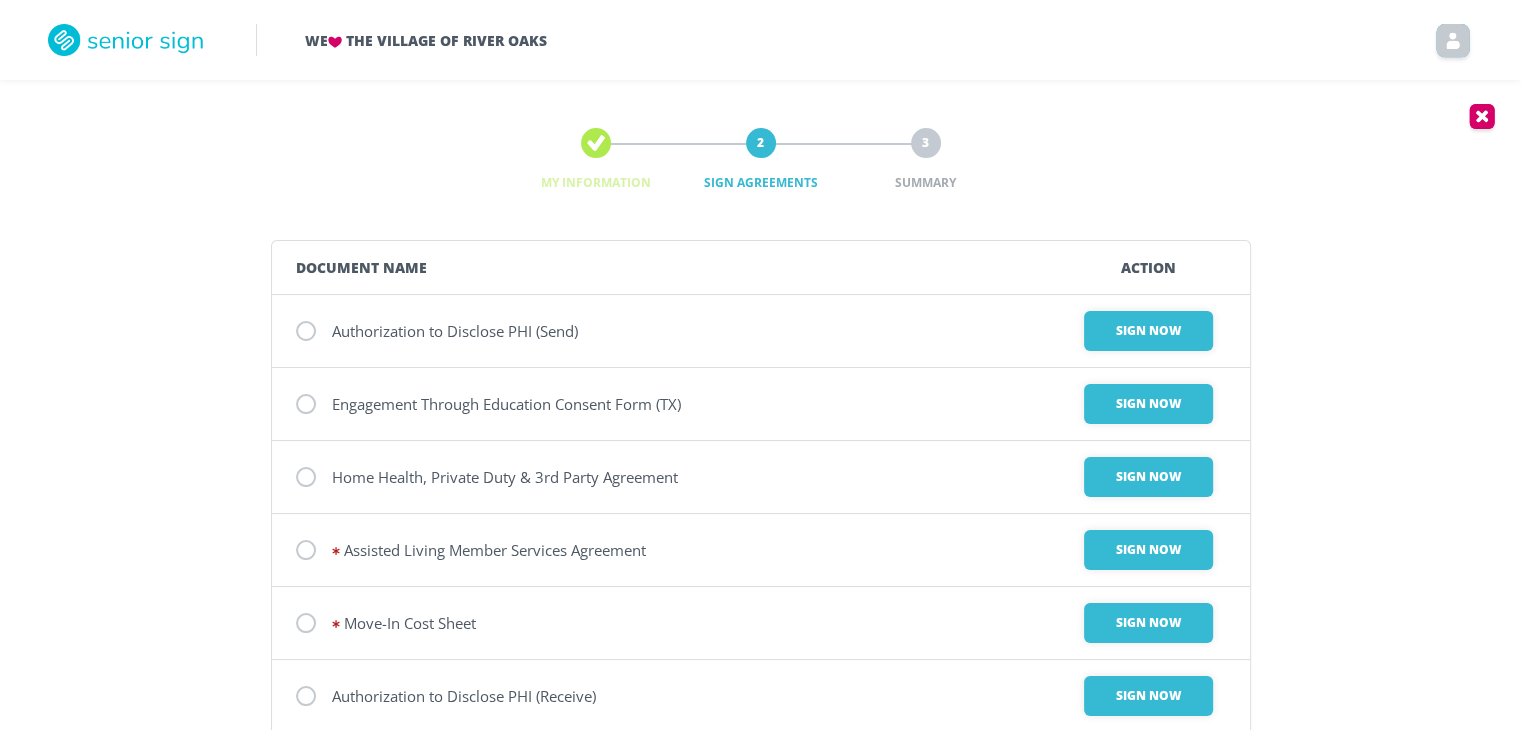 click at bounding box center (306, 331) 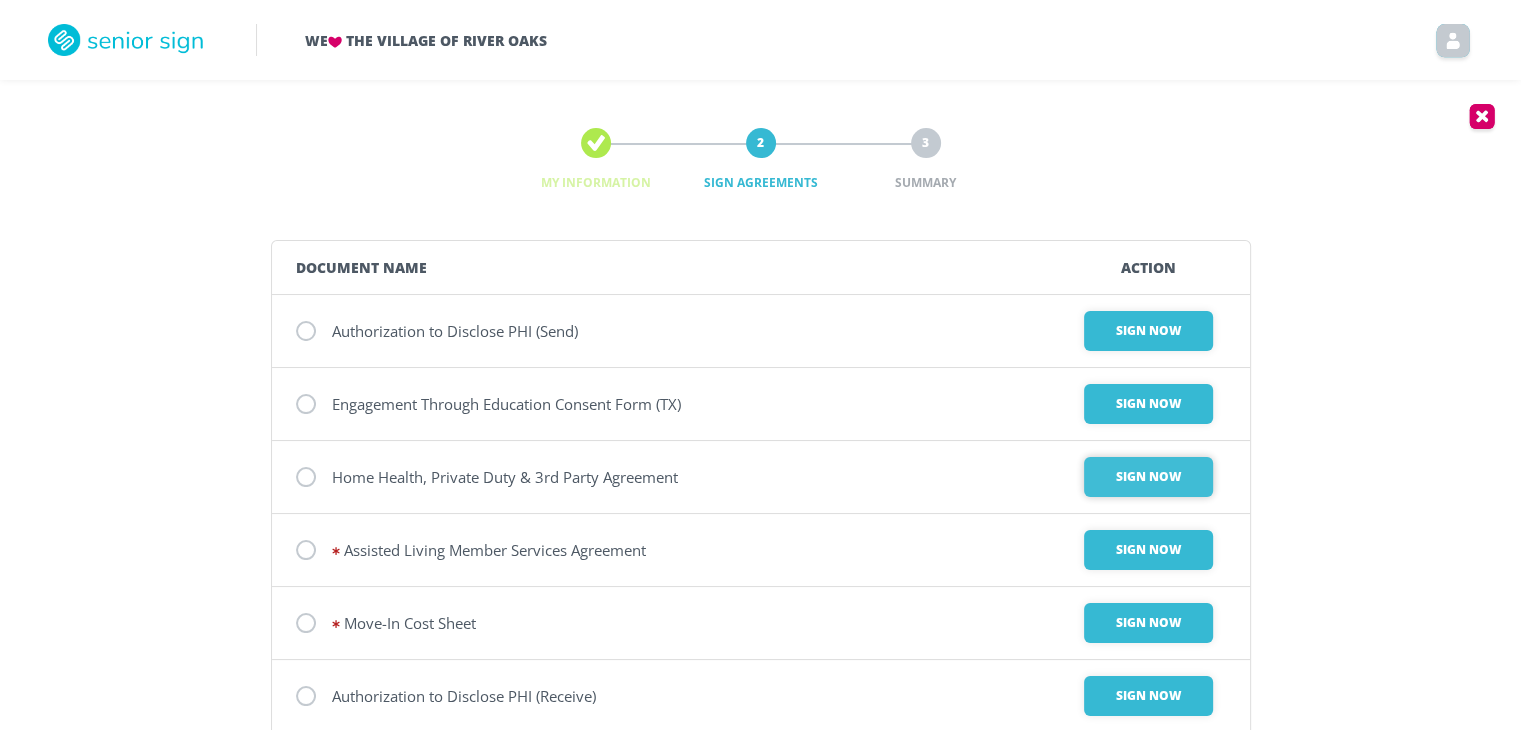 click on "Sign Now" at bounding box center [1148, 331] 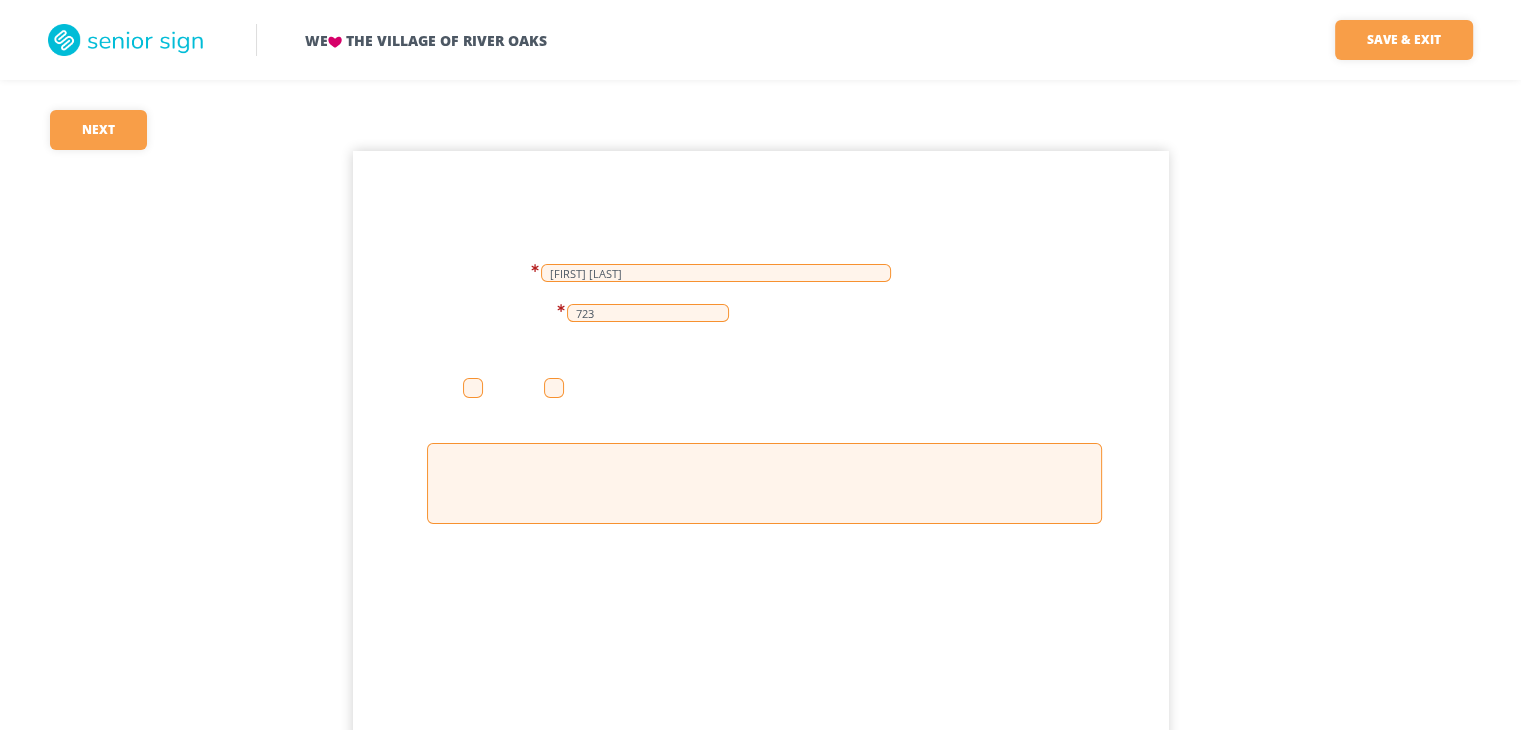 click at bounding box center [554, 388] 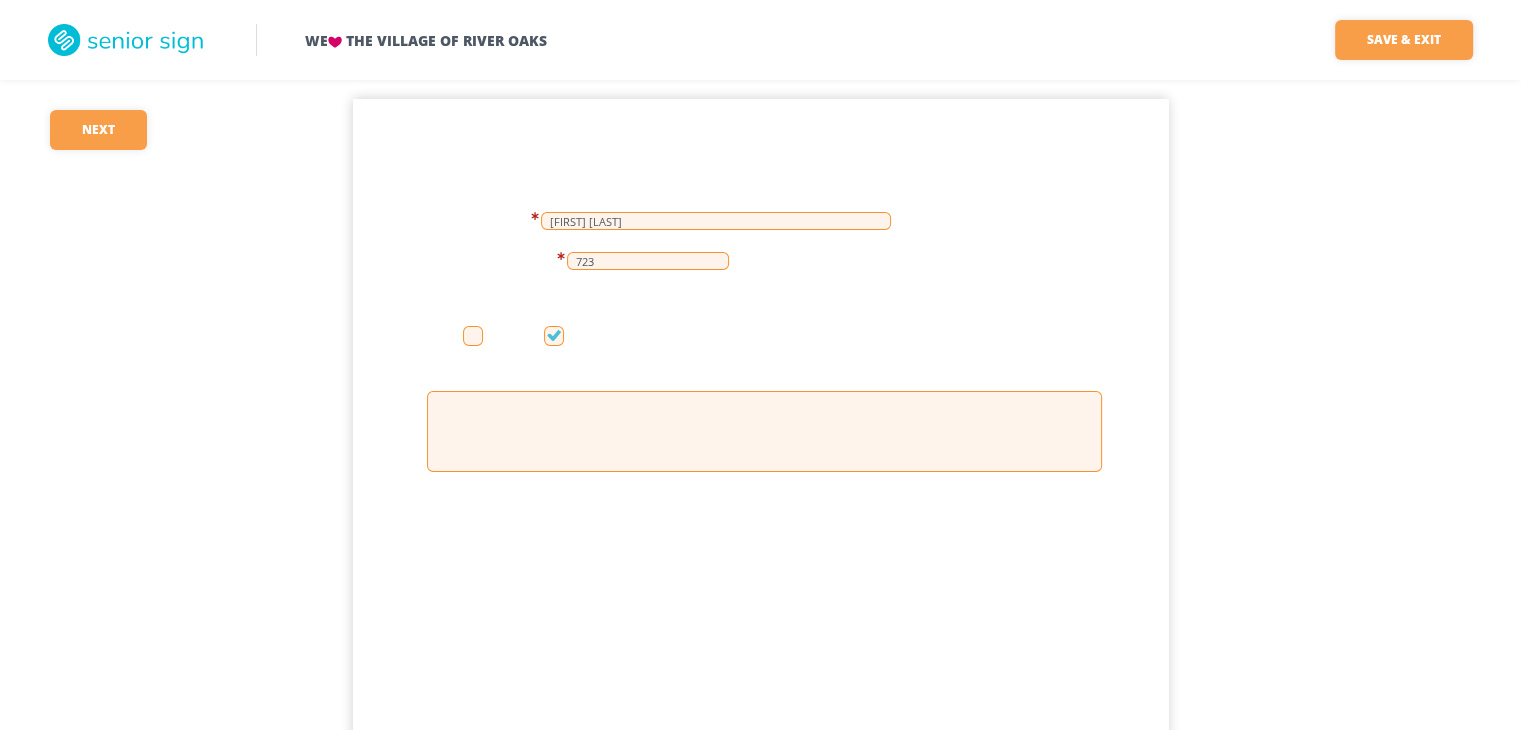scroll, scrollTop: 0, scrollLeft: 0, axis: both 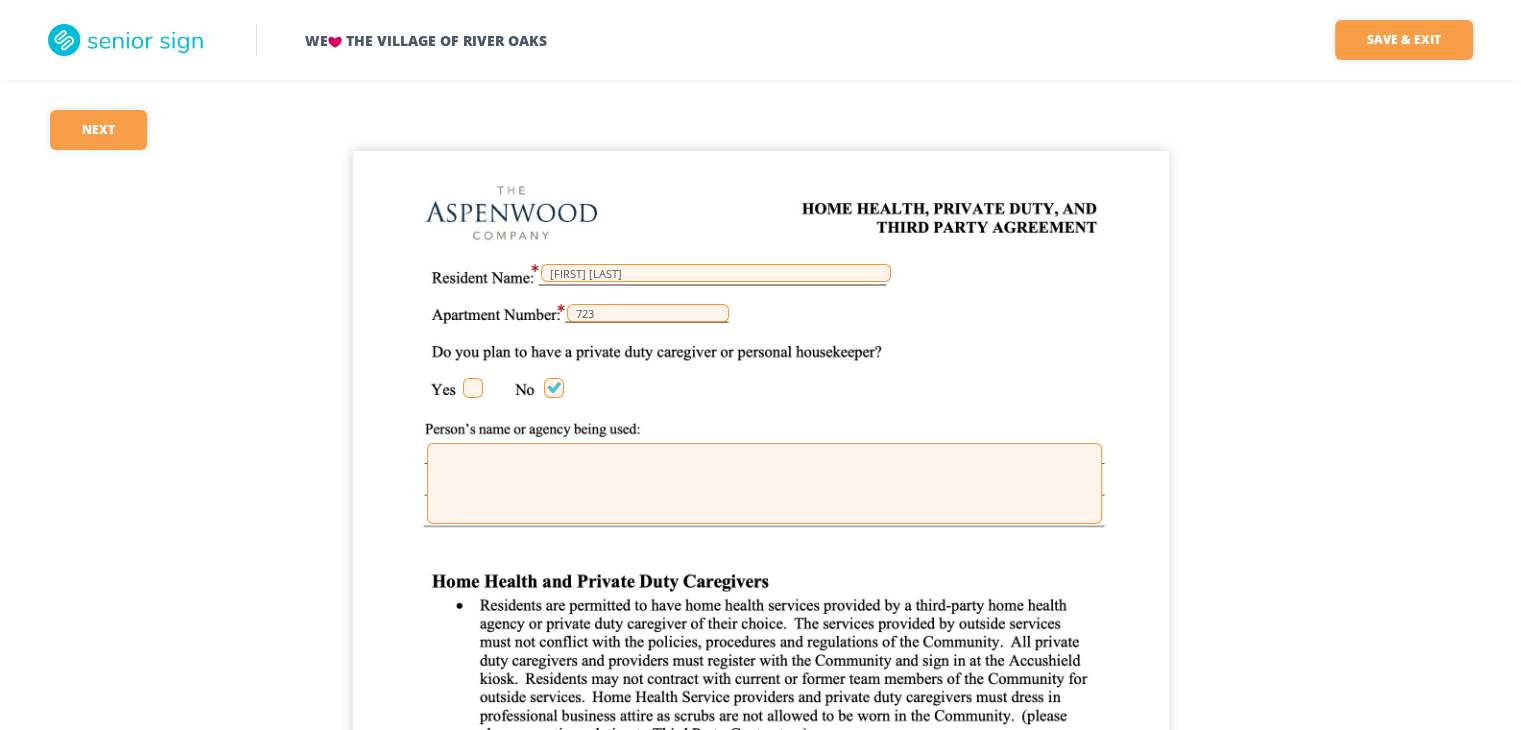 click at bounding box center (554, 388) 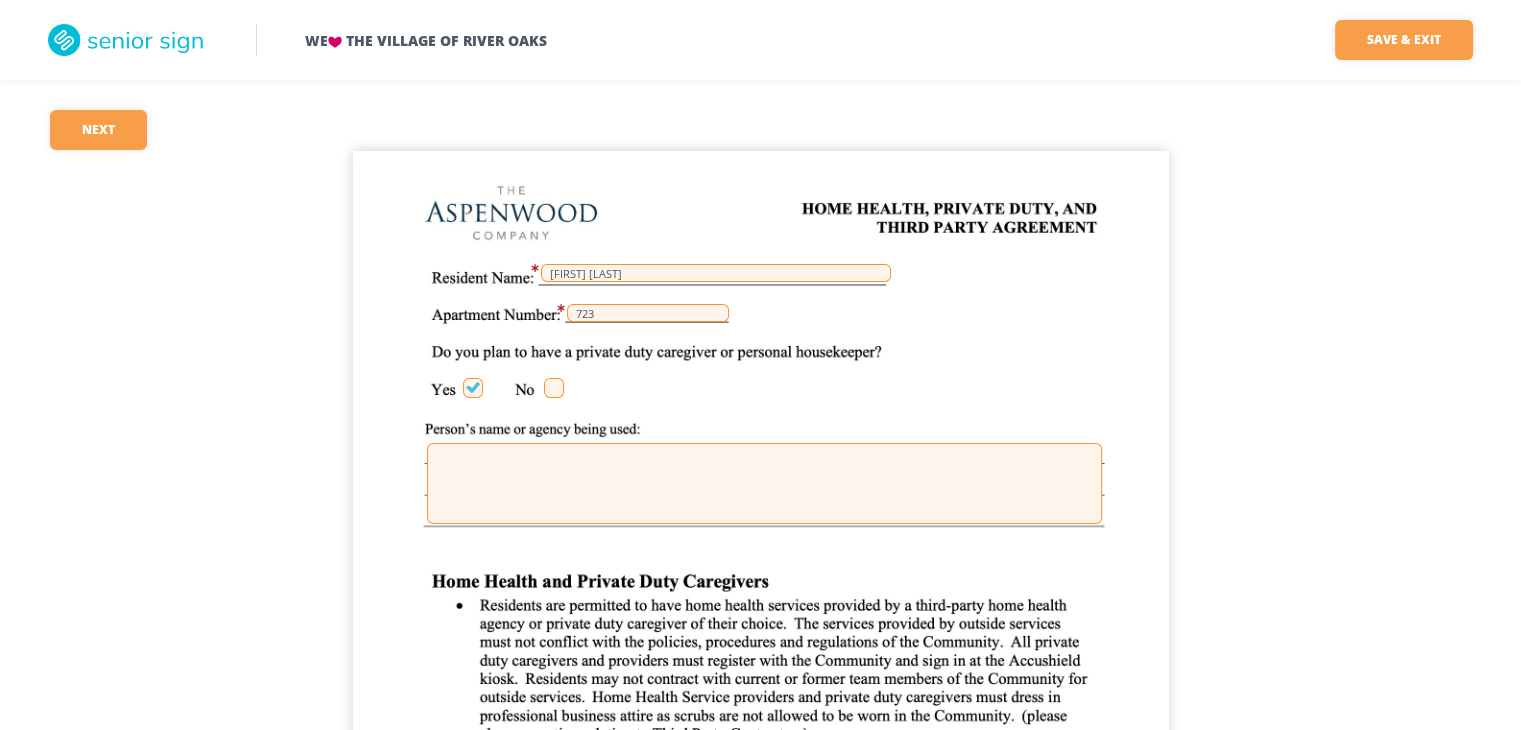 click at bounding box center (554, 388) 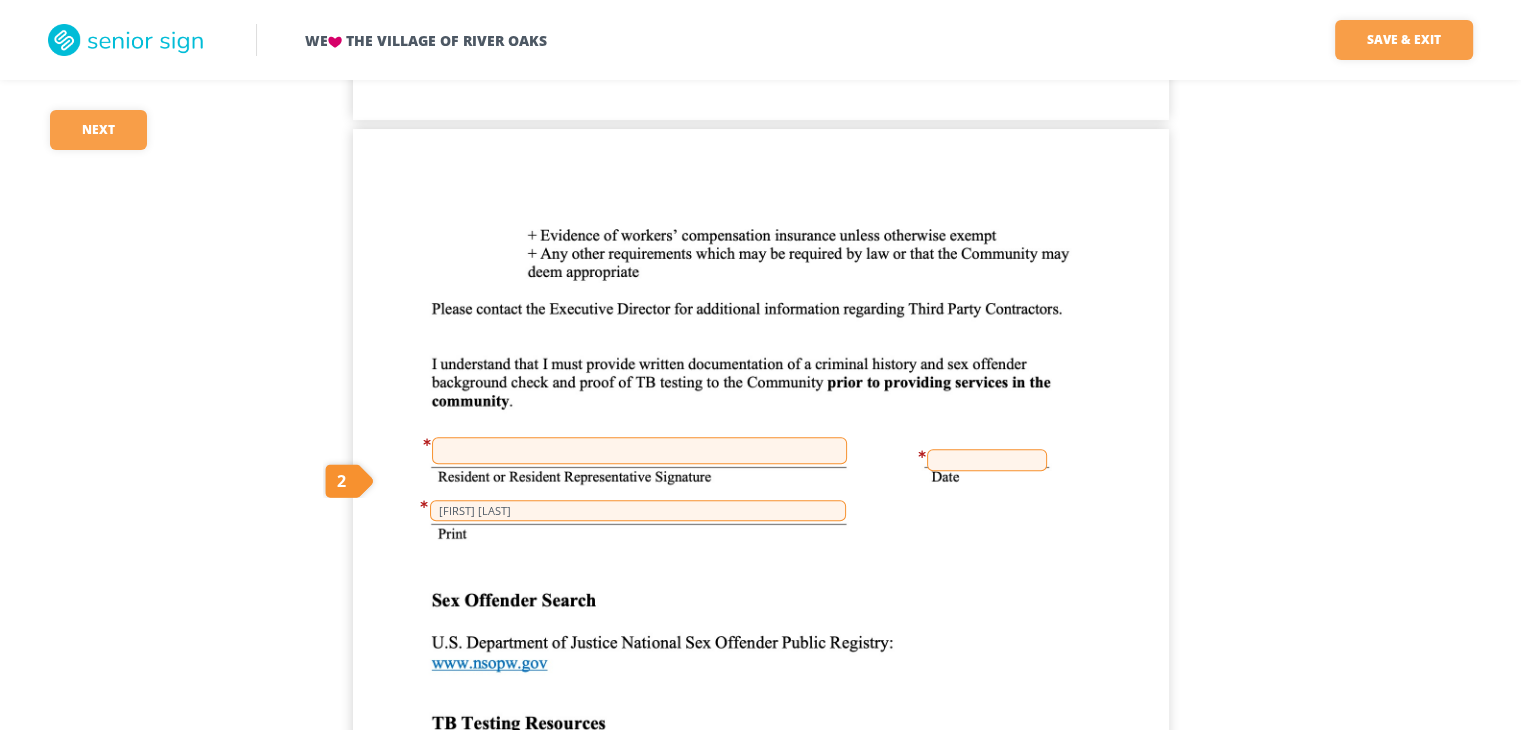 scroll, scrollTop: 1100, scrollLeft: 0, axis: vertical 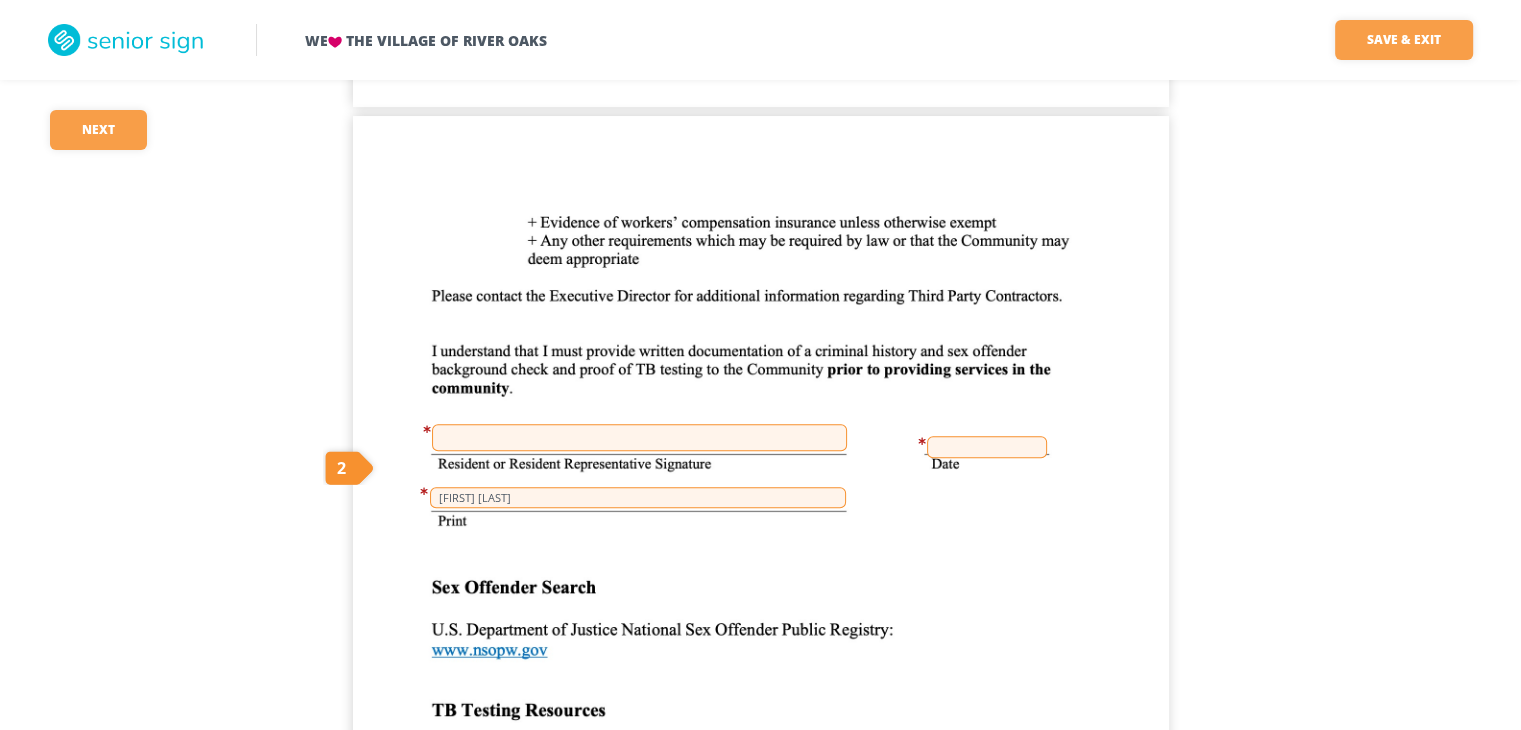 click at bounding box center (639, 437) 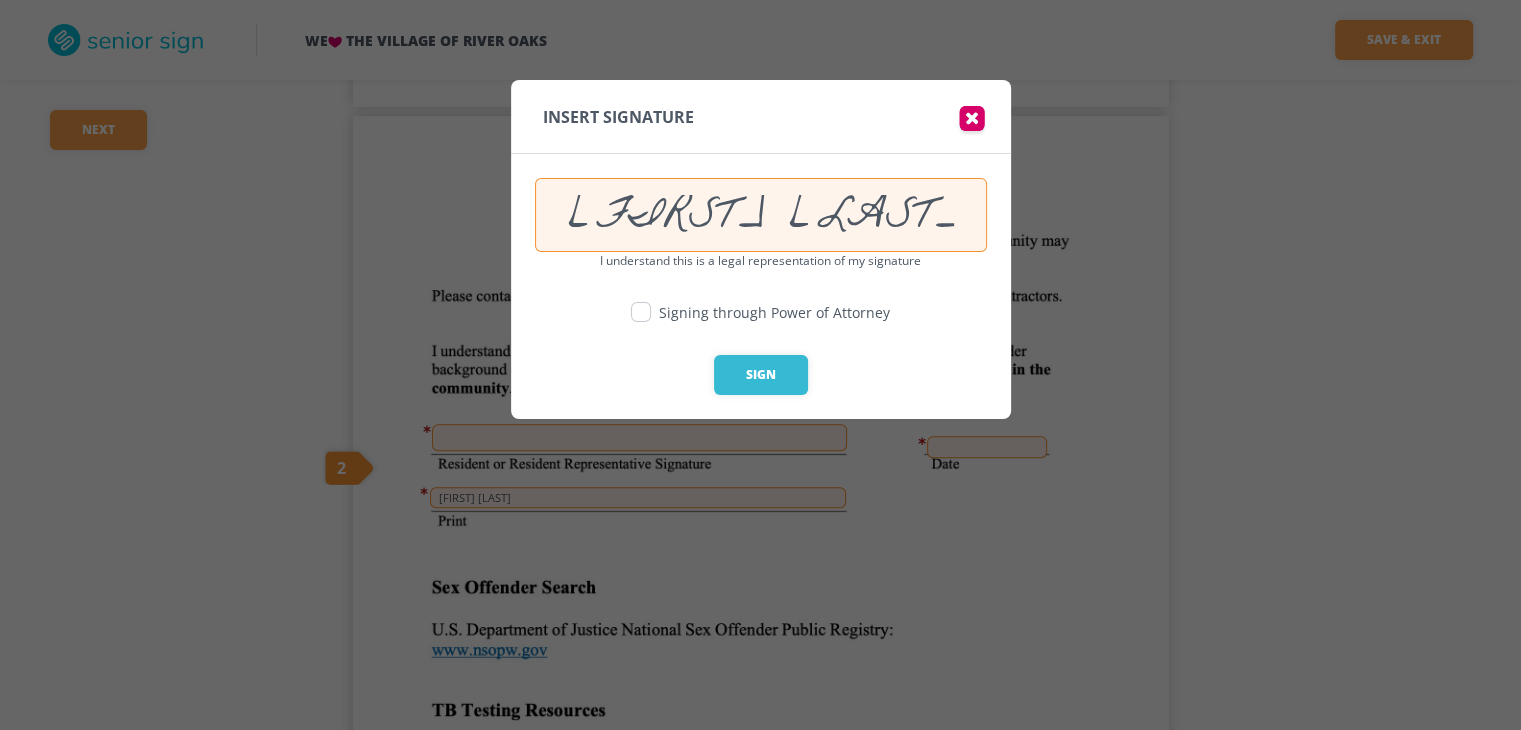 click at bounding box center [641, 312] 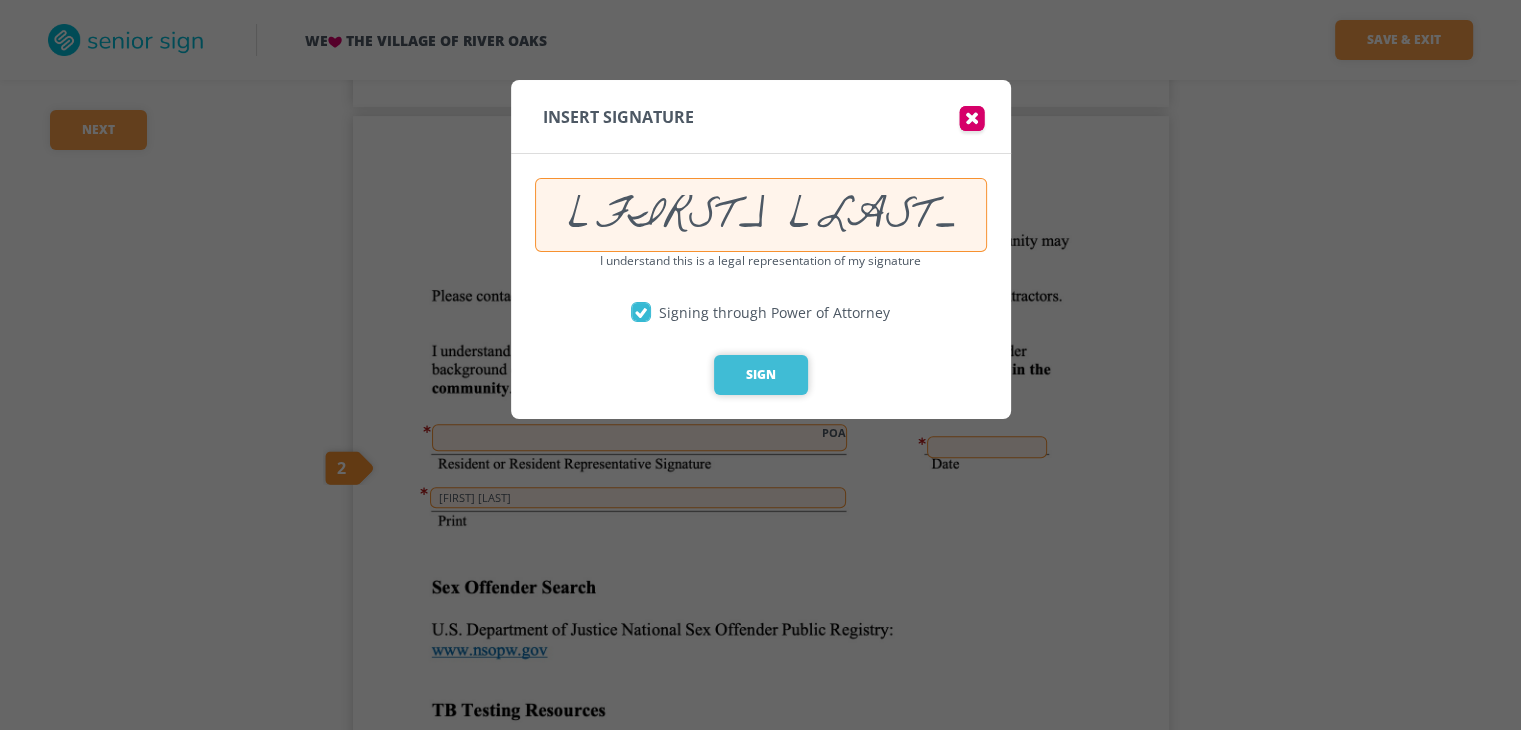 click on "Sign" at bounding box center [761, 375] 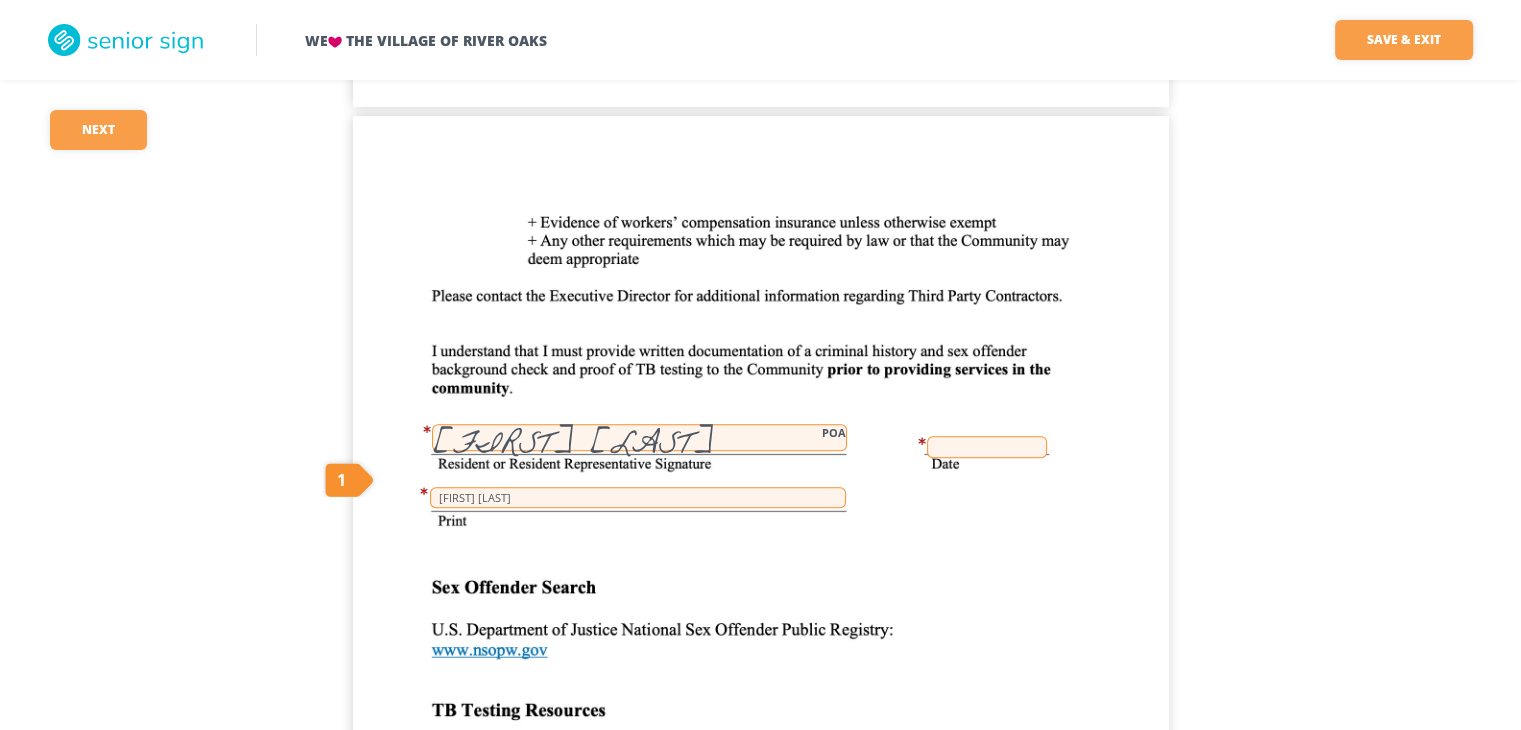 click at bounding box center (987, 447) 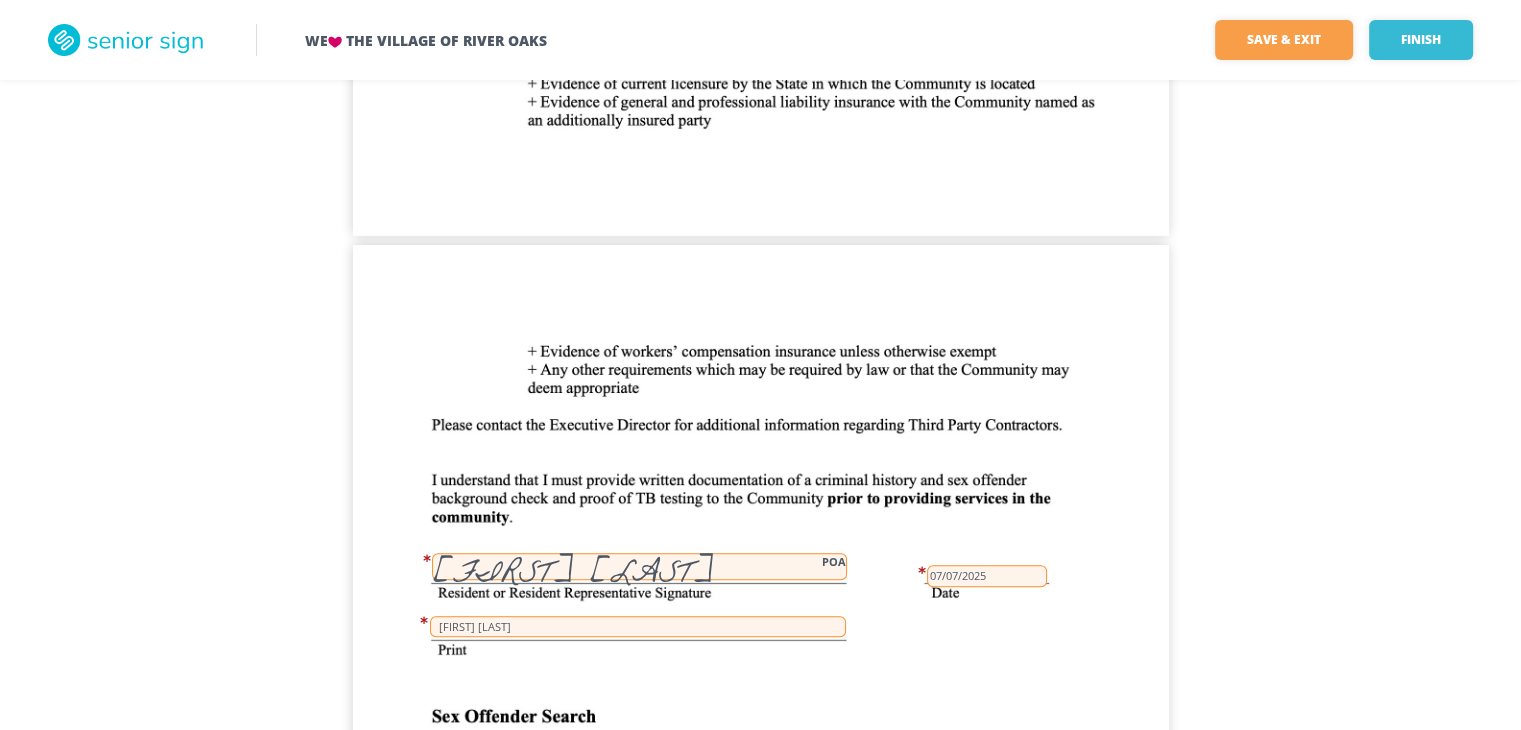scroll, scrollTop: 1000, scrollLeft: 0, axis: vertical 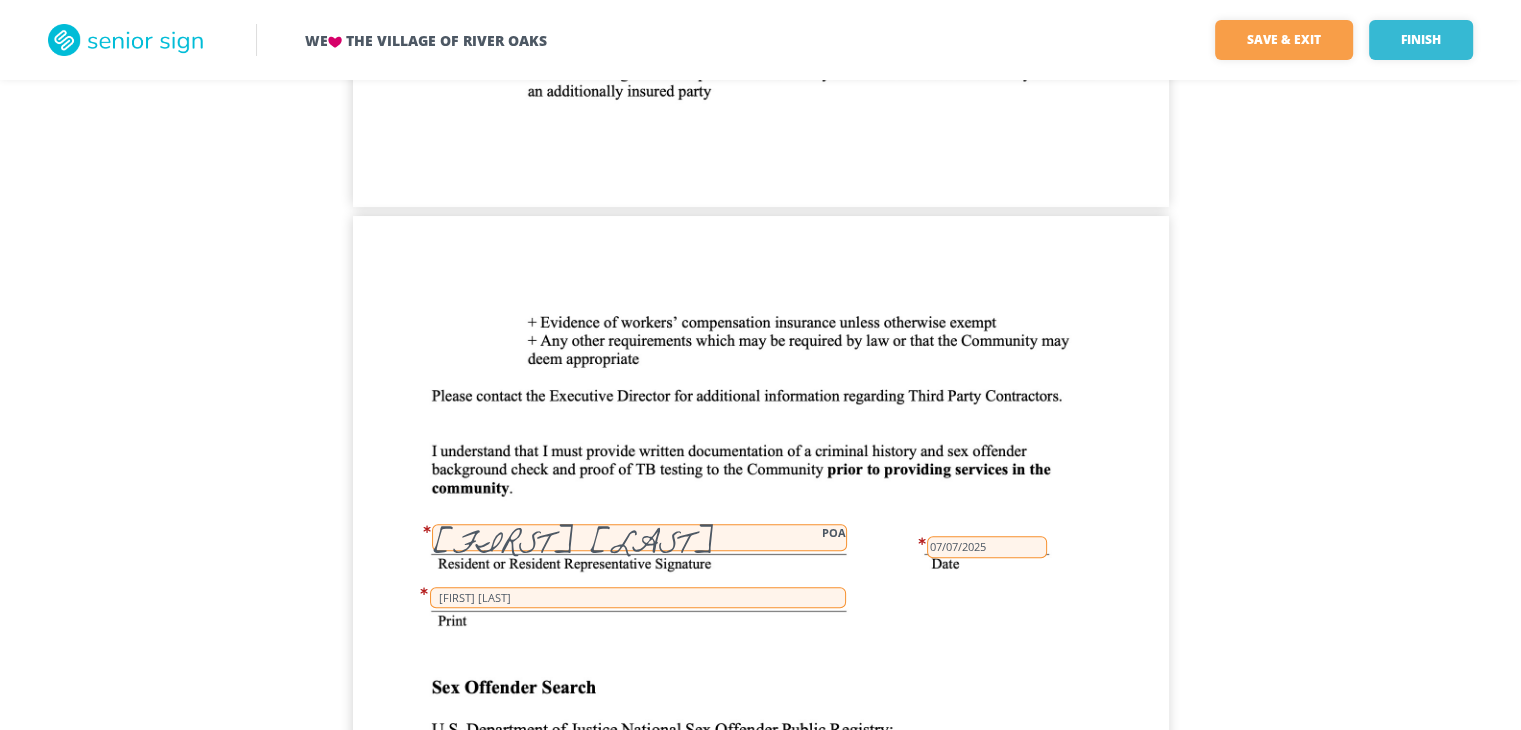 click on "[FIRST] [LAST] POA" at bounding box center [639, 537] 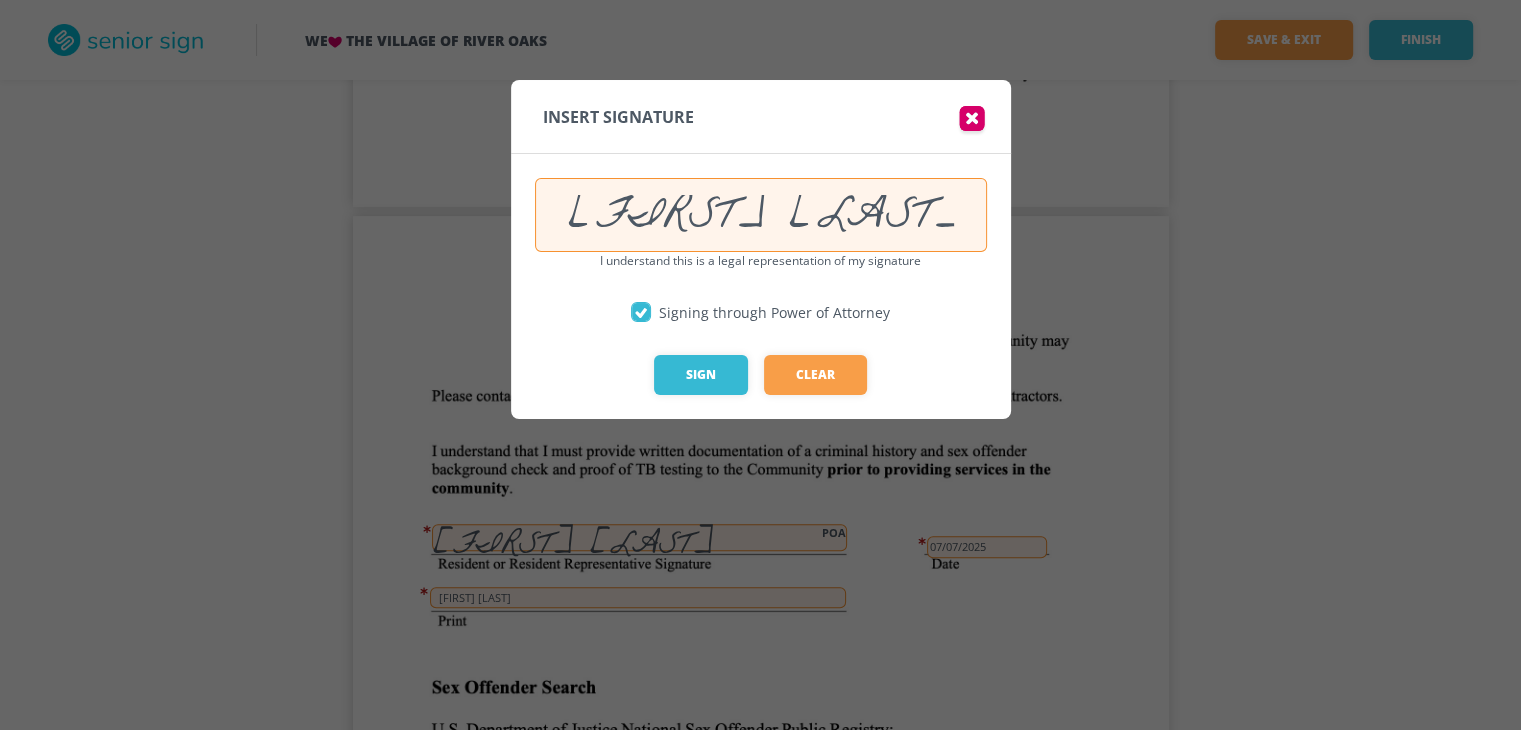 click at bounding box center [760, 365] 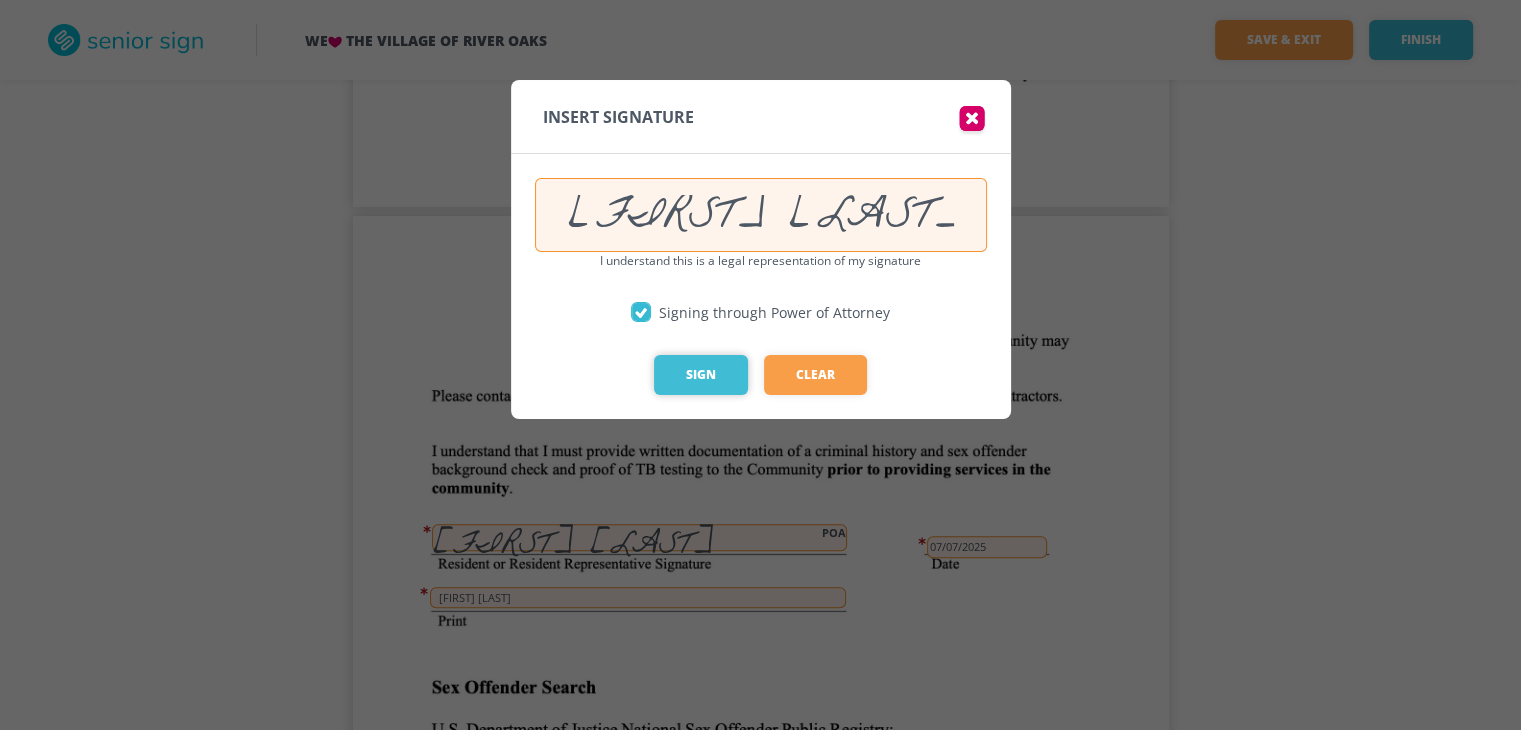 click on "Sign" at bounding box center [701, 375] 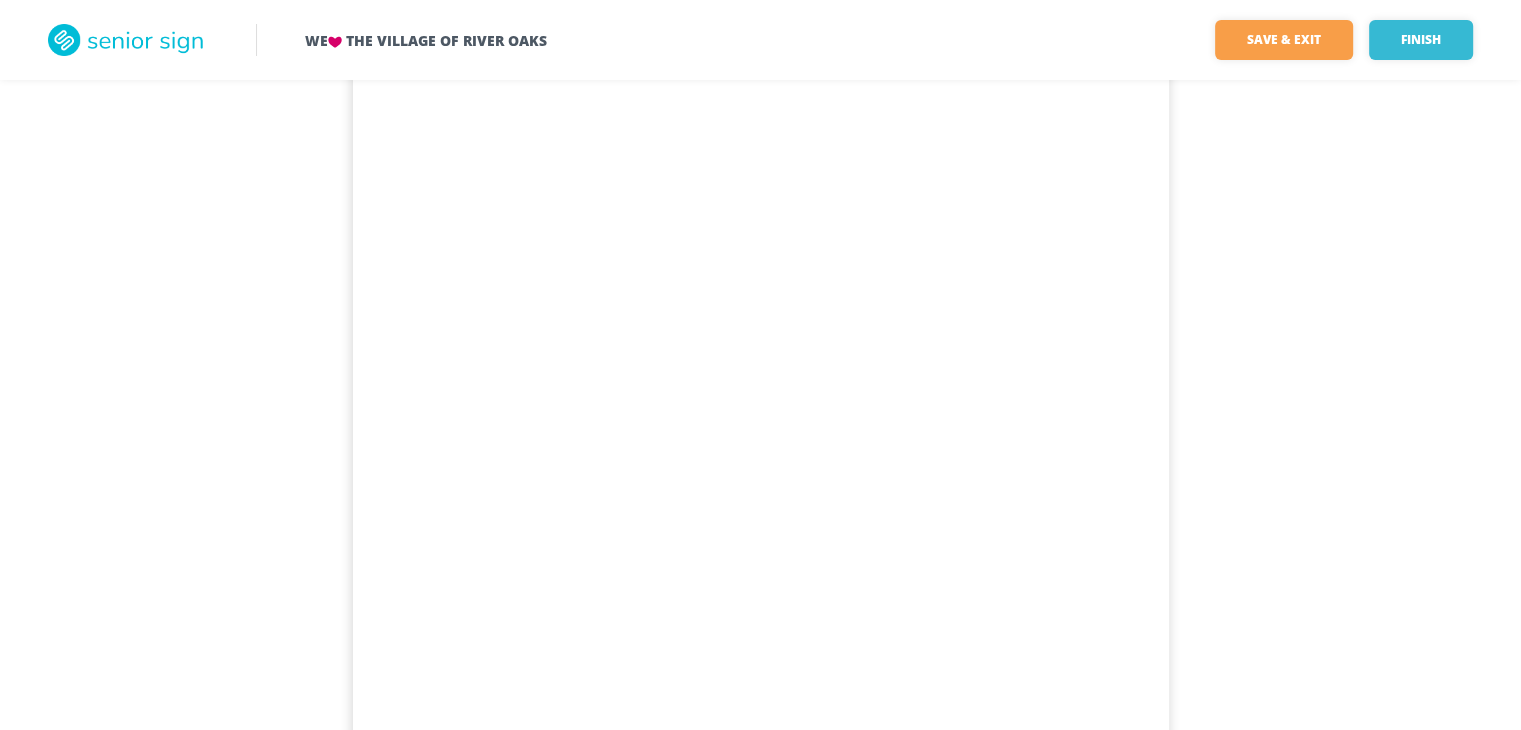 scroll, scrollTop: 2262, scrollLeft: 0, axis: vertical 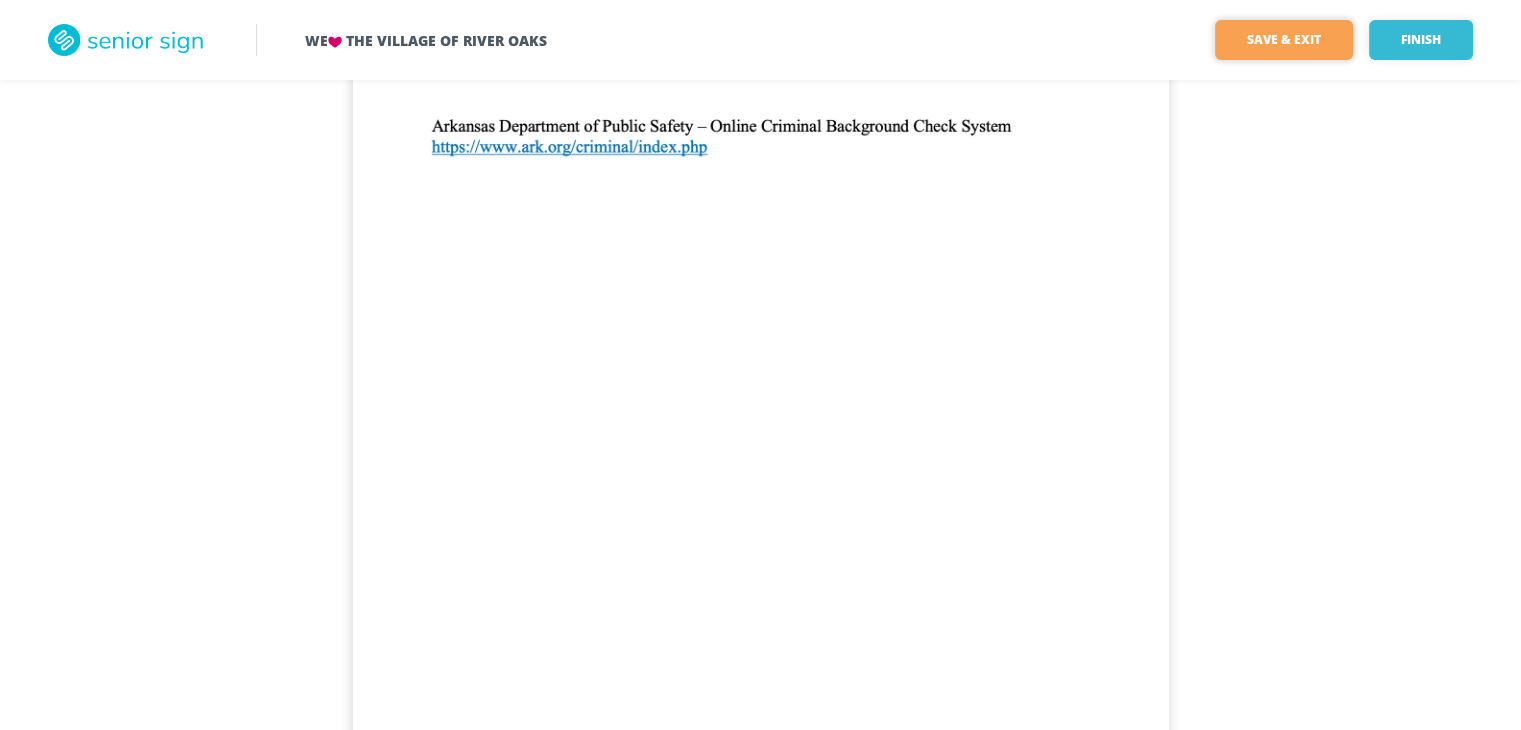 click on "Save & Exit" at bounding box center [1284, 40] 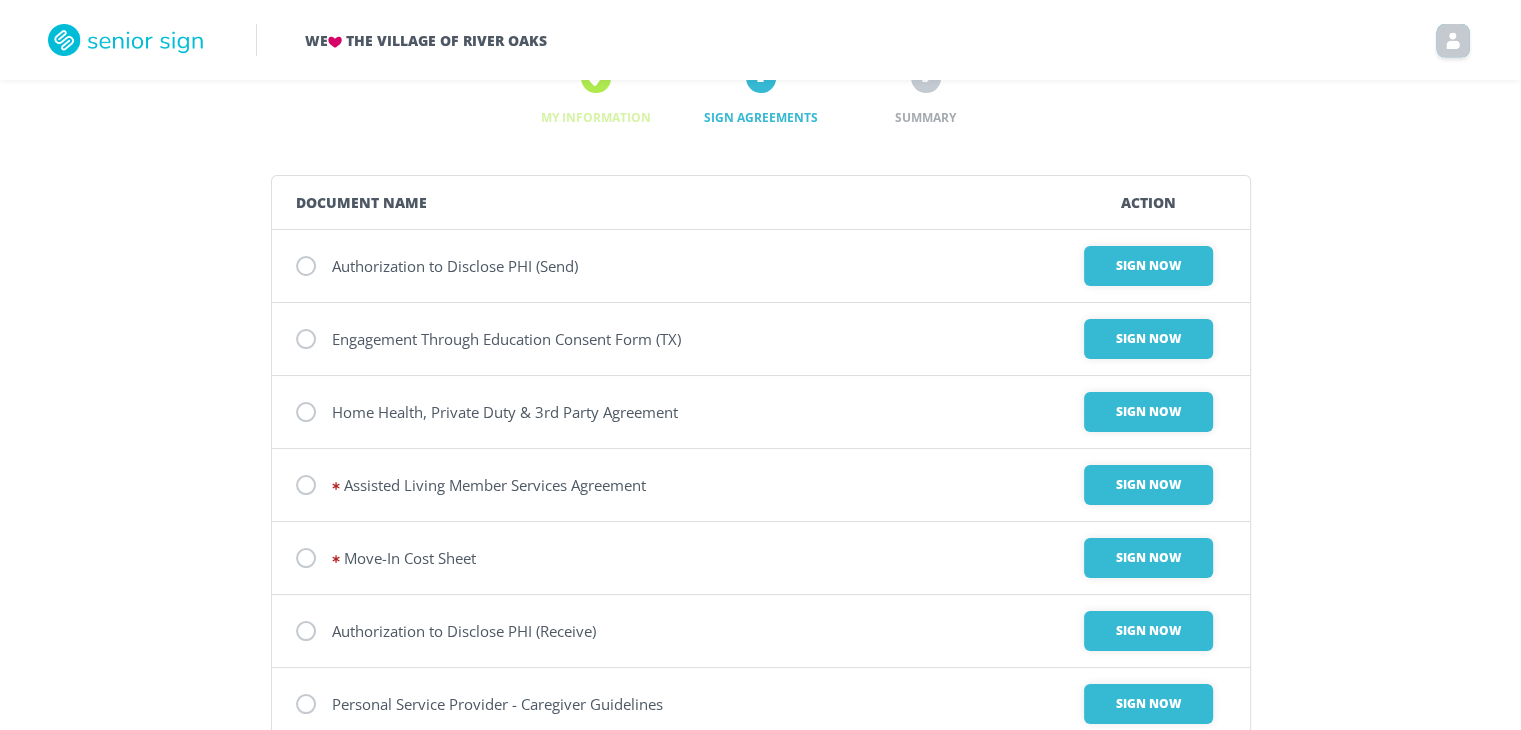 scroll, scrollTop: 100, scrollLeft: 0, axis: vertical 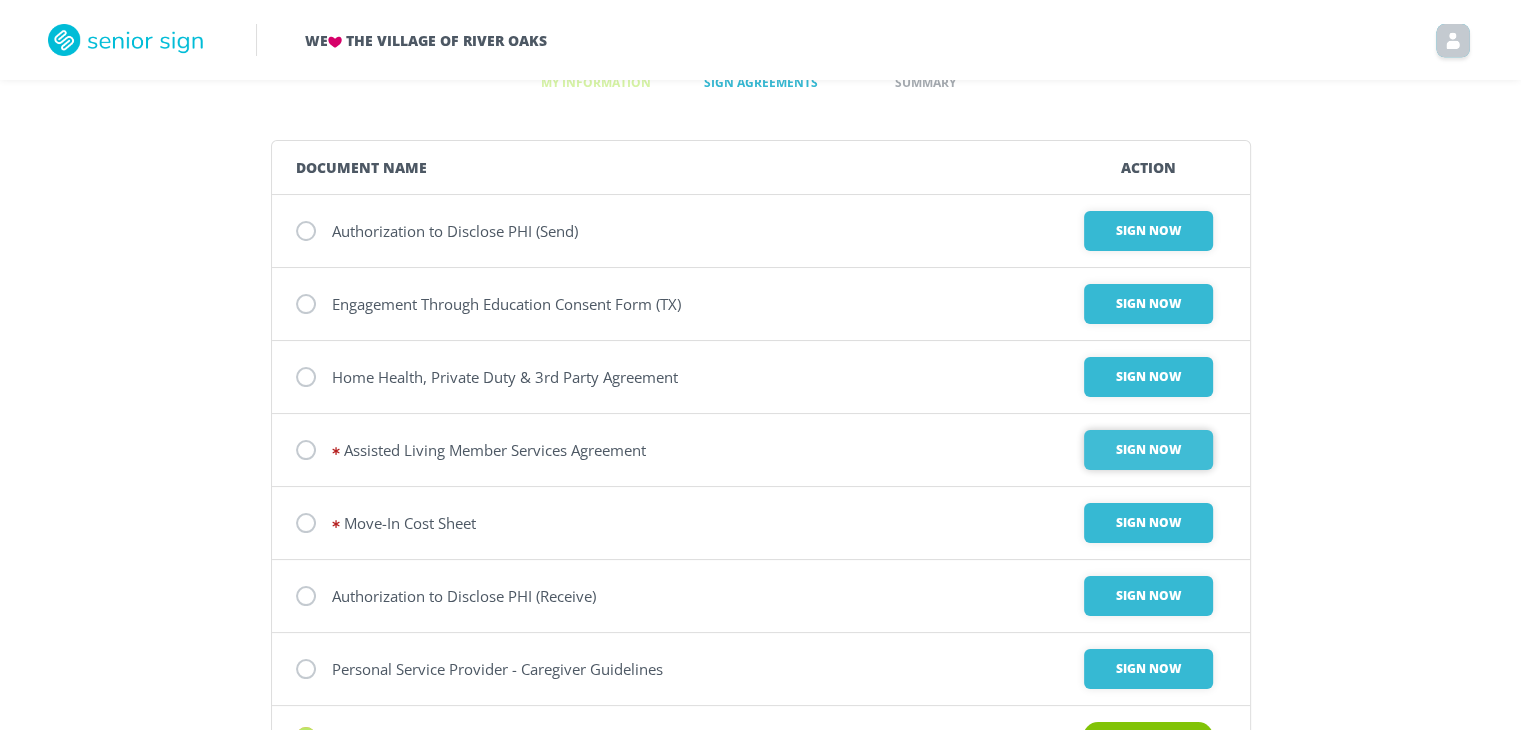 drag, startPoint x: 1150, startPoint y: 452, endPoint x: 1134, endPoint y: 452, distance: 16 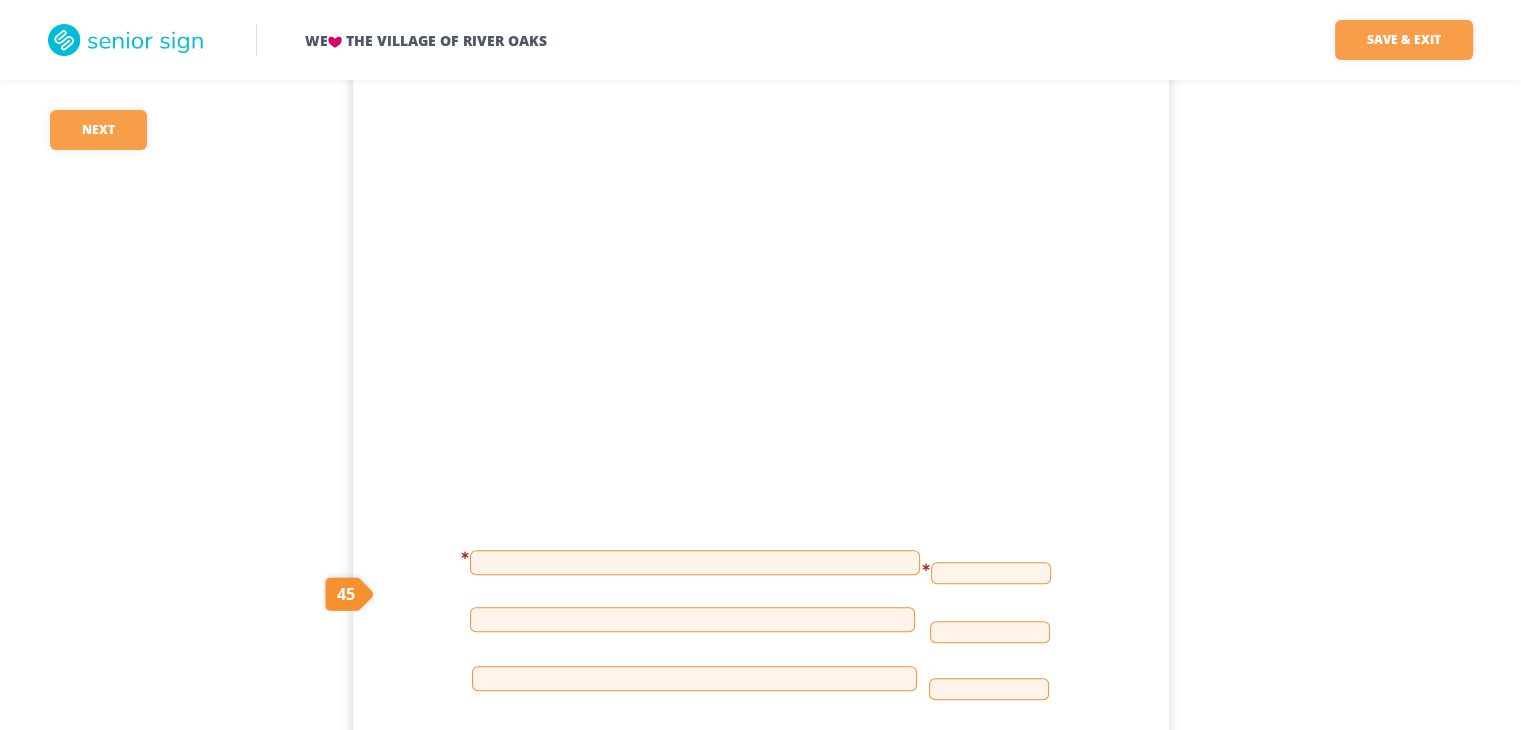 scroll, scrollTop: 32100, scrollLeft: 0, axis: vertical 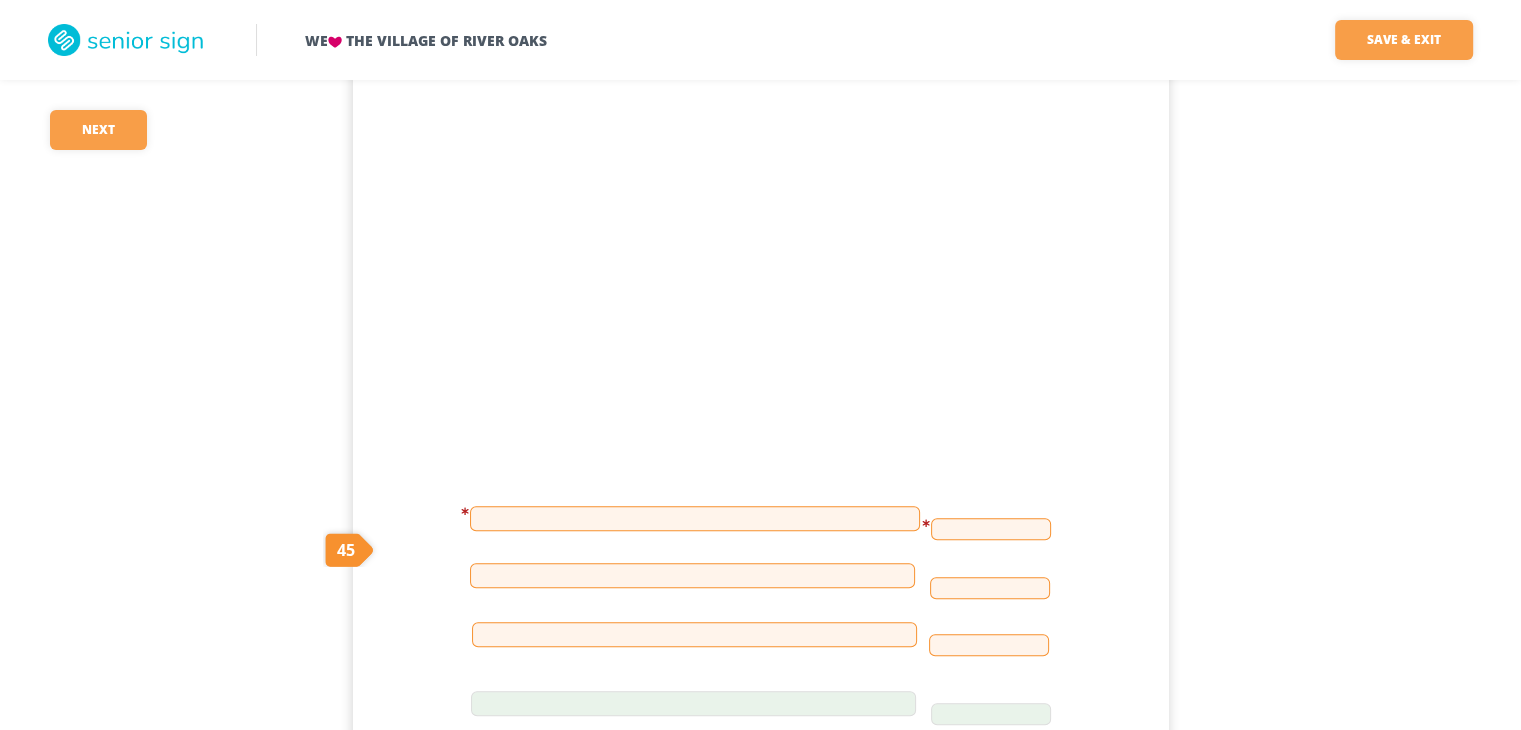 click at bounding box center [695, 518] 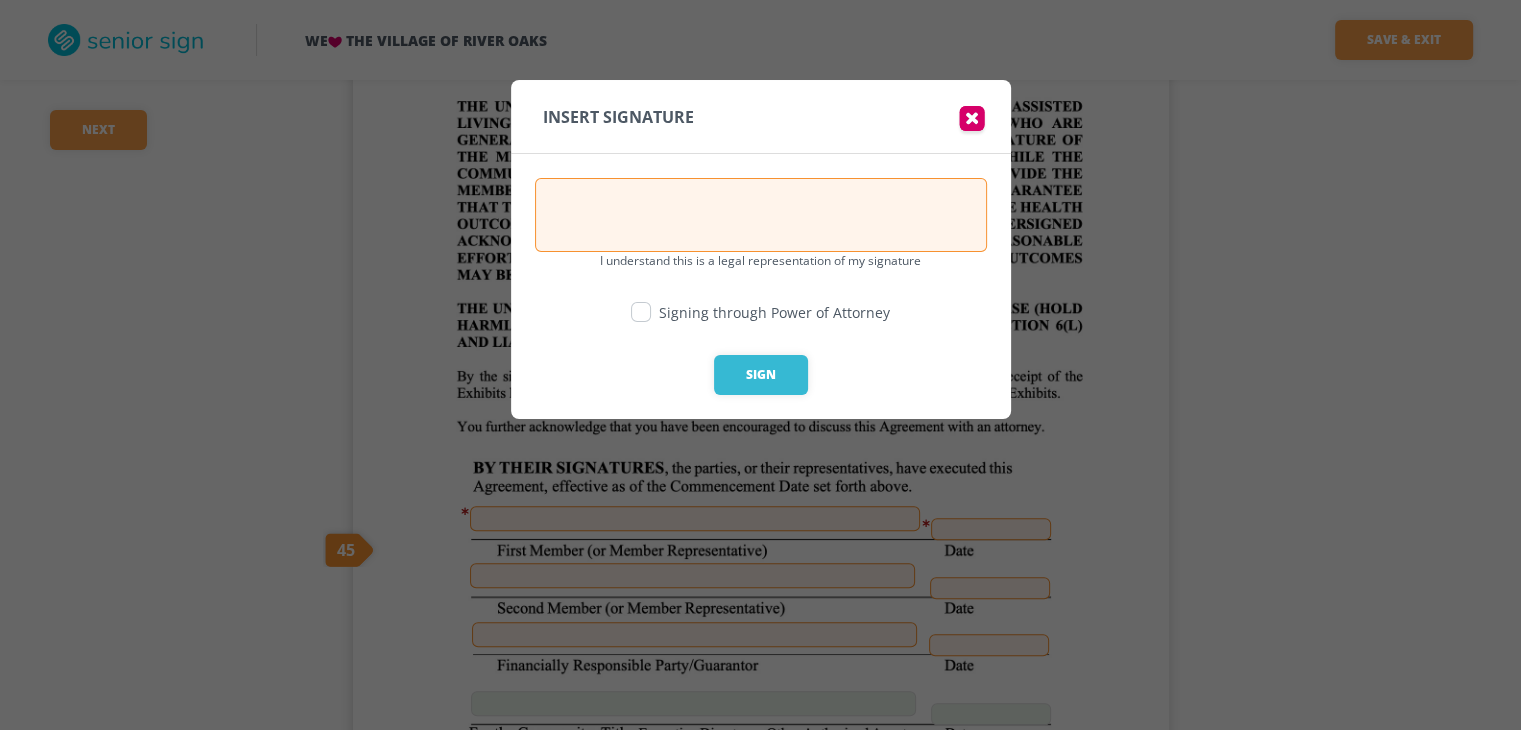 click at bounding box center (972, 121) 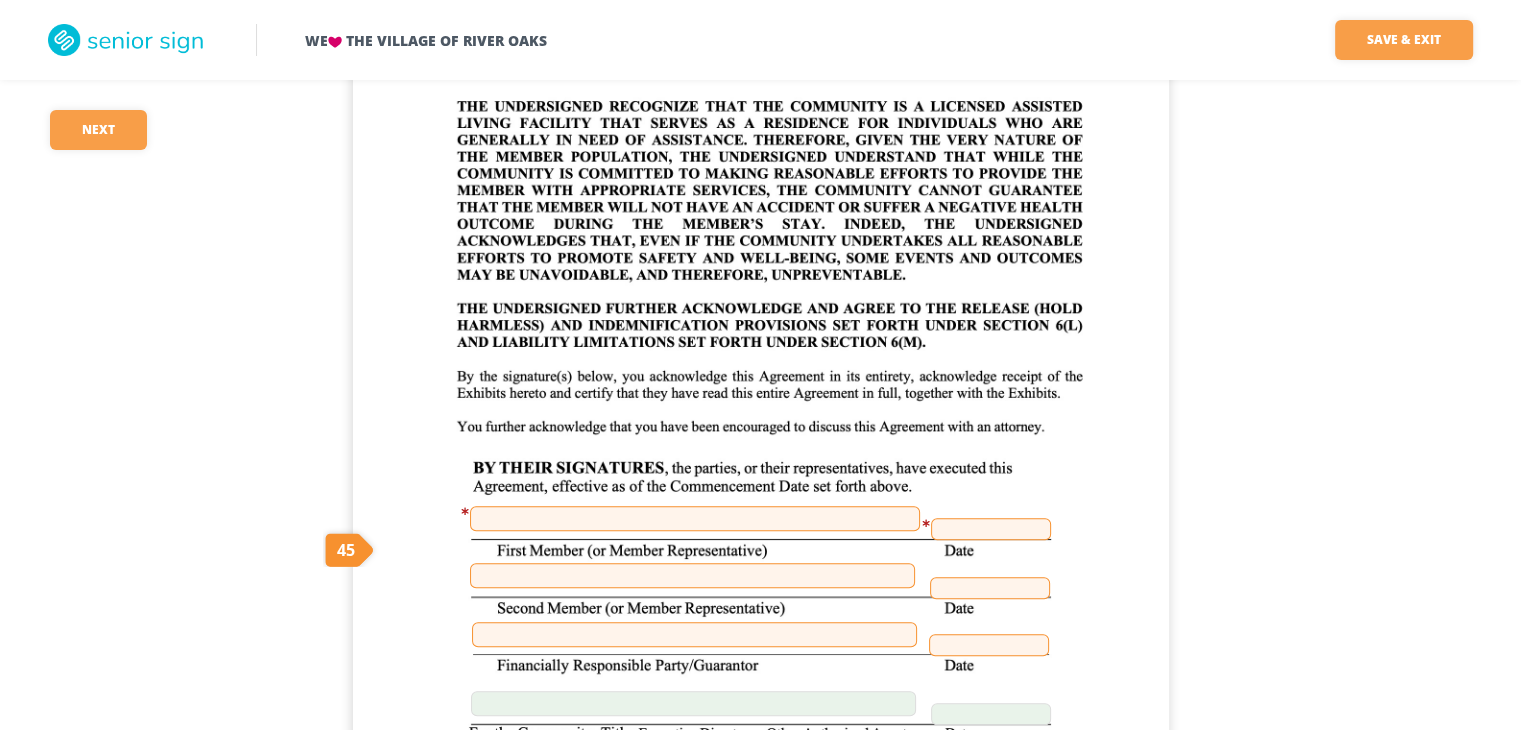 click at bounding box center (695, 518) 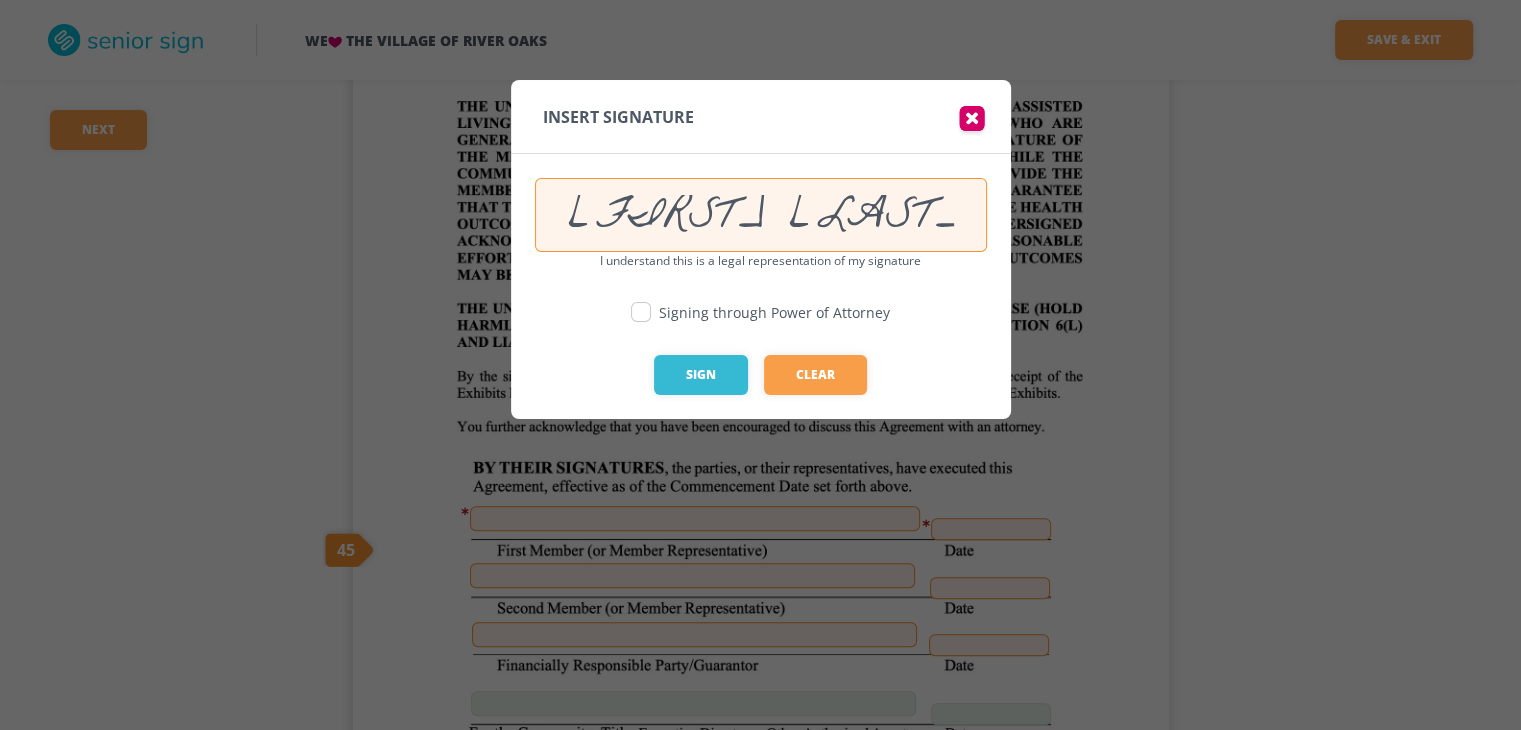 type on "[FIRST] [LAST]" 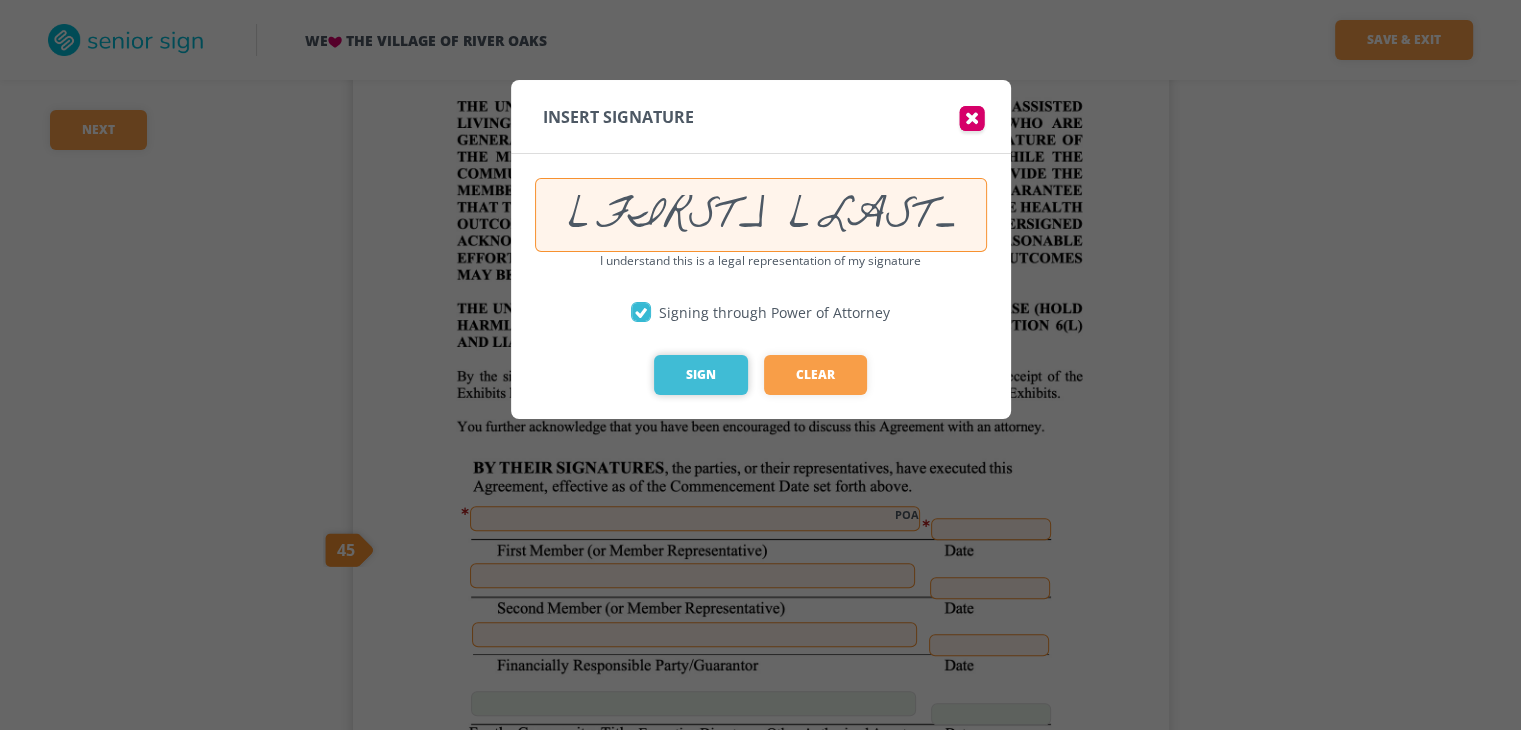 click on "Sign" at bounding box center (701, 375) 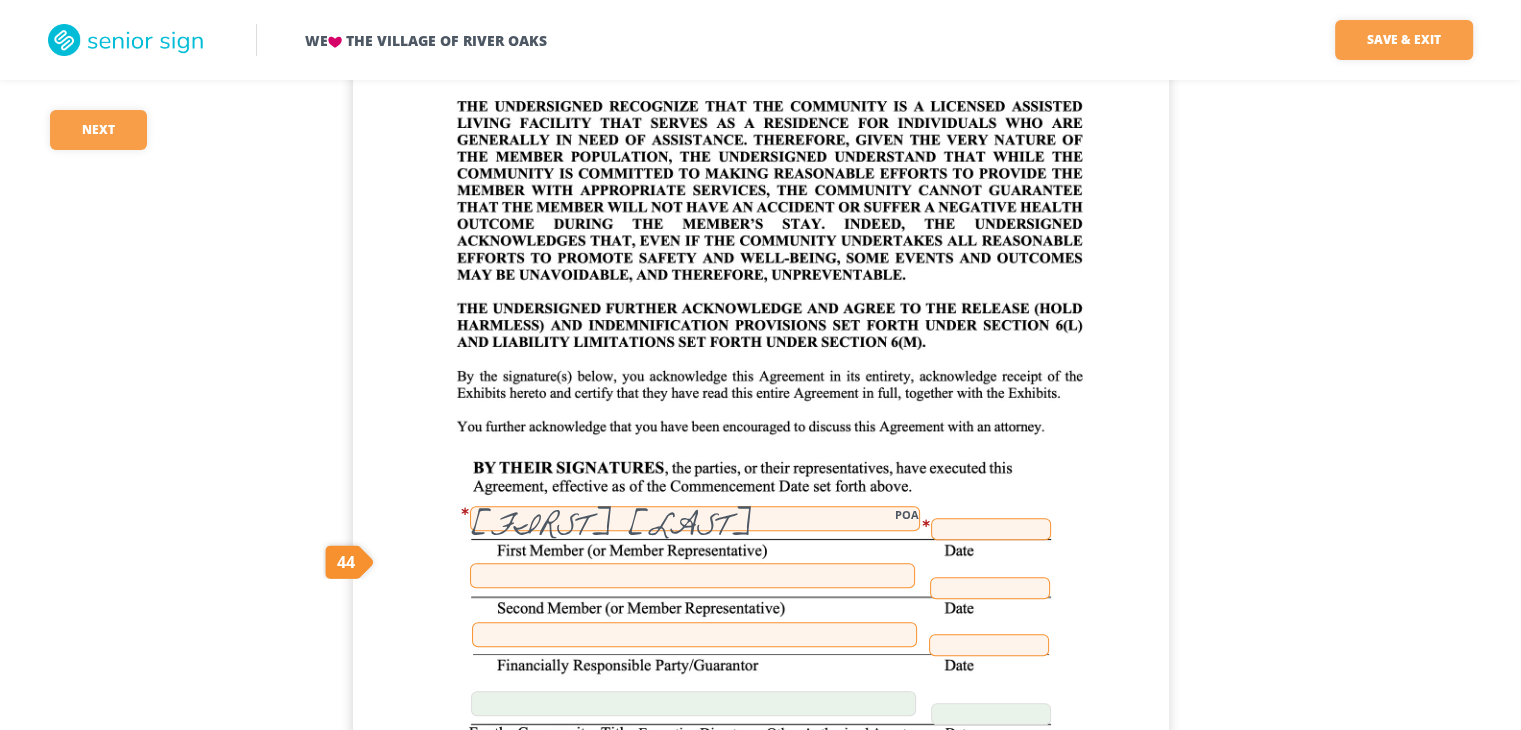 click at bounding box center [991, 529] 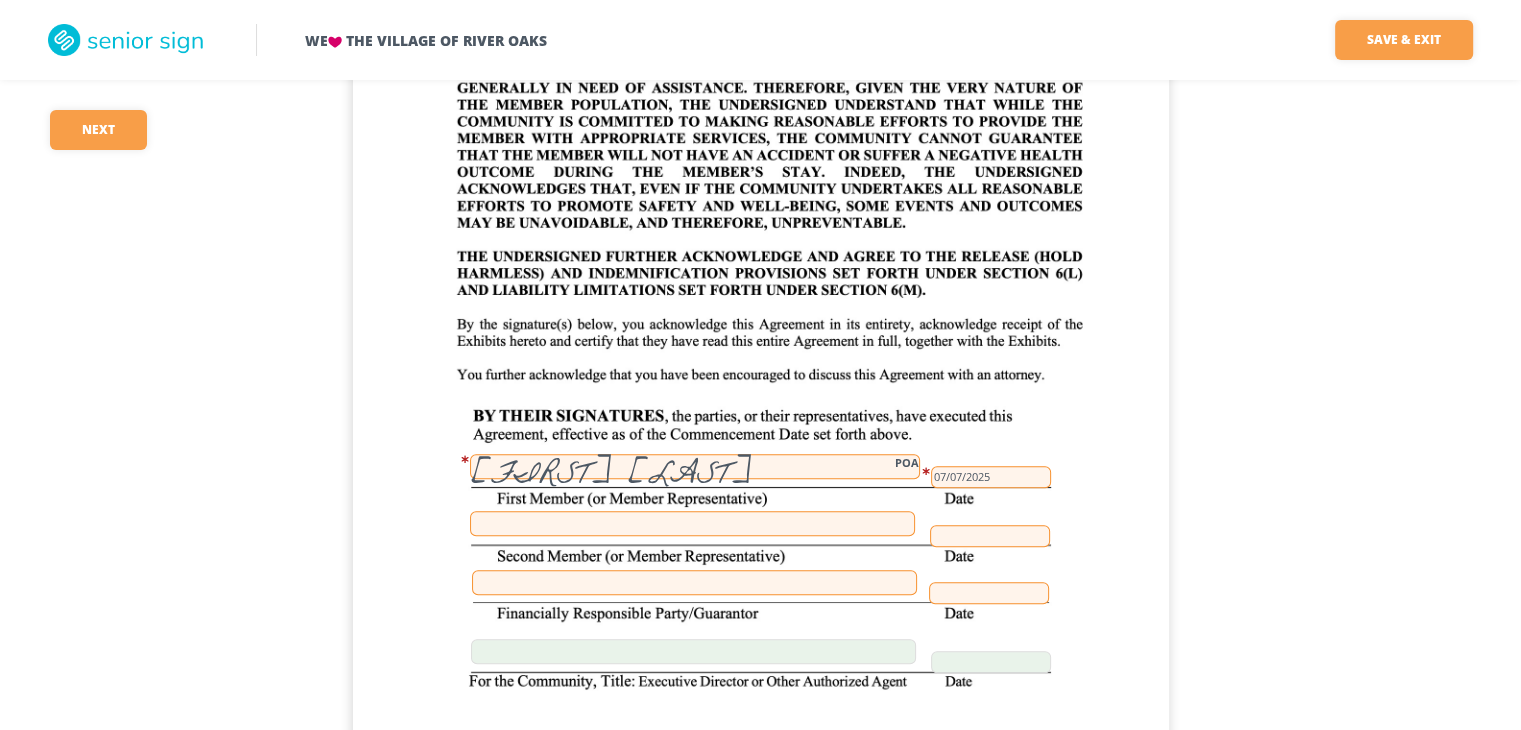 scroll, scrollTop: 32200, scrollLeft: 0, axis: vertical 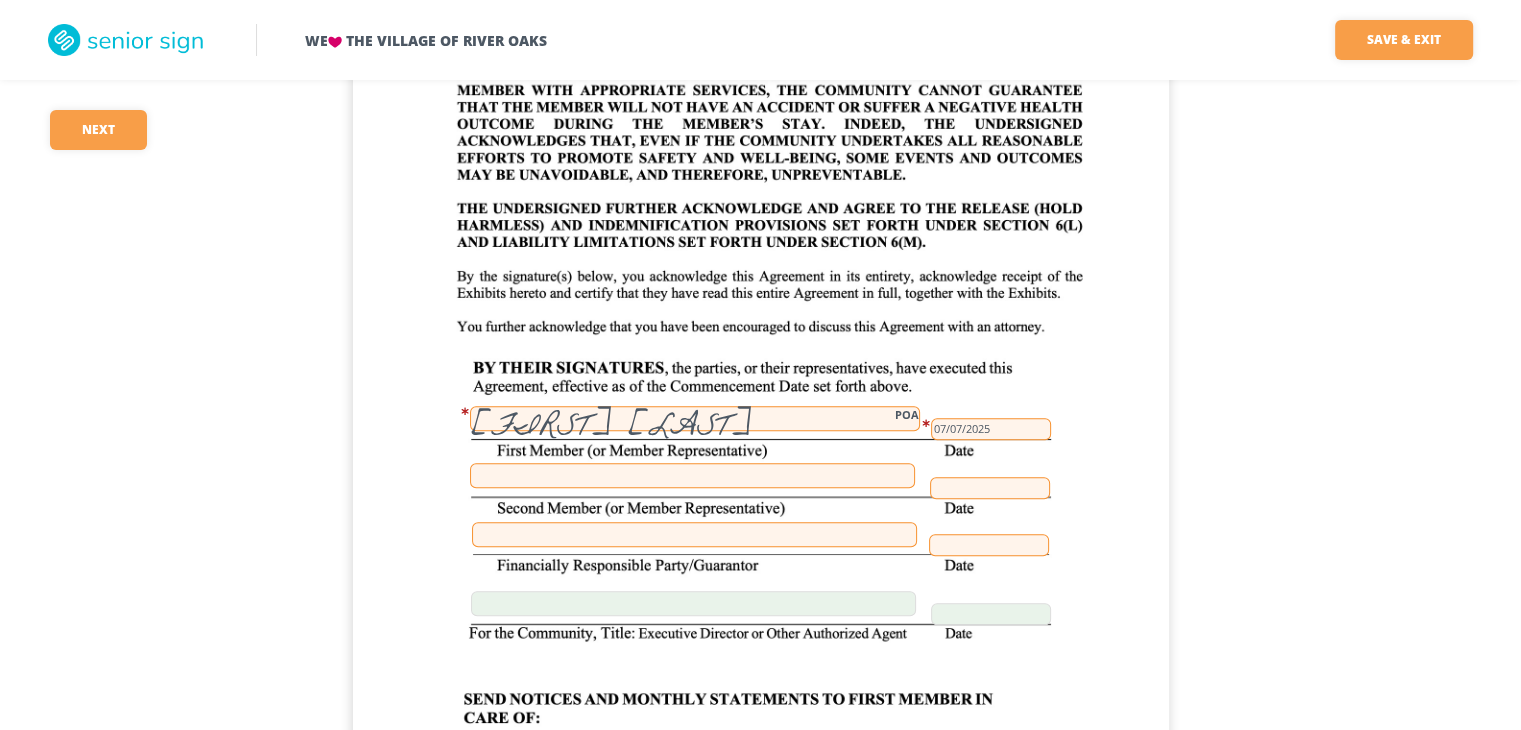 click at bounding box center [692, 475] 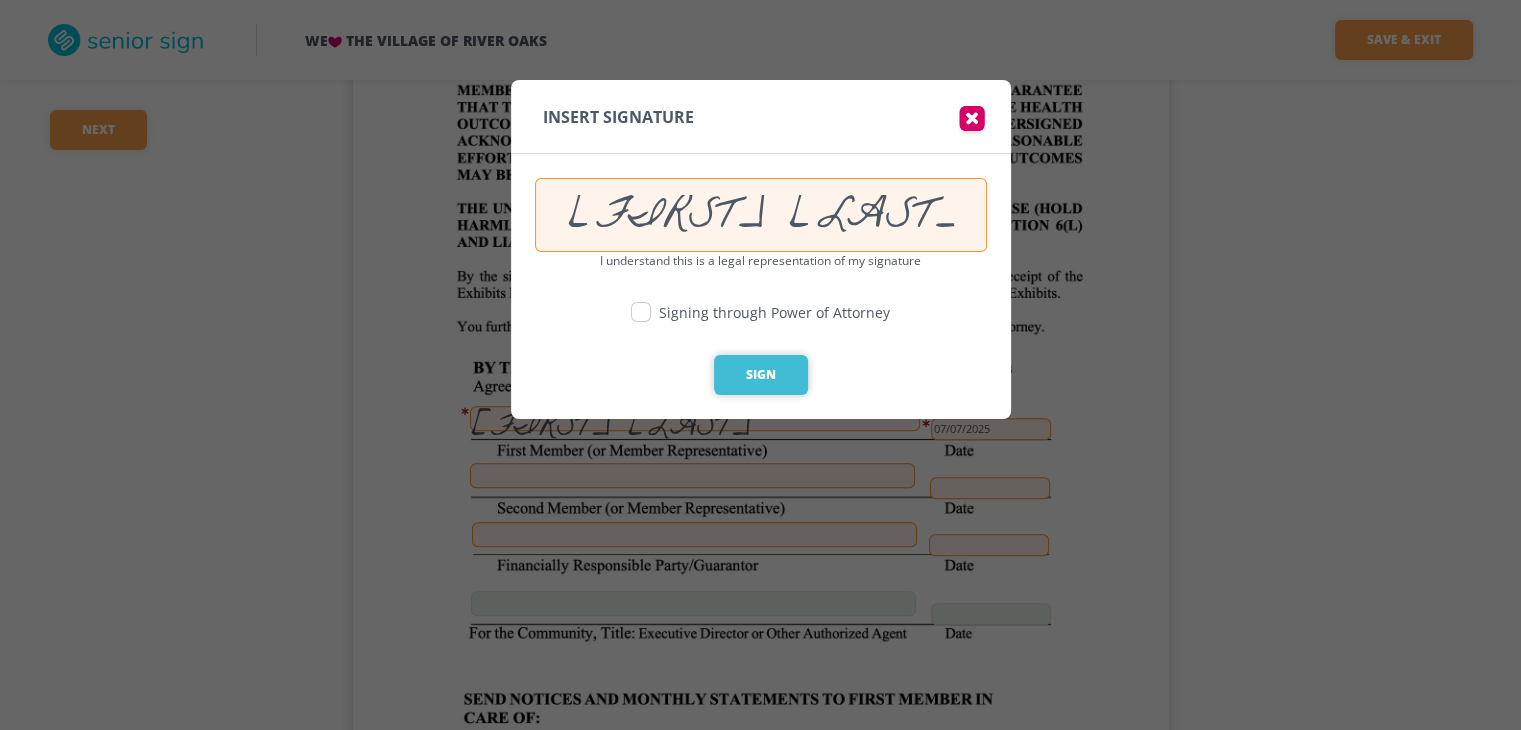 click on "Sign" at bounding box center [761, 375] 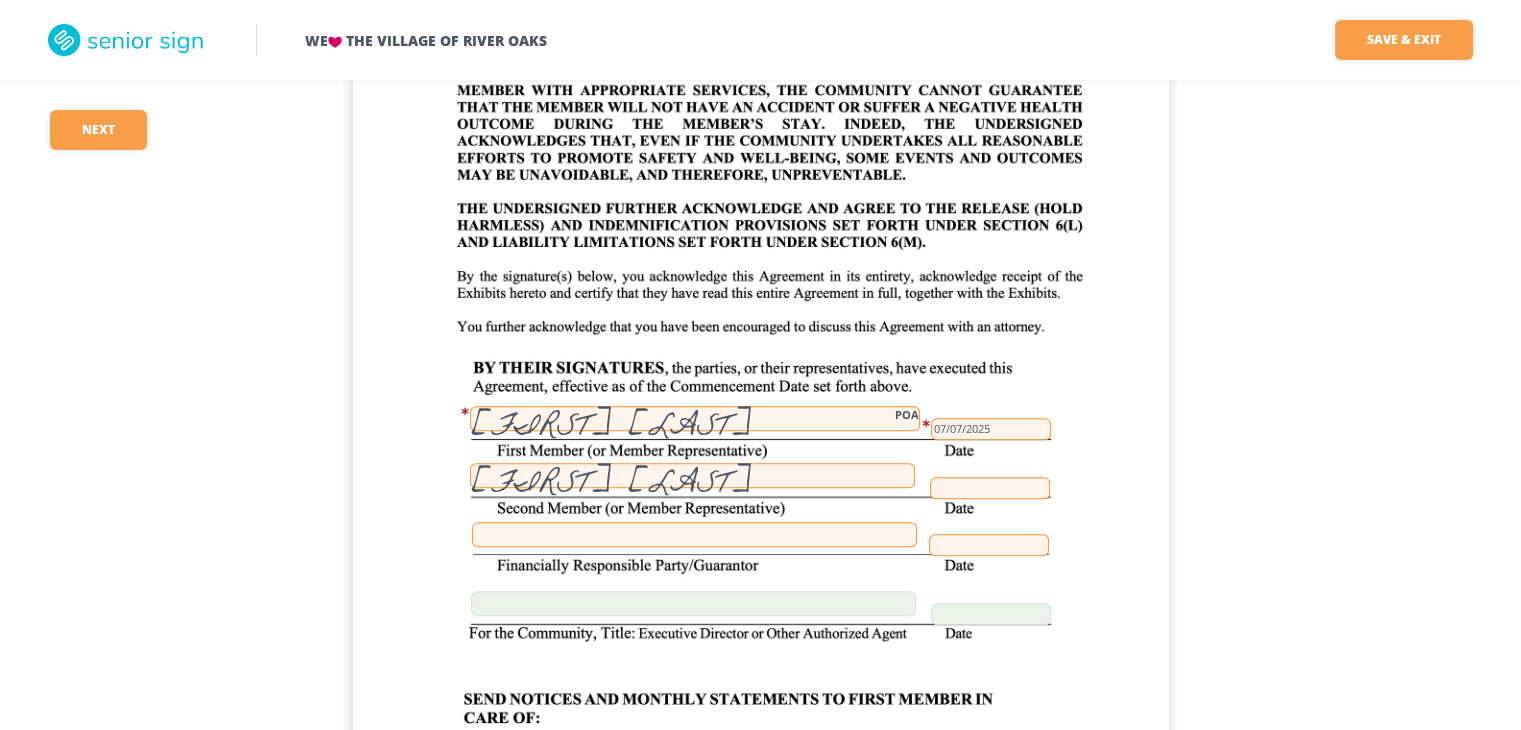 click at bounding box center (990, 488) 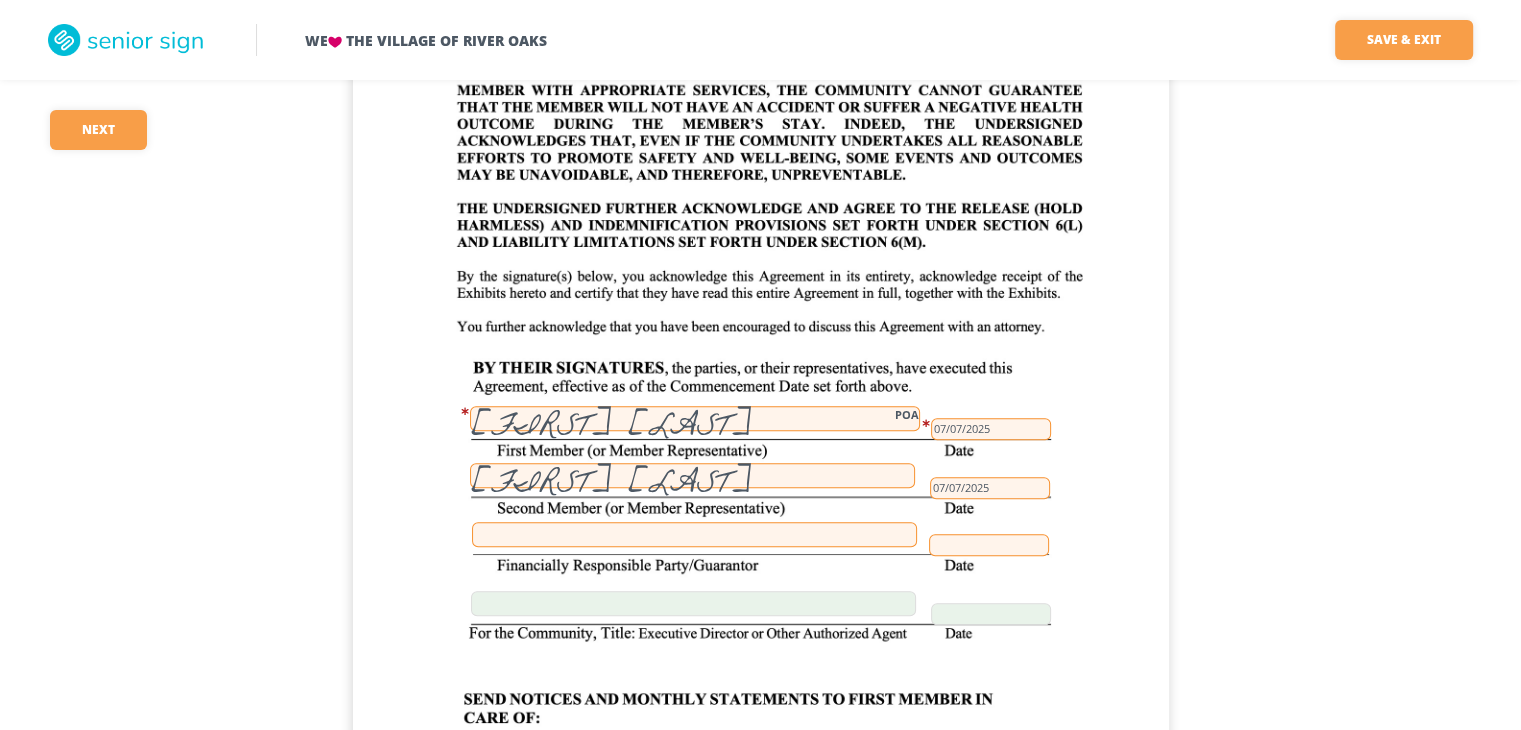 click at bounding box center [694, 534] 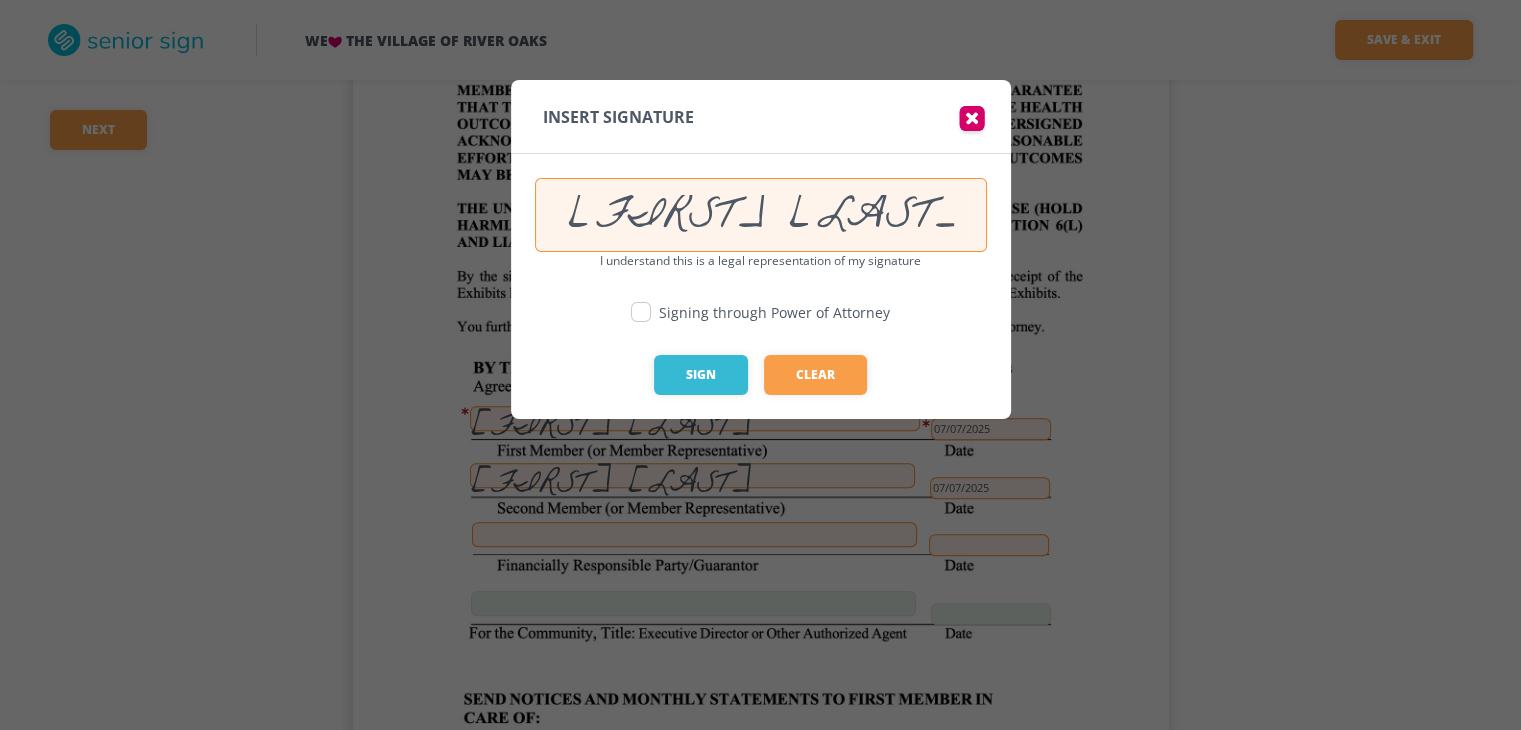 type on "[FIRST] [LAST]" 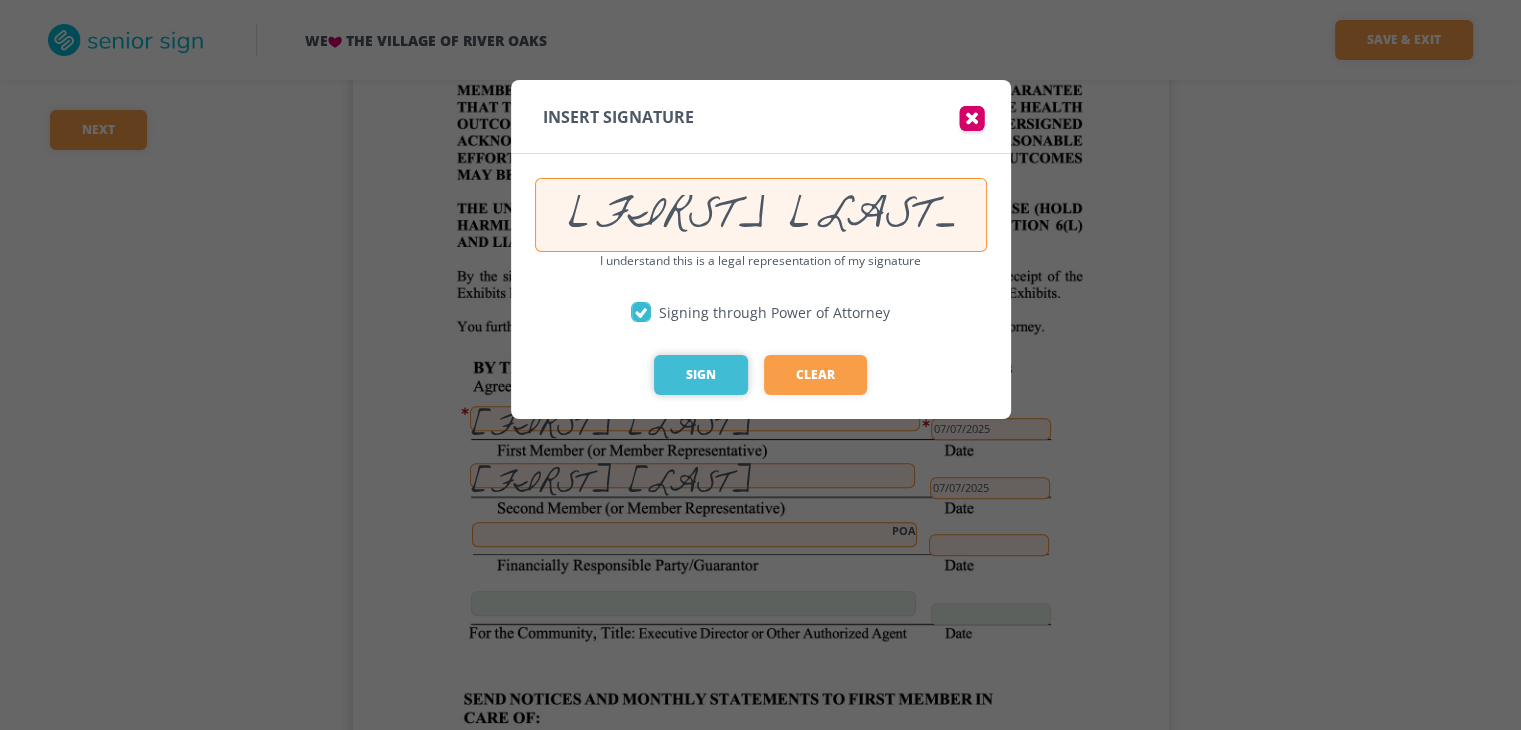 click on "Sign" at bounding box center [701, 375] 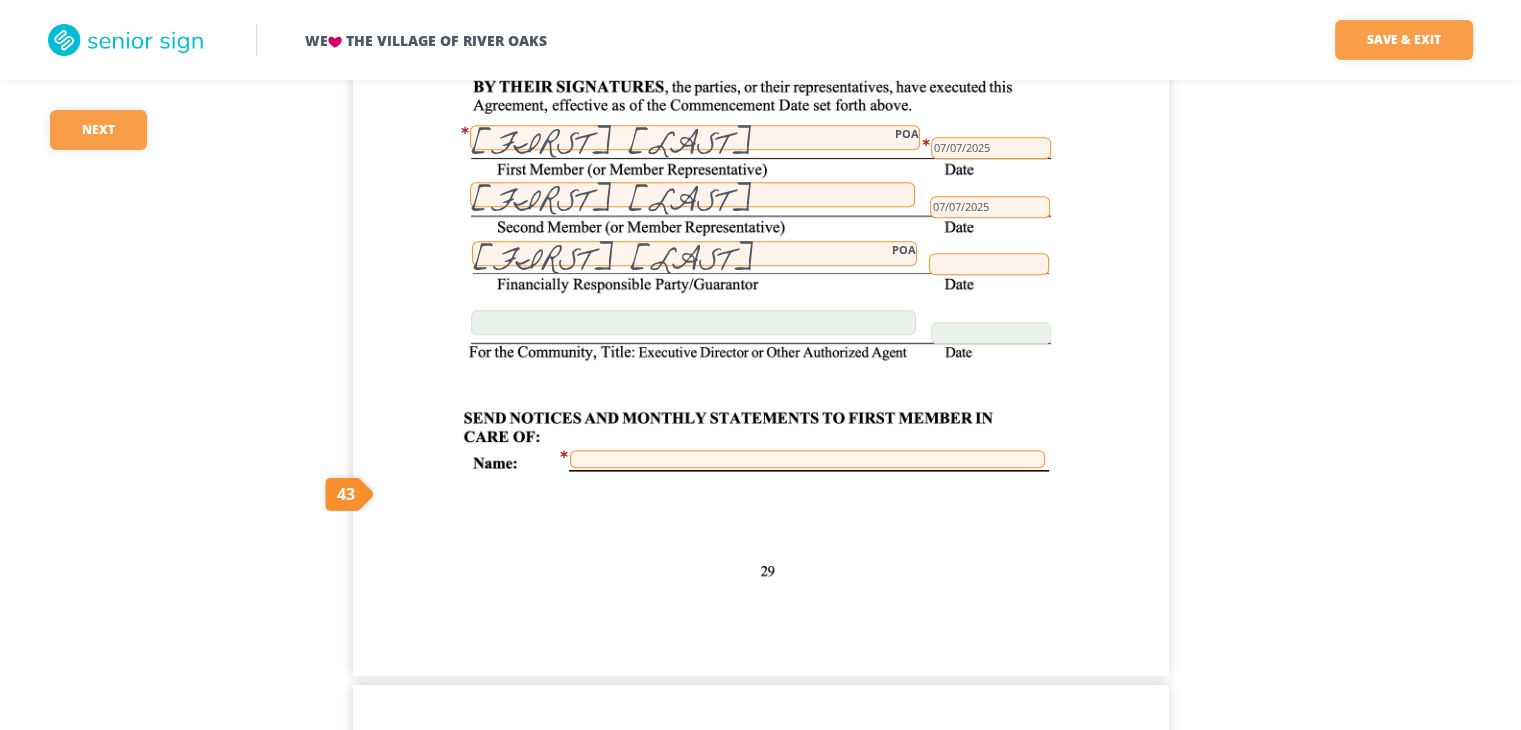scroll, scrollTop: 32500, scrollLeft: 0, axis: vertical 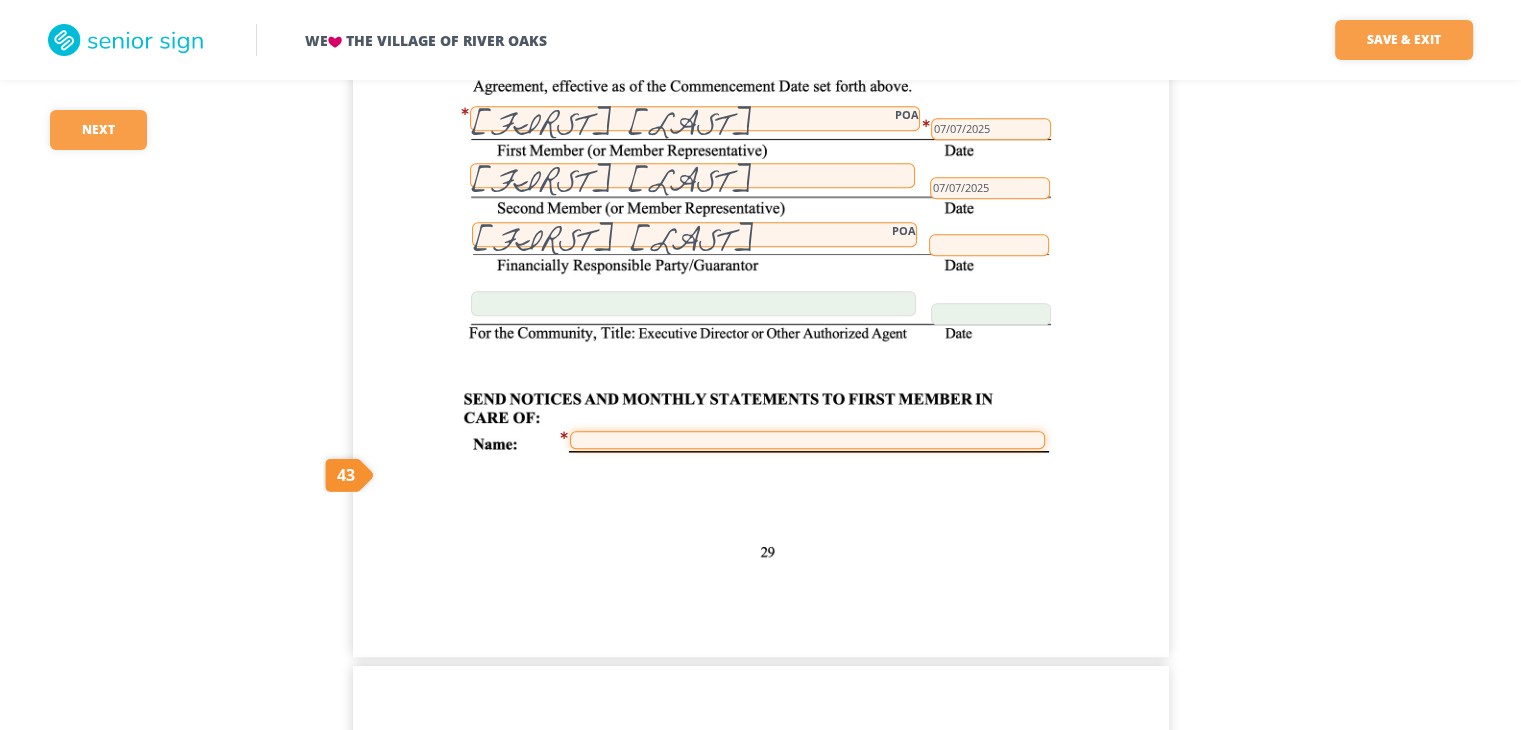 click at bounding box center [807, 440] 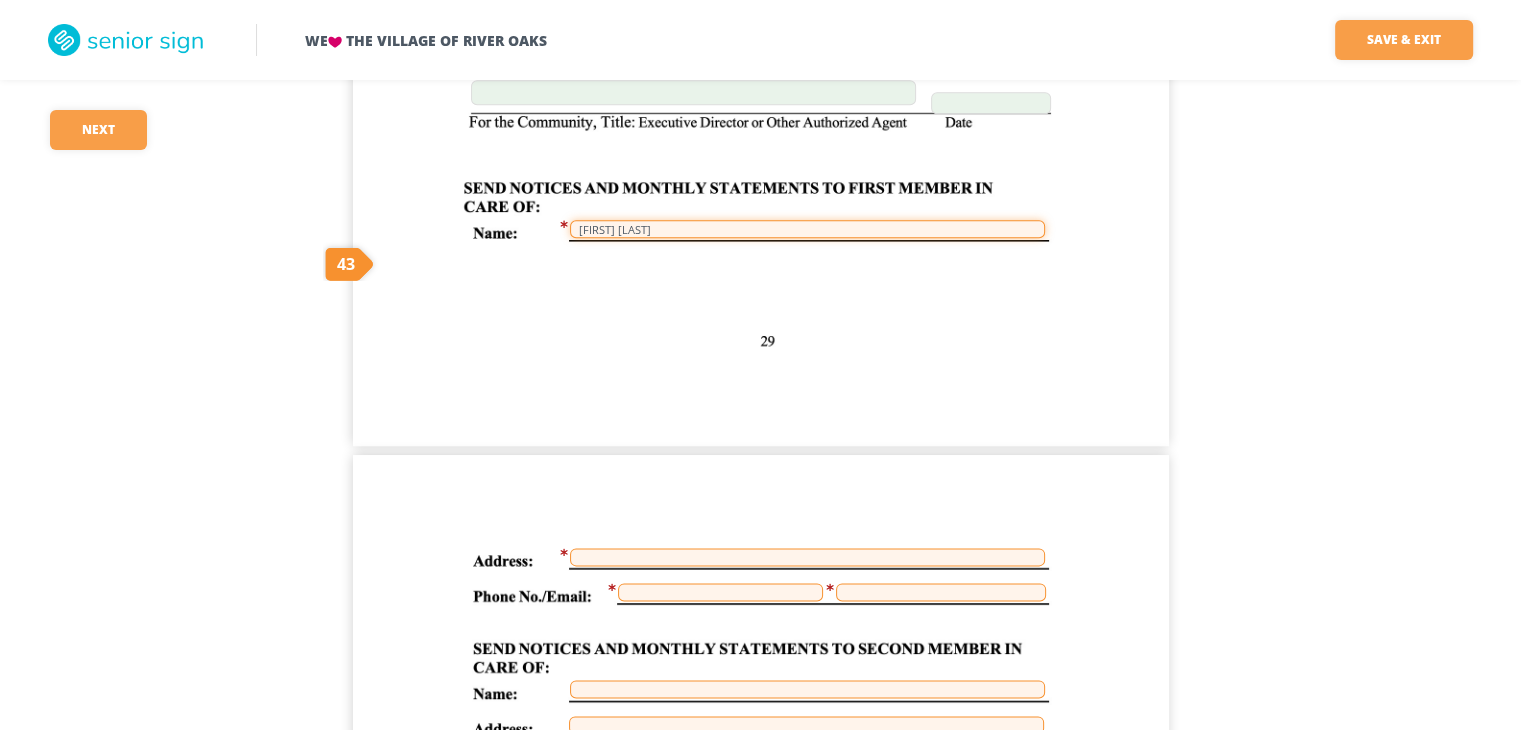 scroll, scrollTop: 32800, scrollLeft: 0, axis: vertical 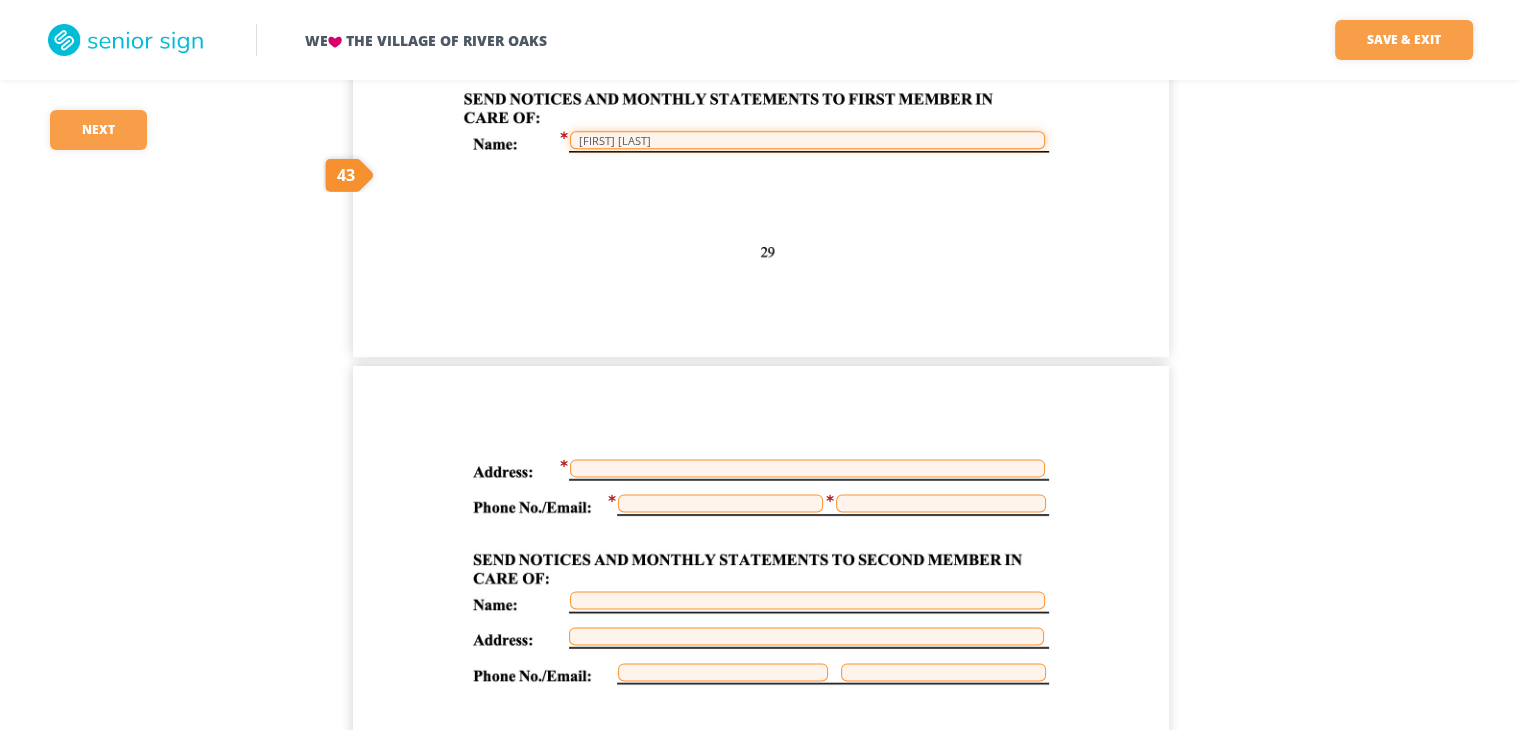 type on "[FIRST] [LAST]" 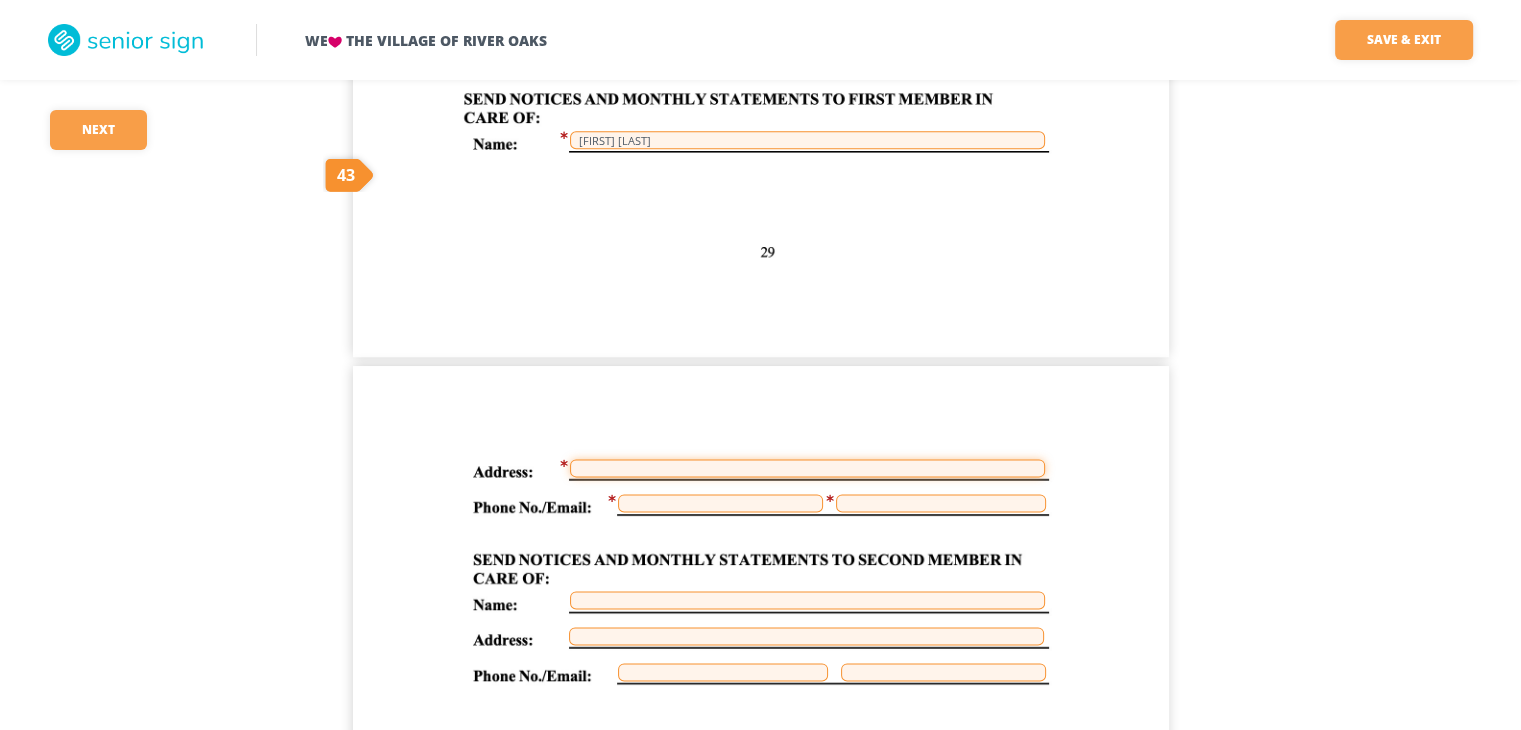 click at bounding box center [807, 468] 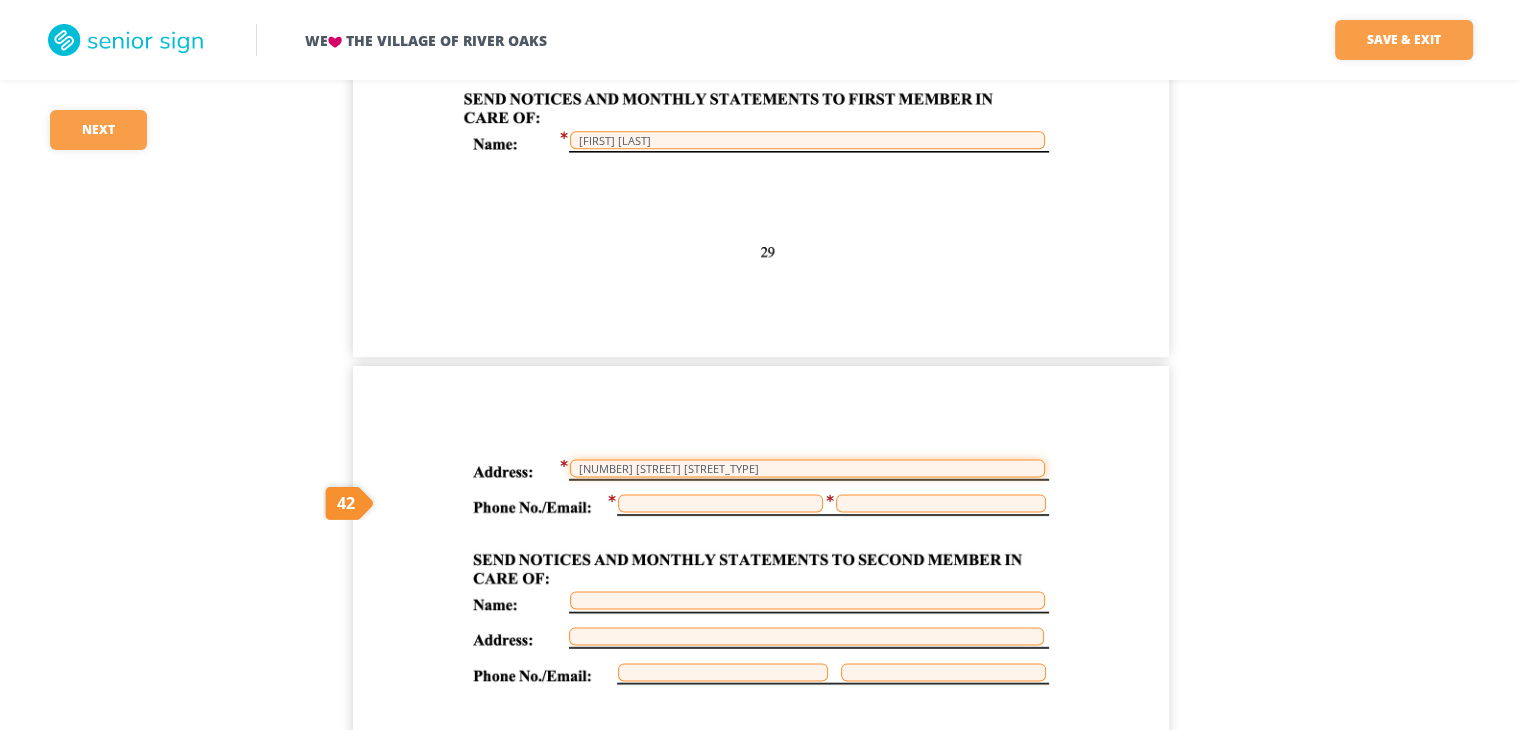 type on "[NUMBER] [STREET] [STREET_TYPE]" 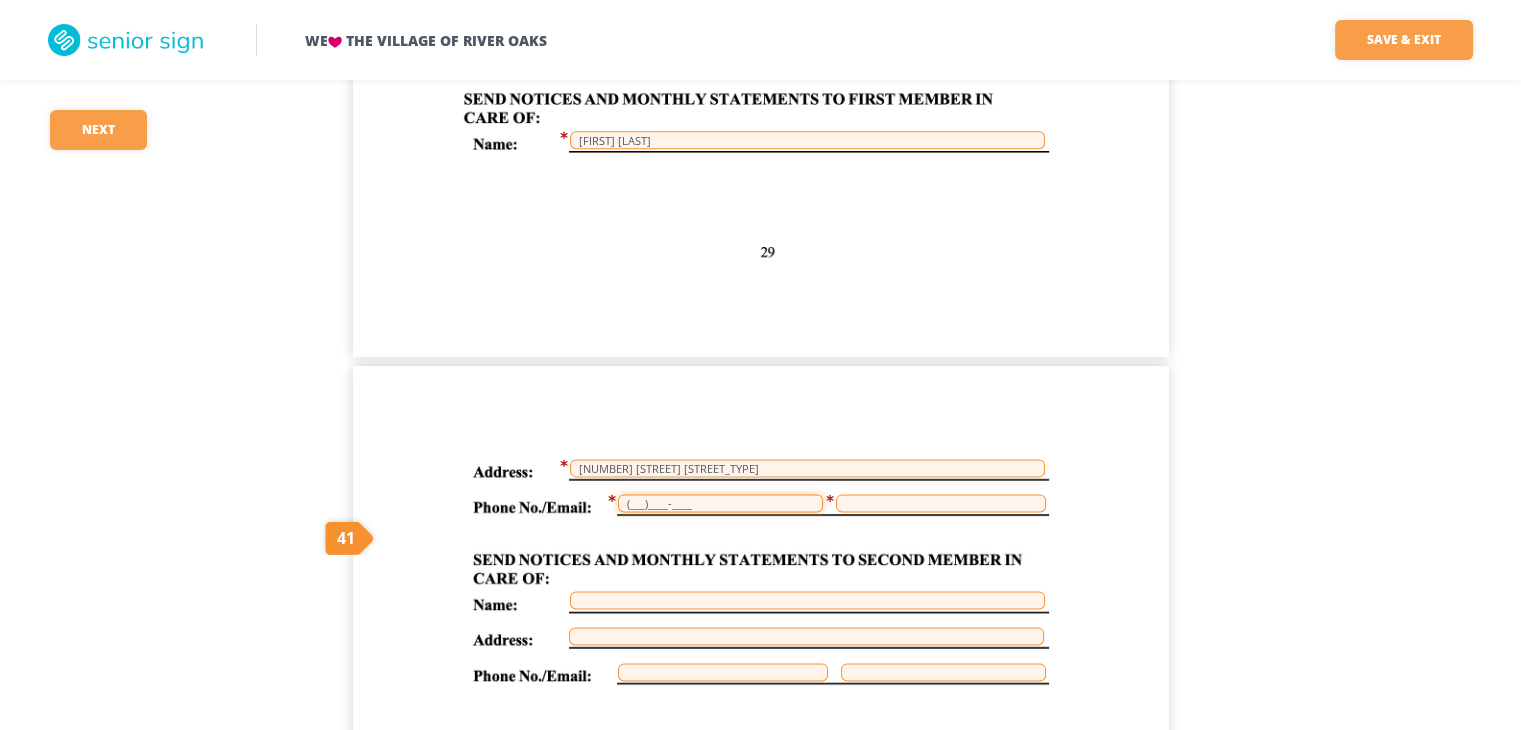 click on "(___)____-____" at bounding box center [720, 503] 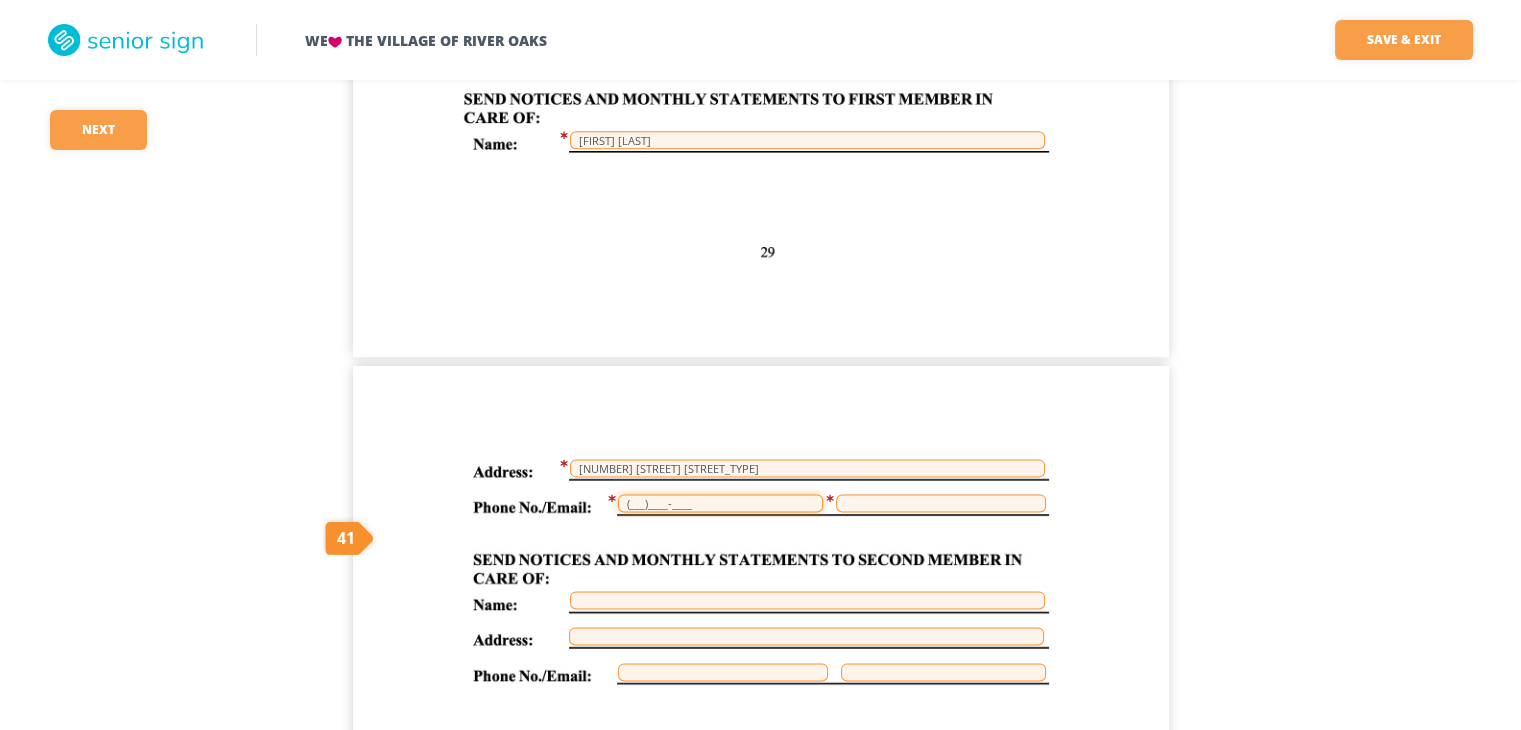 type on "[PHONE]" 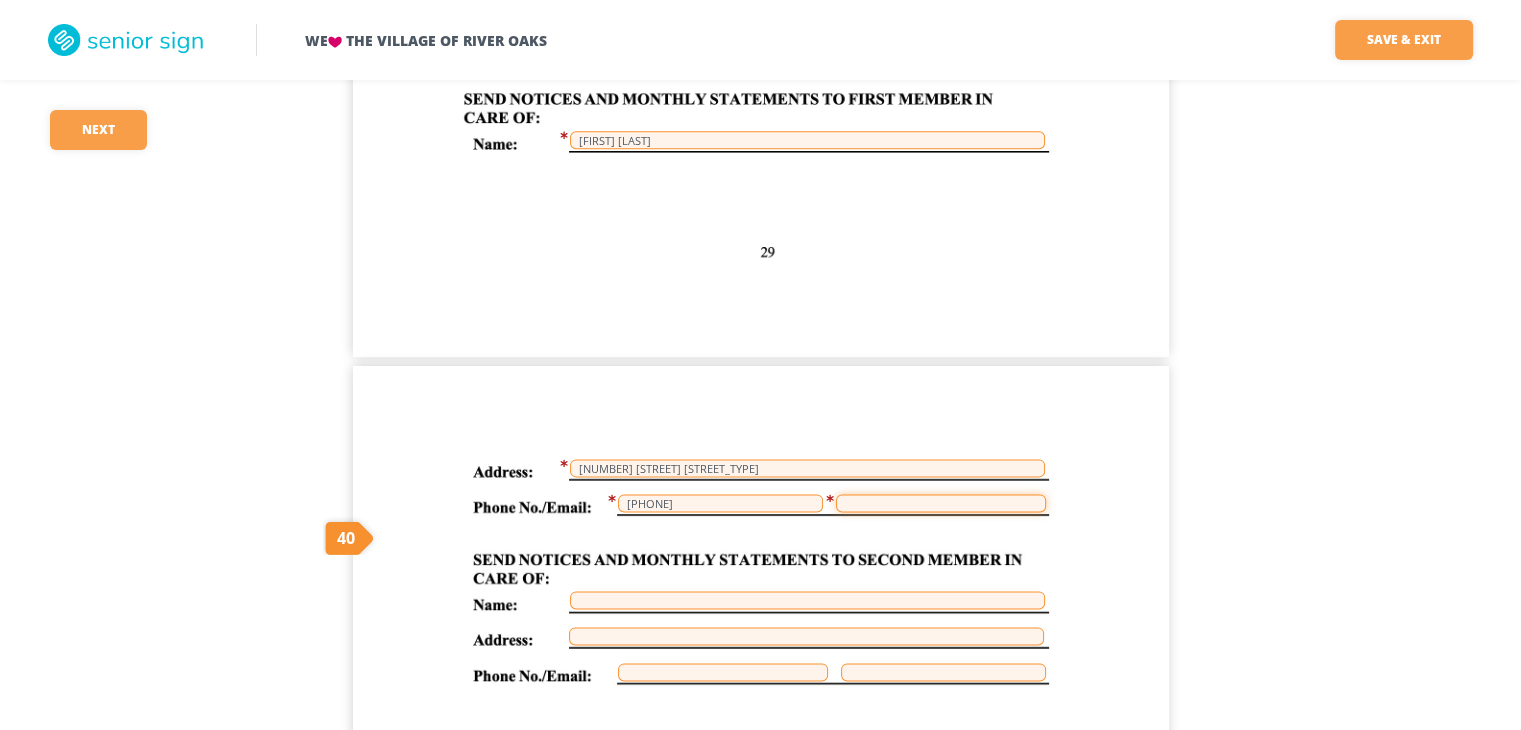click at bounding box center (941, 503) 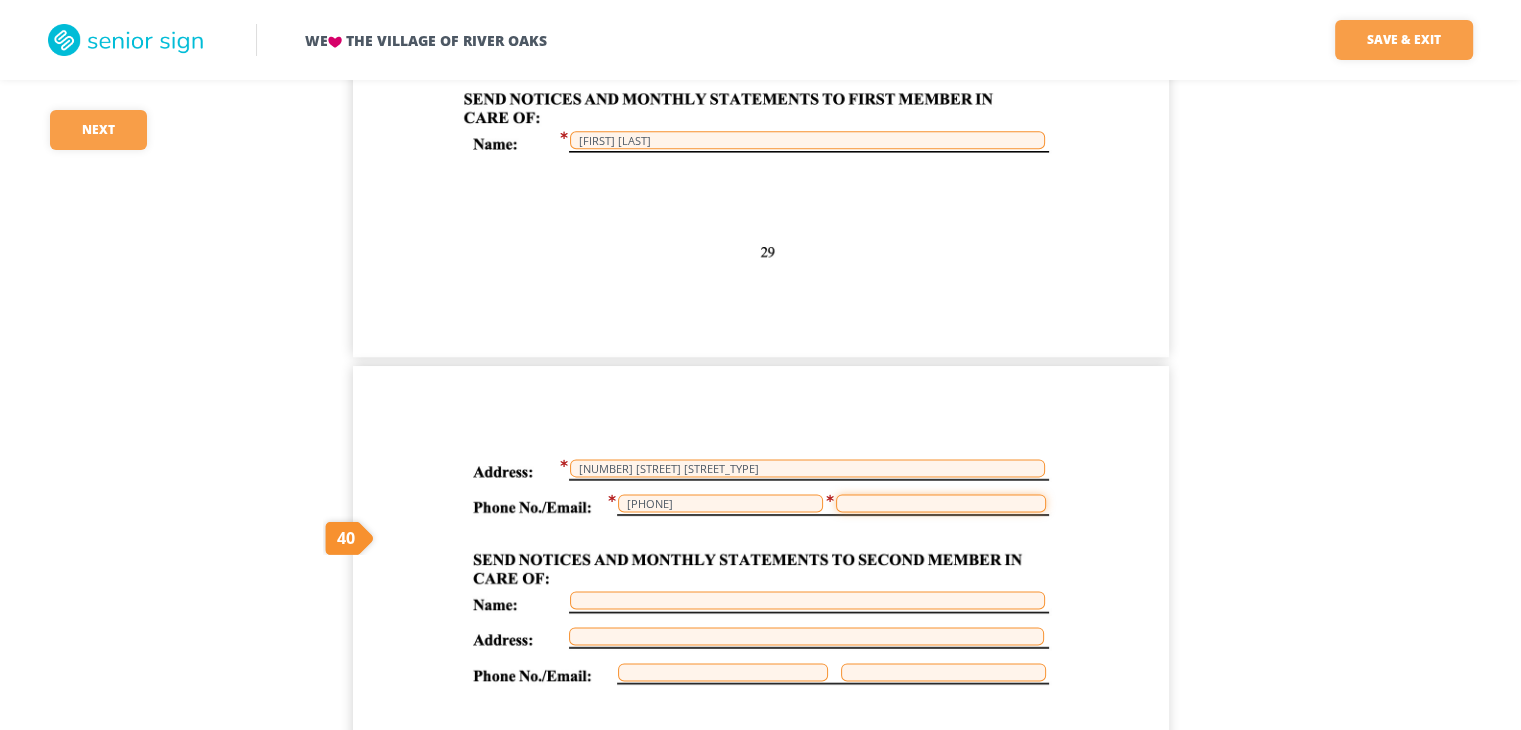 type on "[EMAIL]" 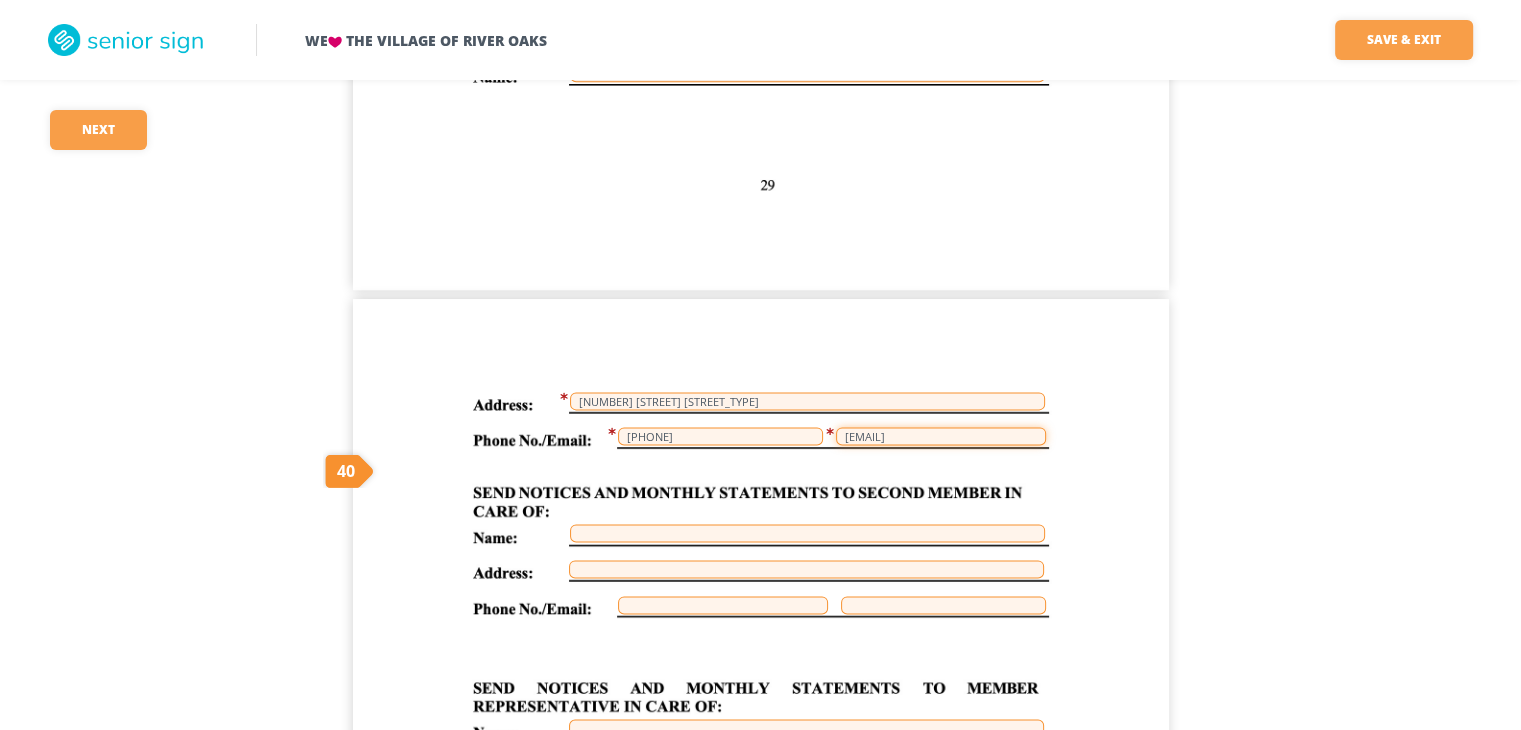 scroll, scrollTop: 32900, scrollLeft: 0, axis: vertical 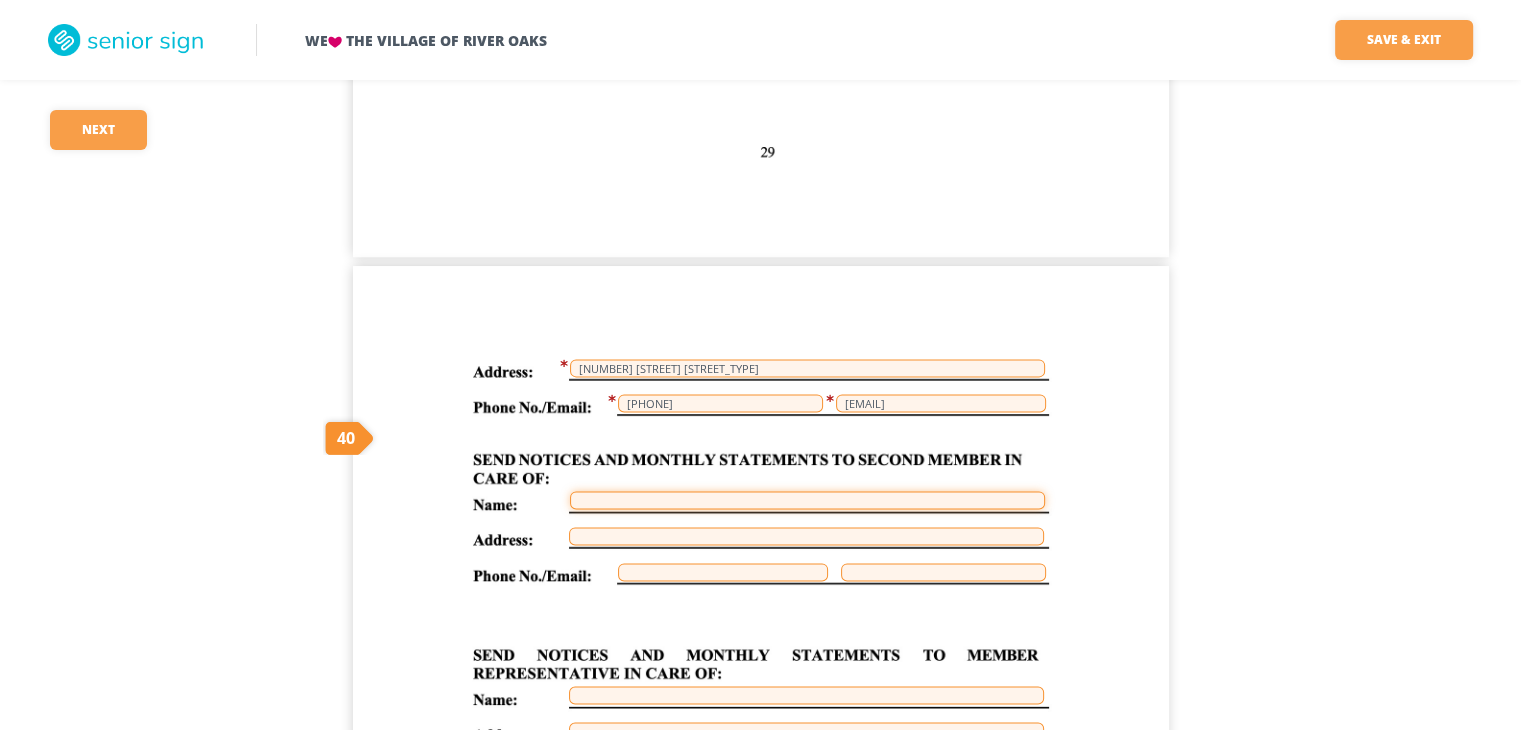 click at bounding box center [807, 500] 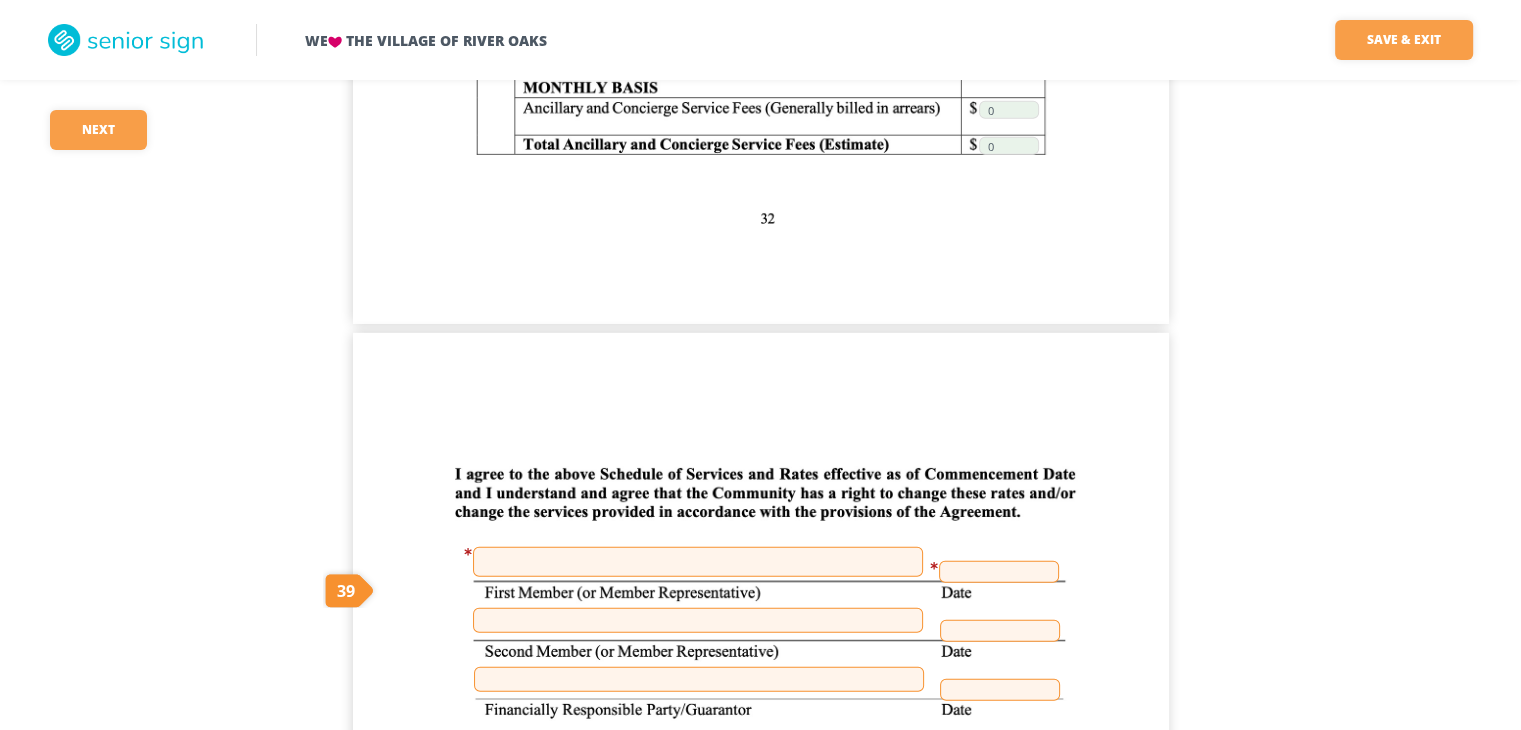 scroll, scrollTop: 36000, scrollLeft: 0, axis: vertical 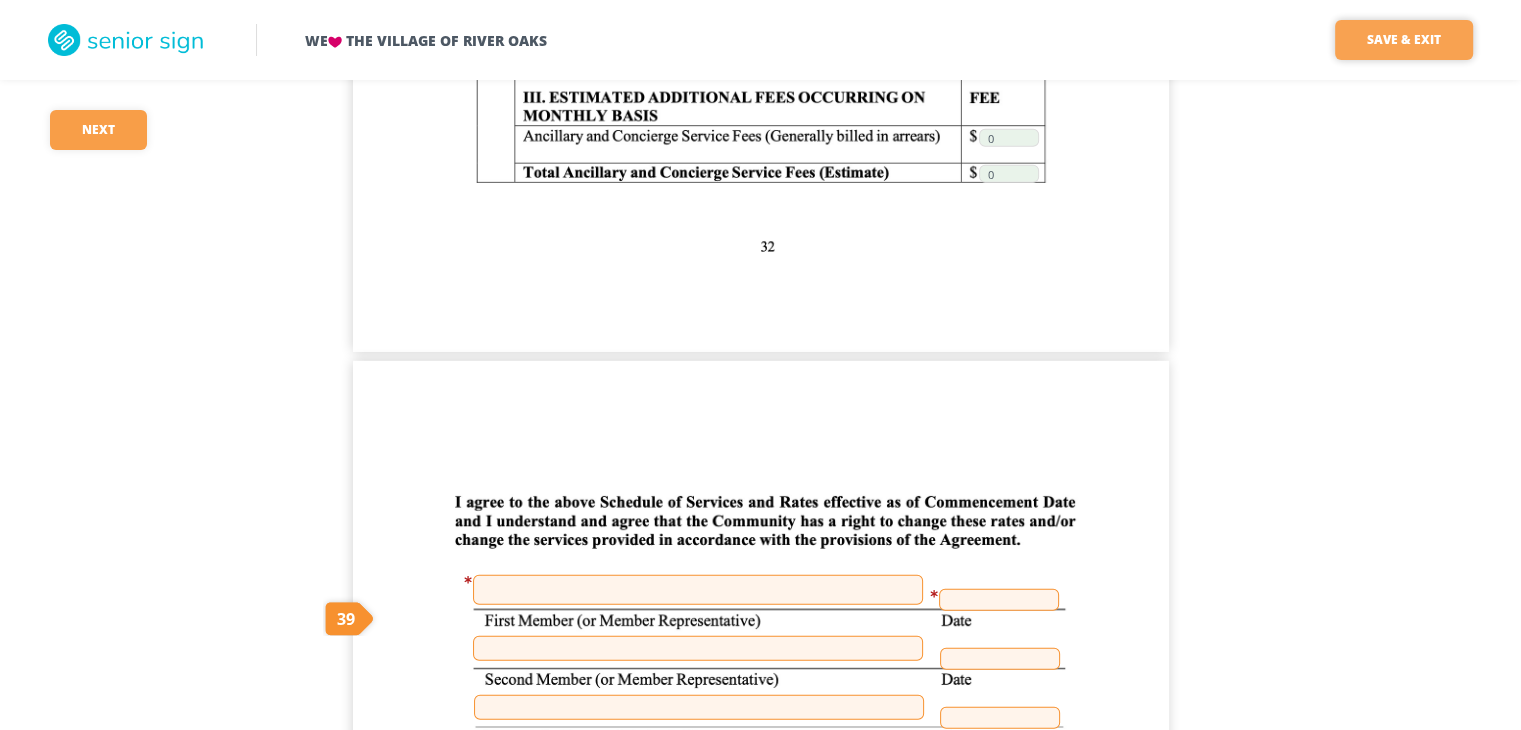 click on "Save & Exit" at bounding box center (1404, 40) 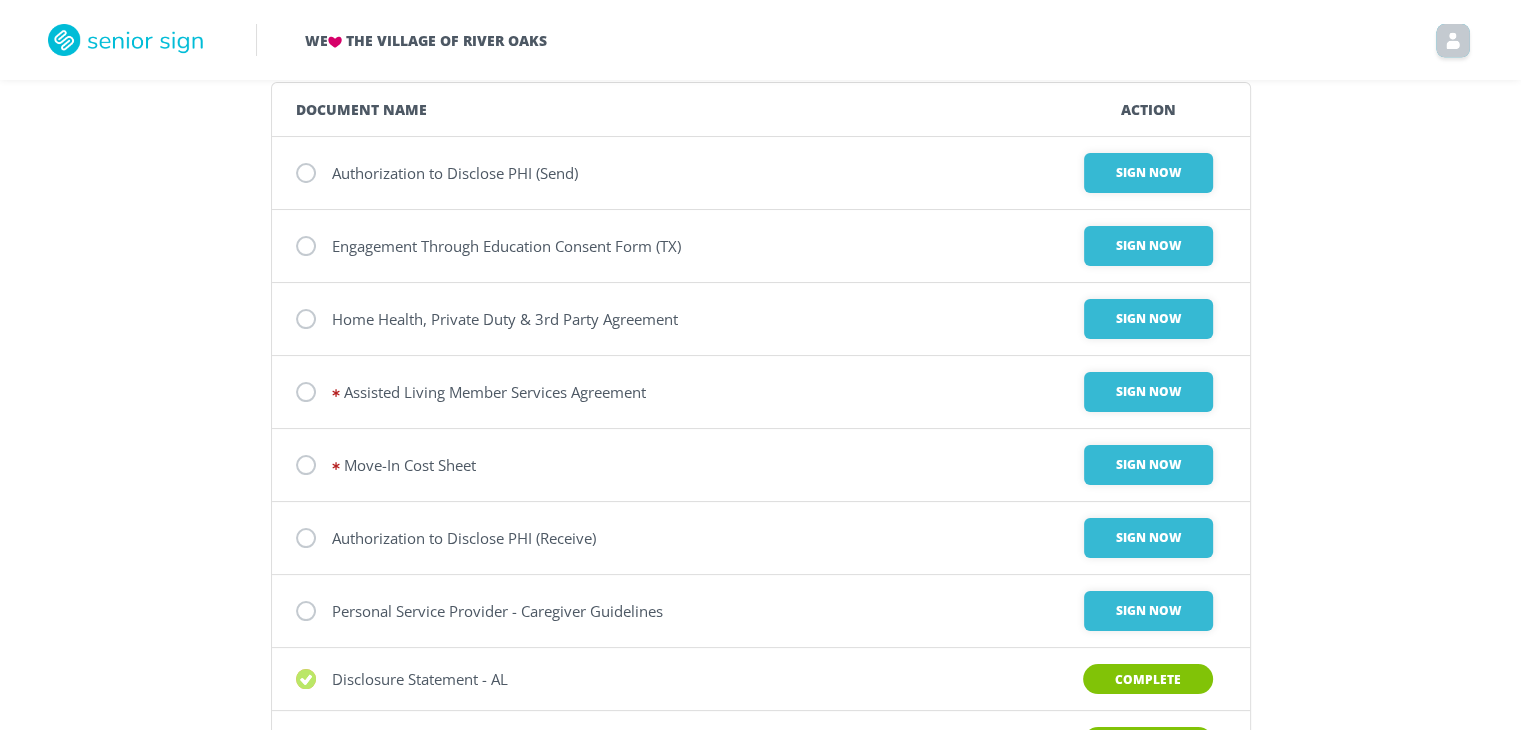 scroll, scrollTop: 200, scrollLeft: 0, axis: vertical 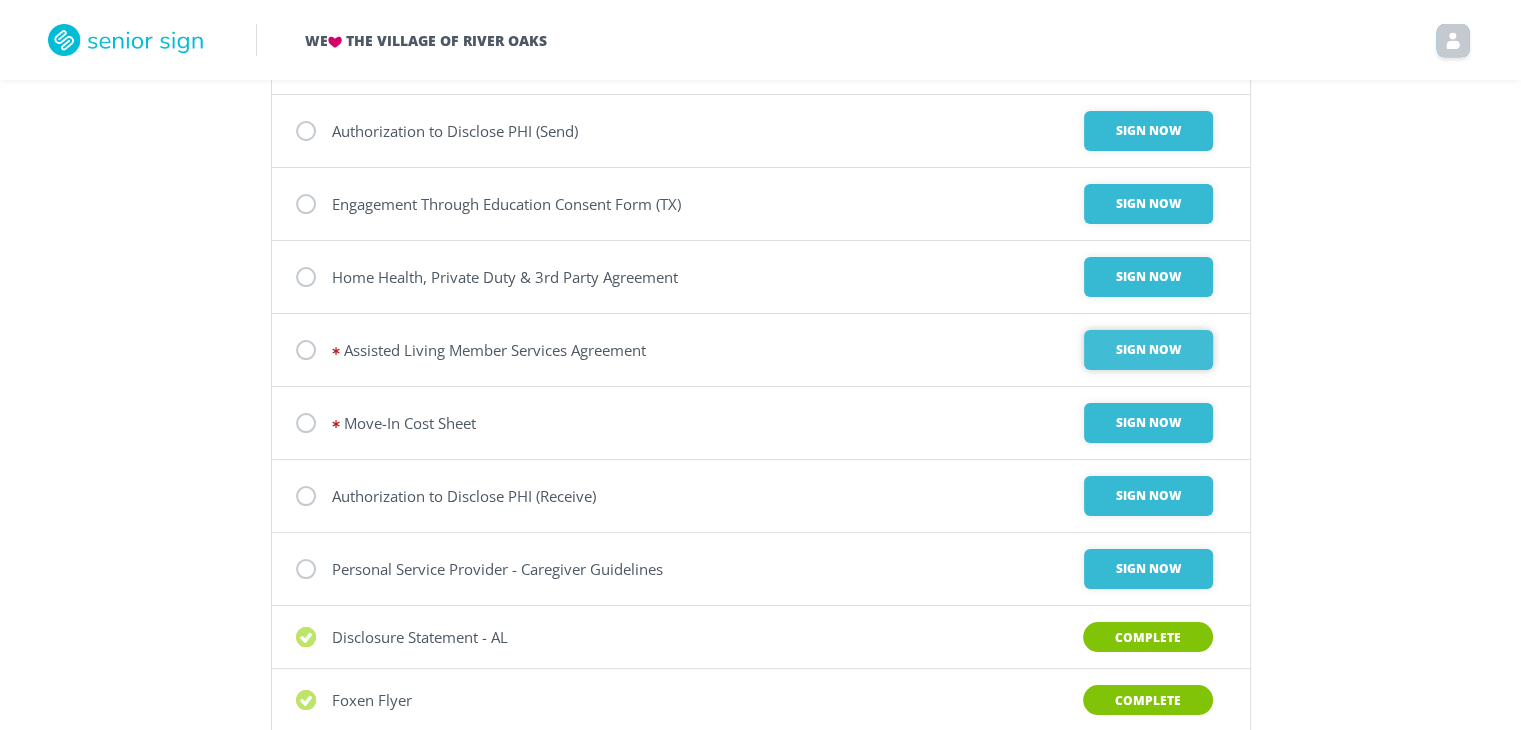 click on "Sign Now" at bounding box center [1148, 131] 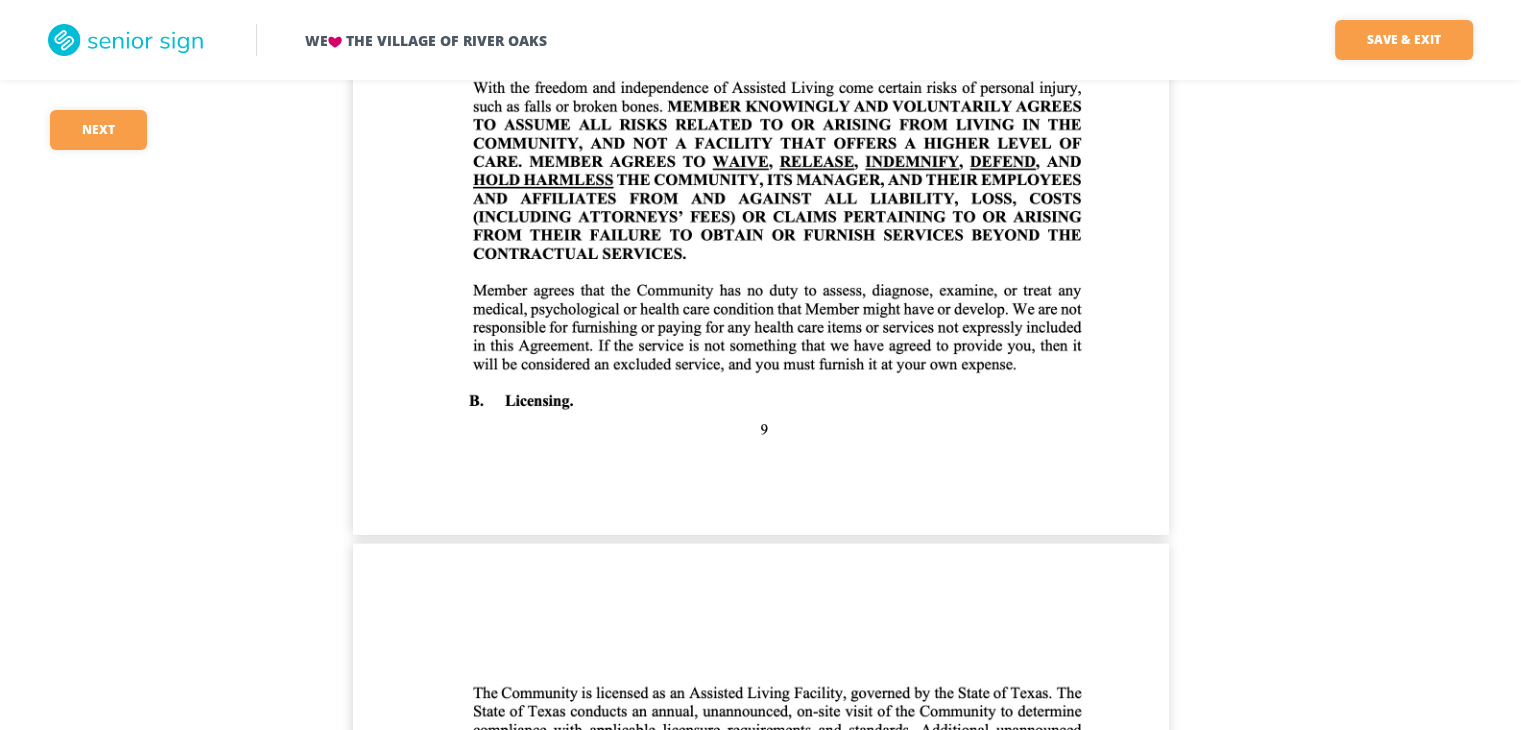 scroll, scrollTop: 11700, scrollLeft: 0, axis: vertical 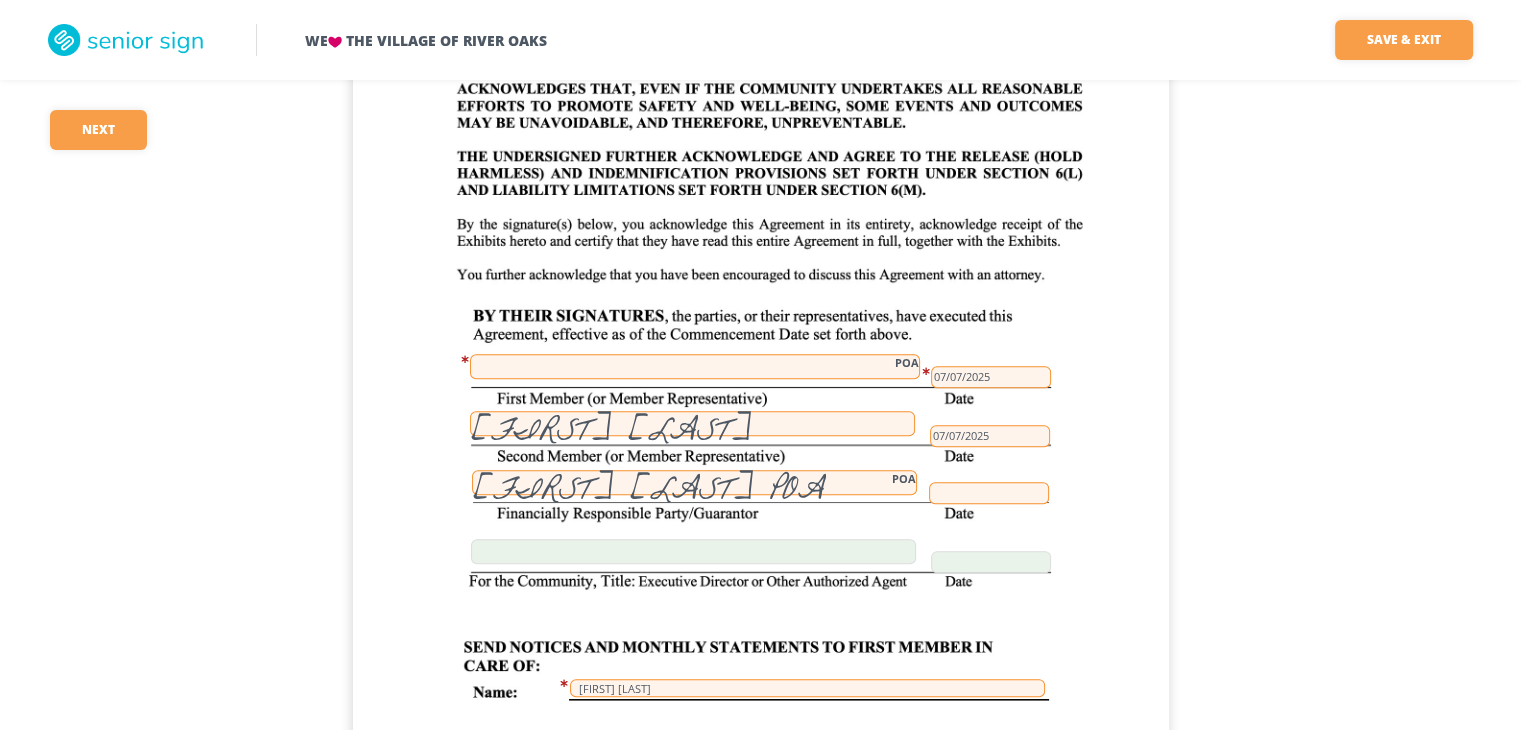 click on "POA" at bounding box center [695, 366] 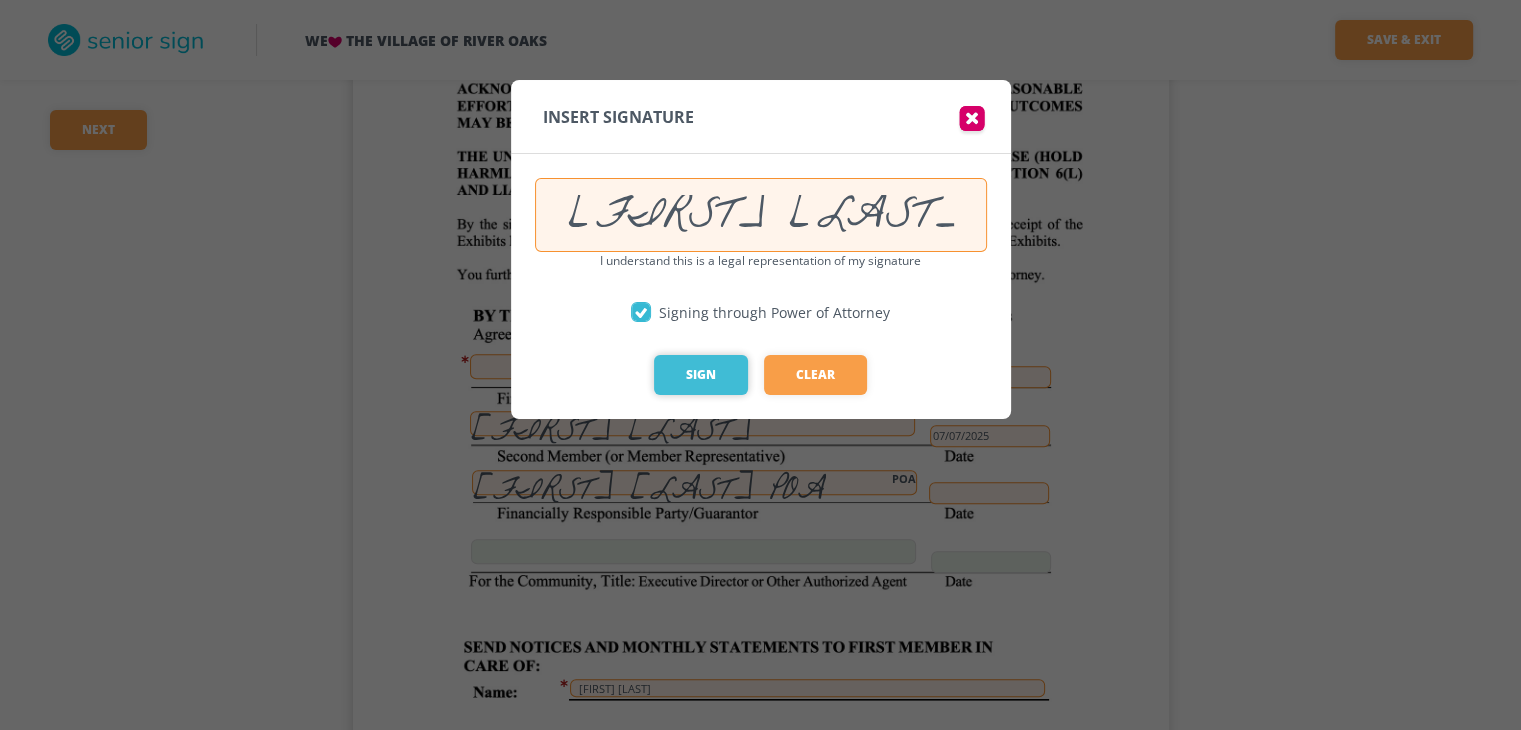 click on "Sign" at bounding box center [701, 375] 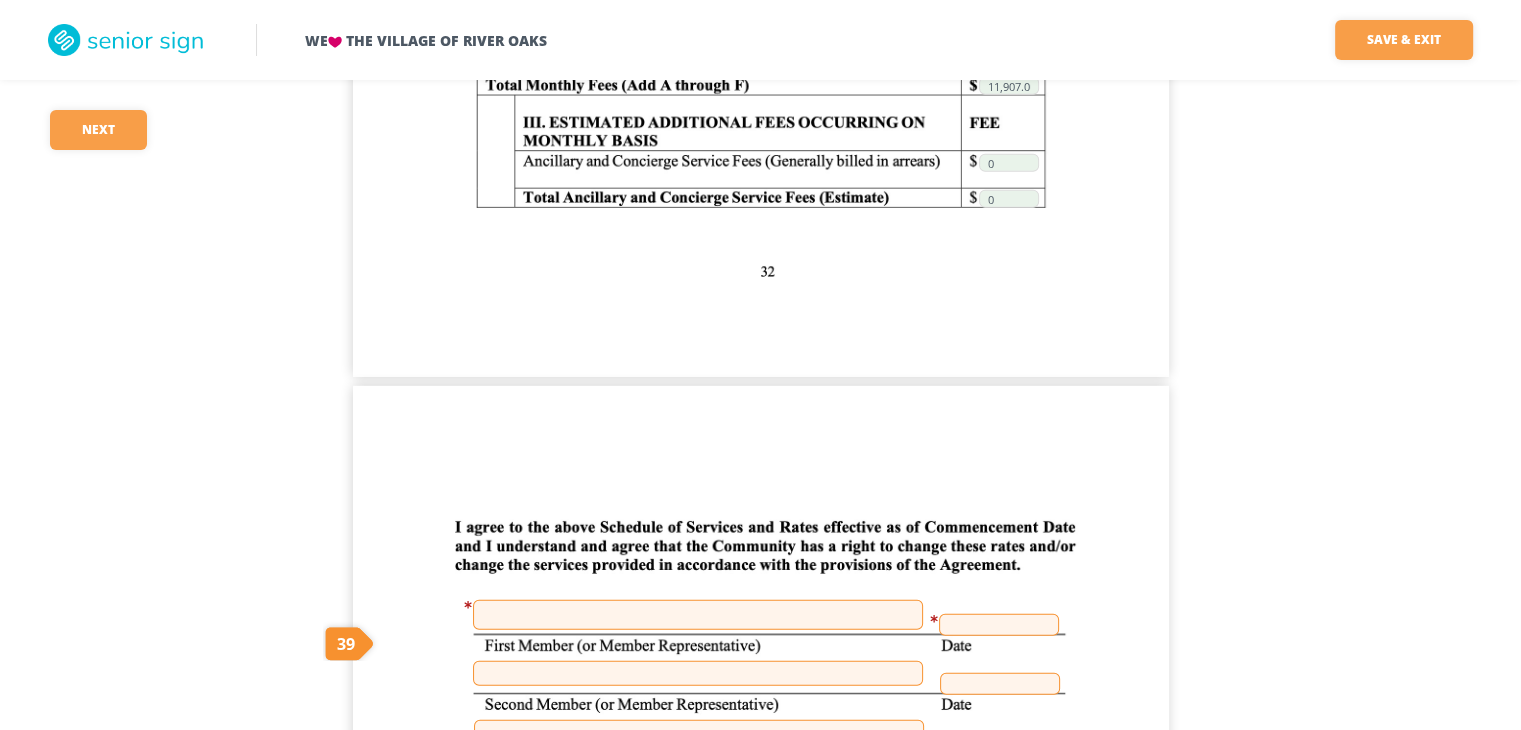 scroll, scrollTop: 36252, scrollLeft: 0, axis: vertical 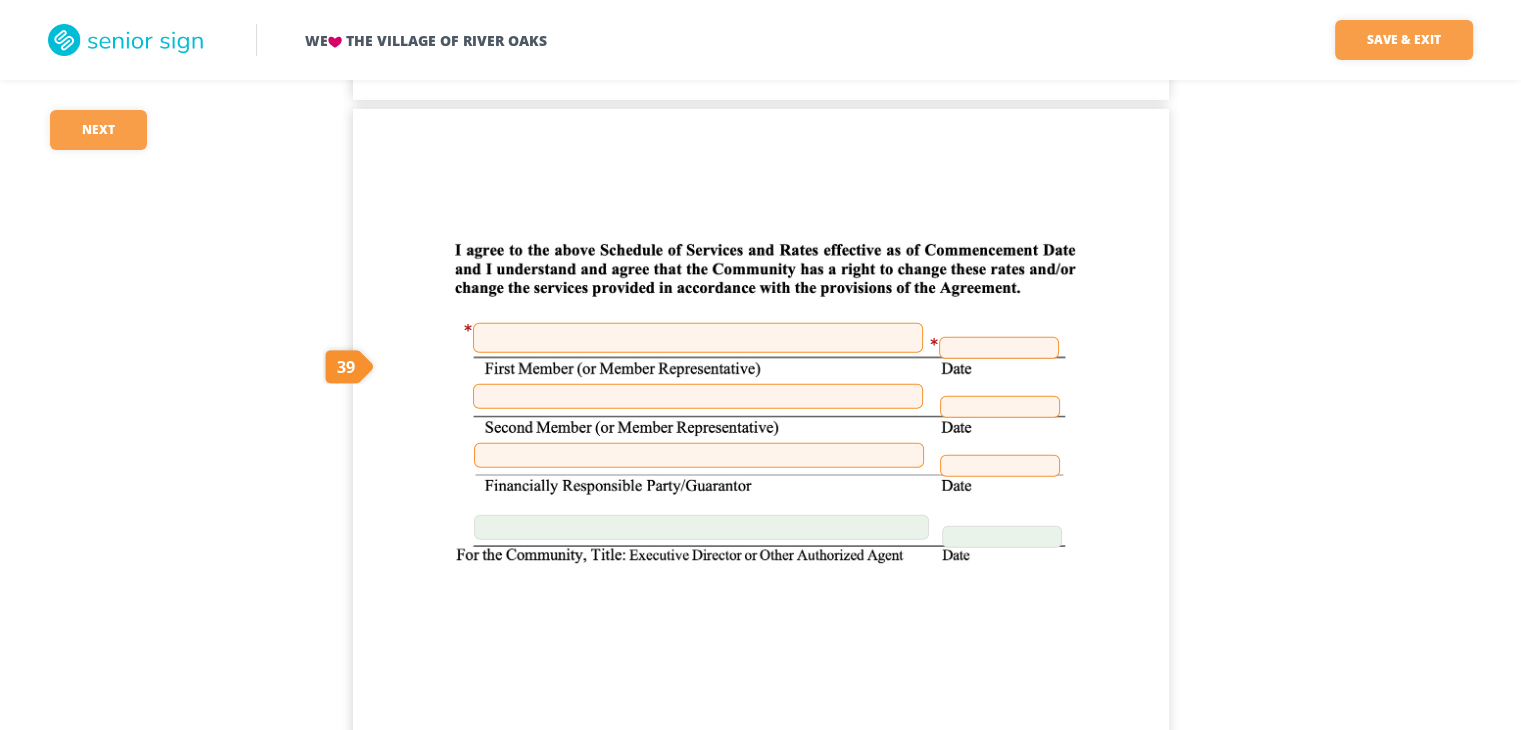 click at bounding box center (698, 338) 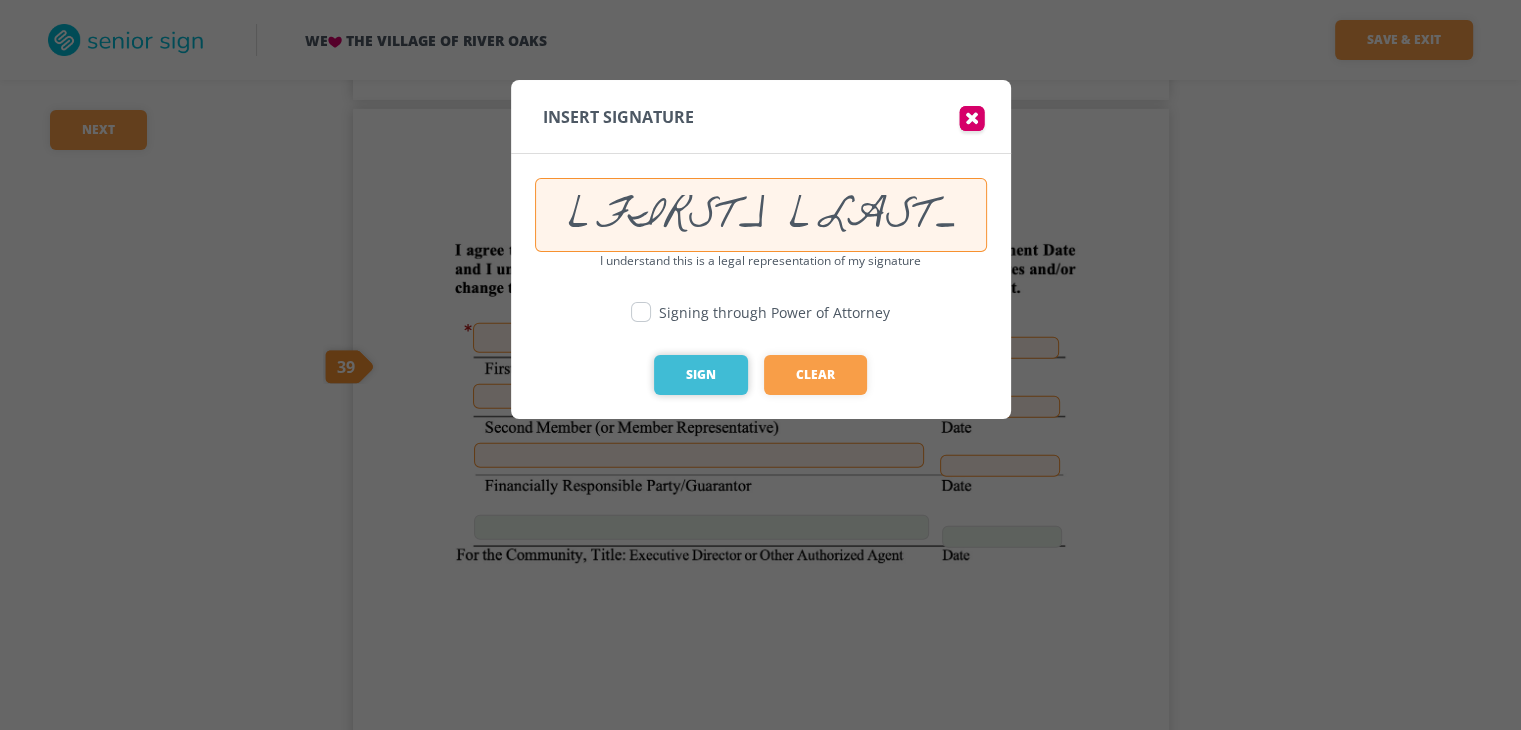 click on "Sign" at bounding box center [701, 375] 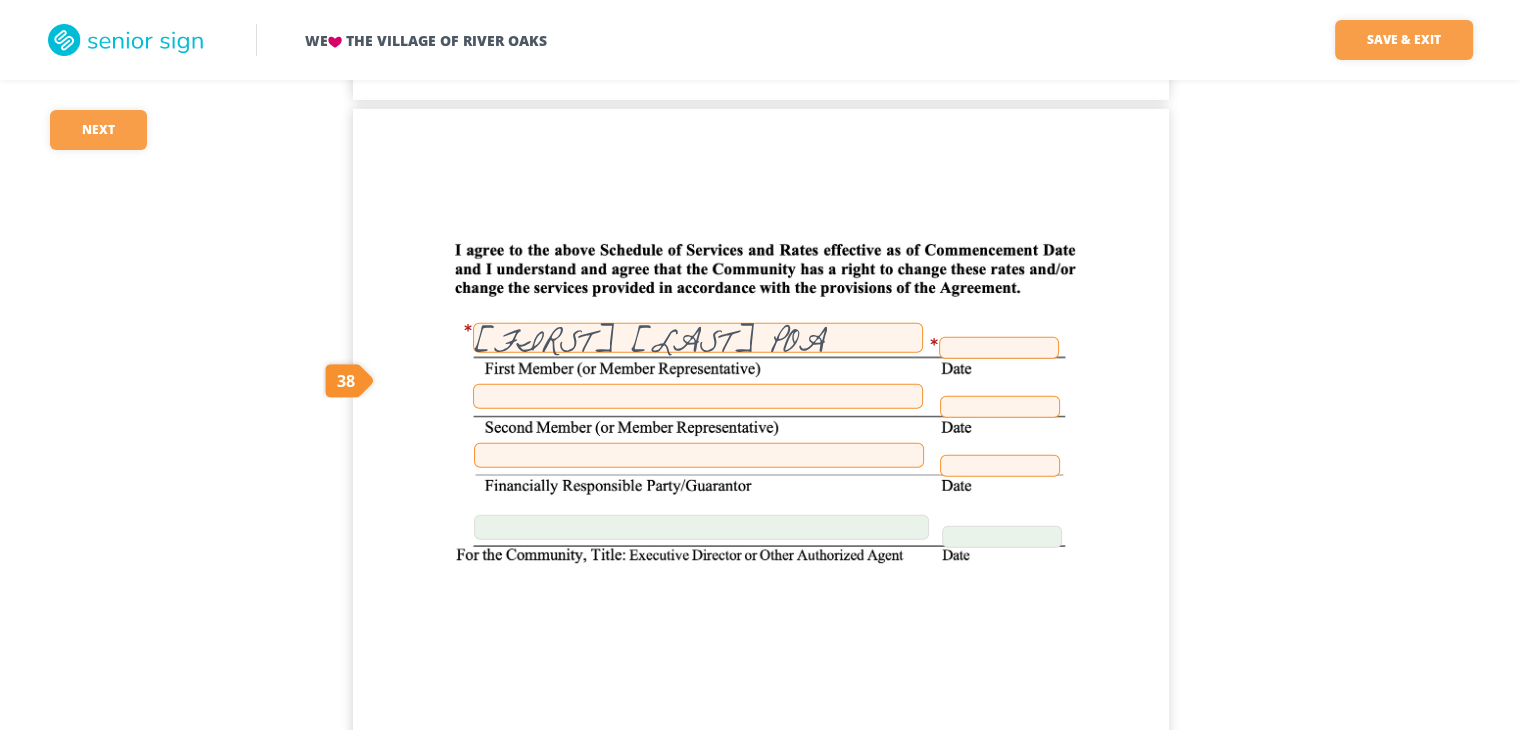 click on "[FIRST] [LAST] POA" at bounding box center (698, 338) 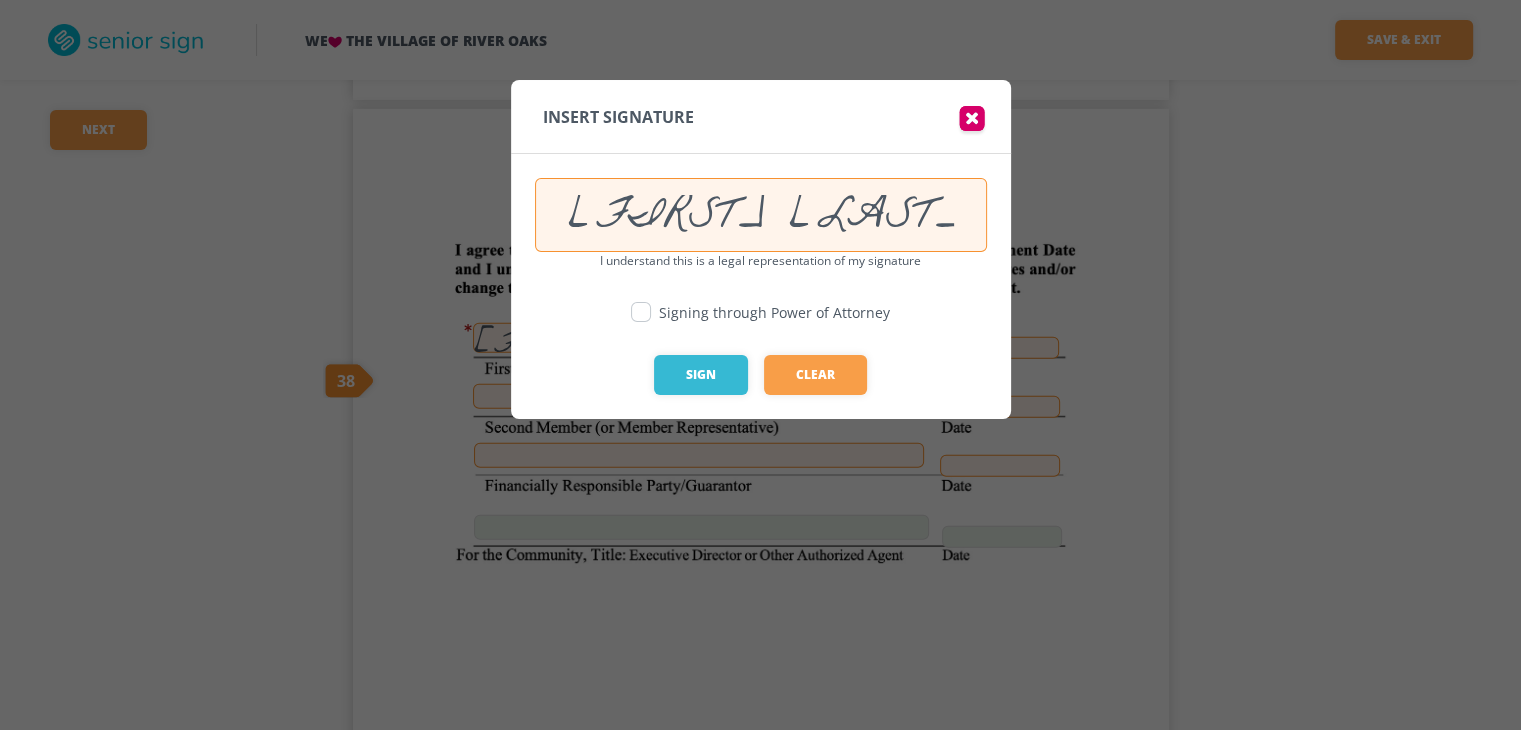 click at bounding box center [641, 312] 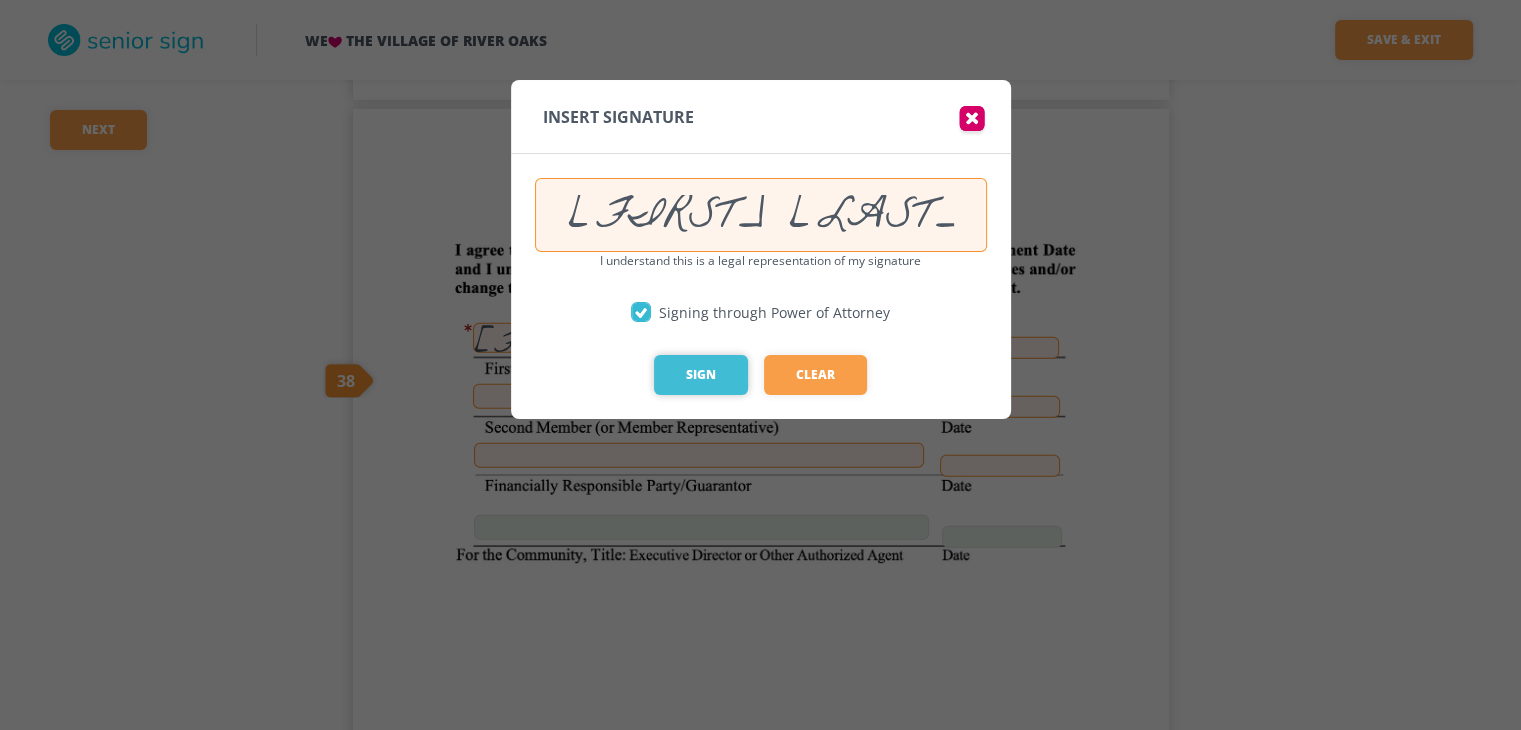 click on "Sign" at bounding box center (701, 375) 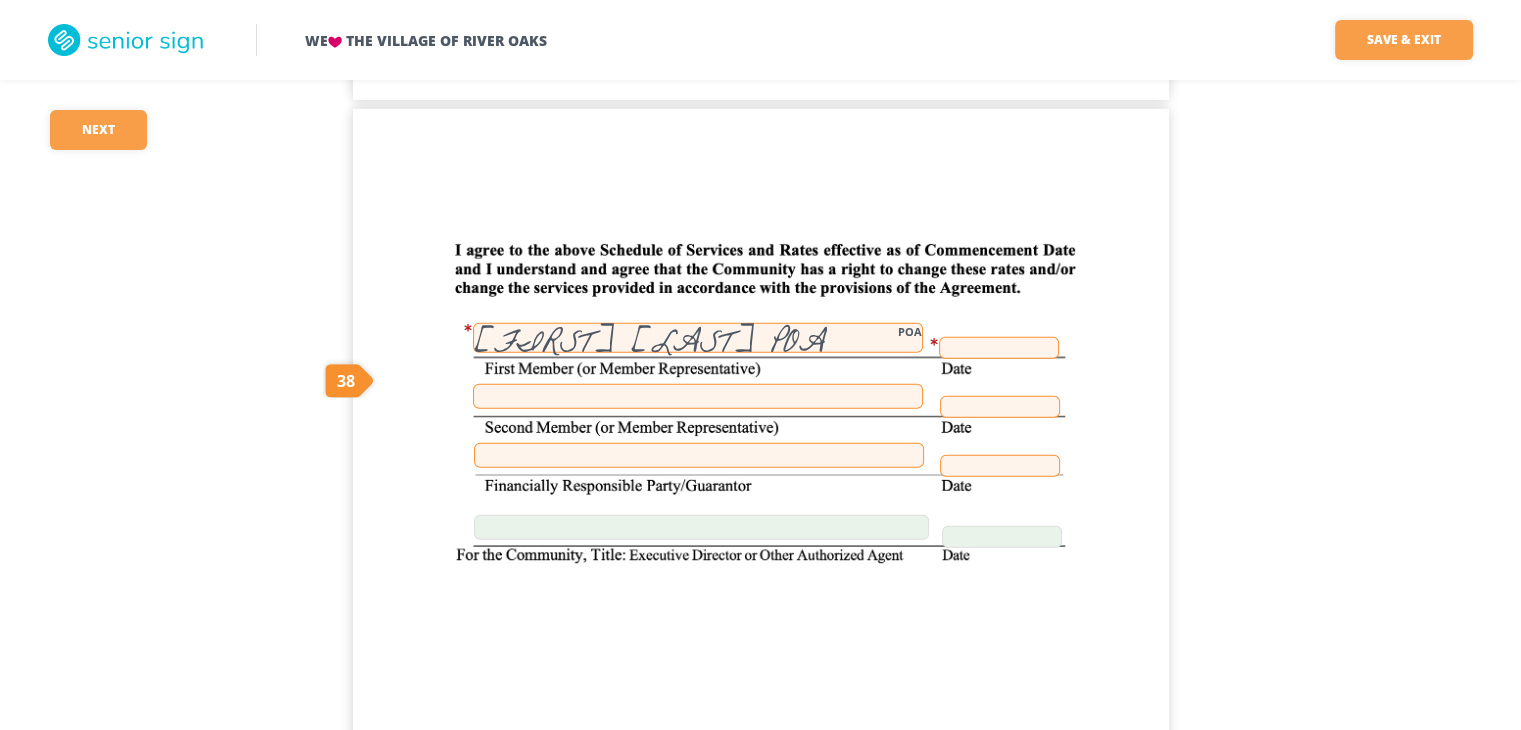 click at bounding box center (999, 348) 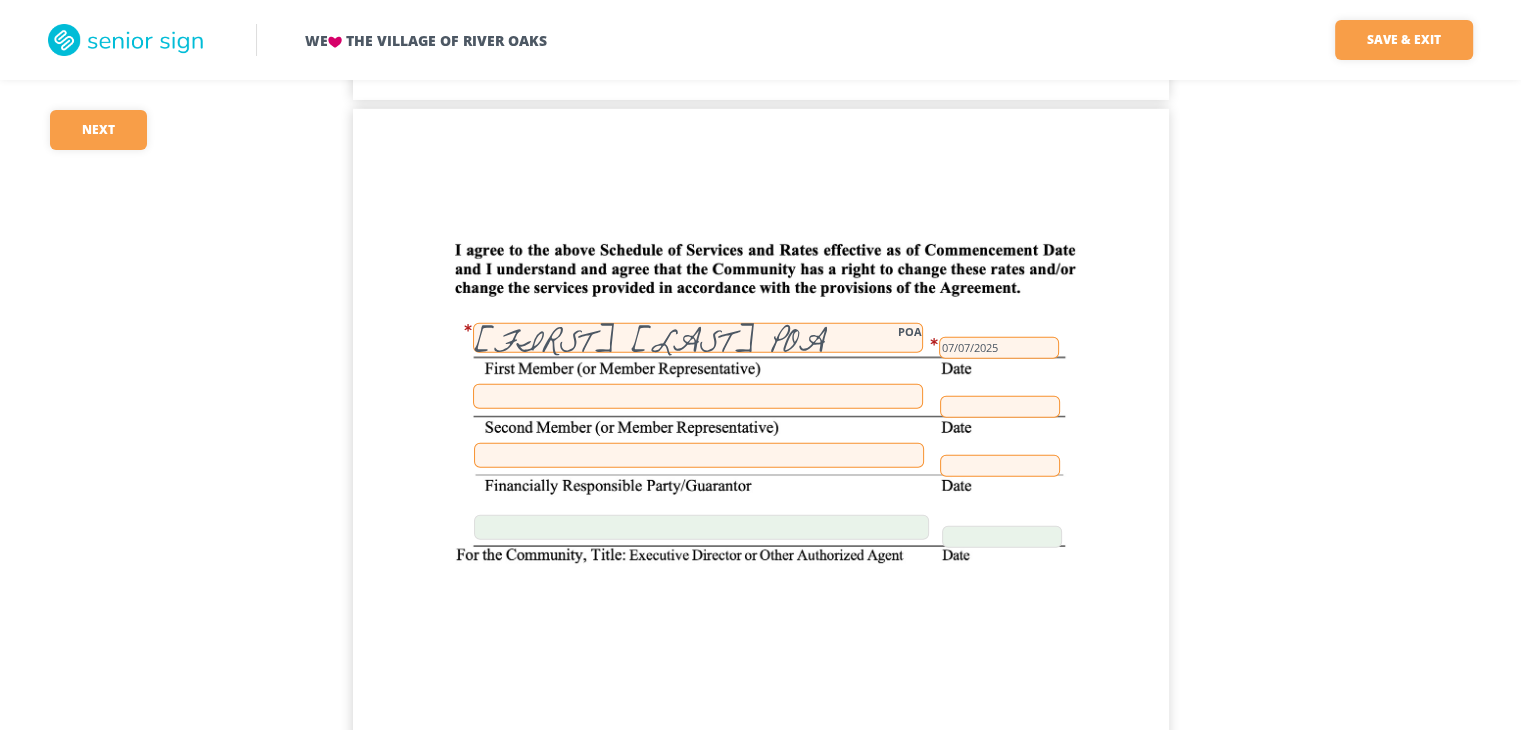 click at bounding box center [699, 455] 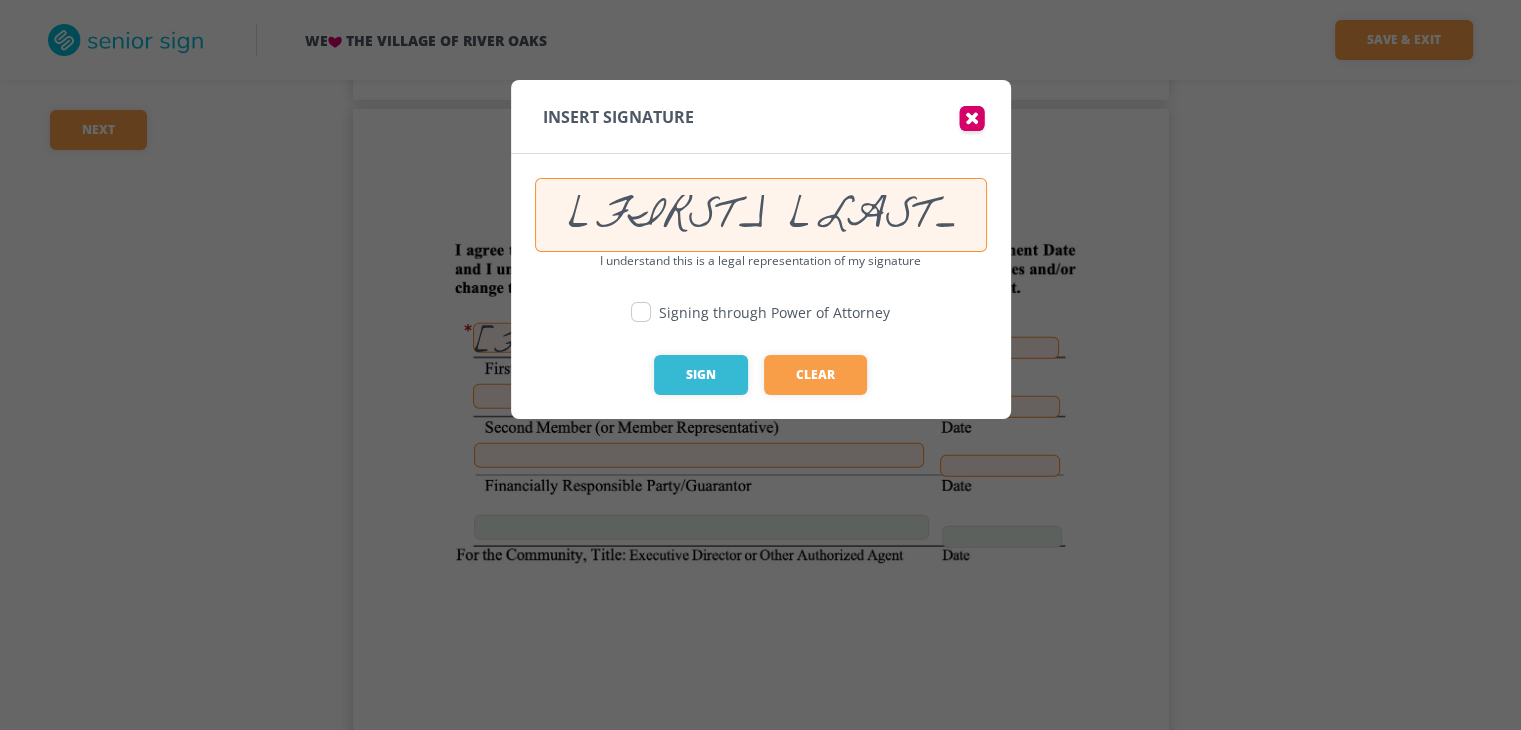 click at bounding box center (641, 312) 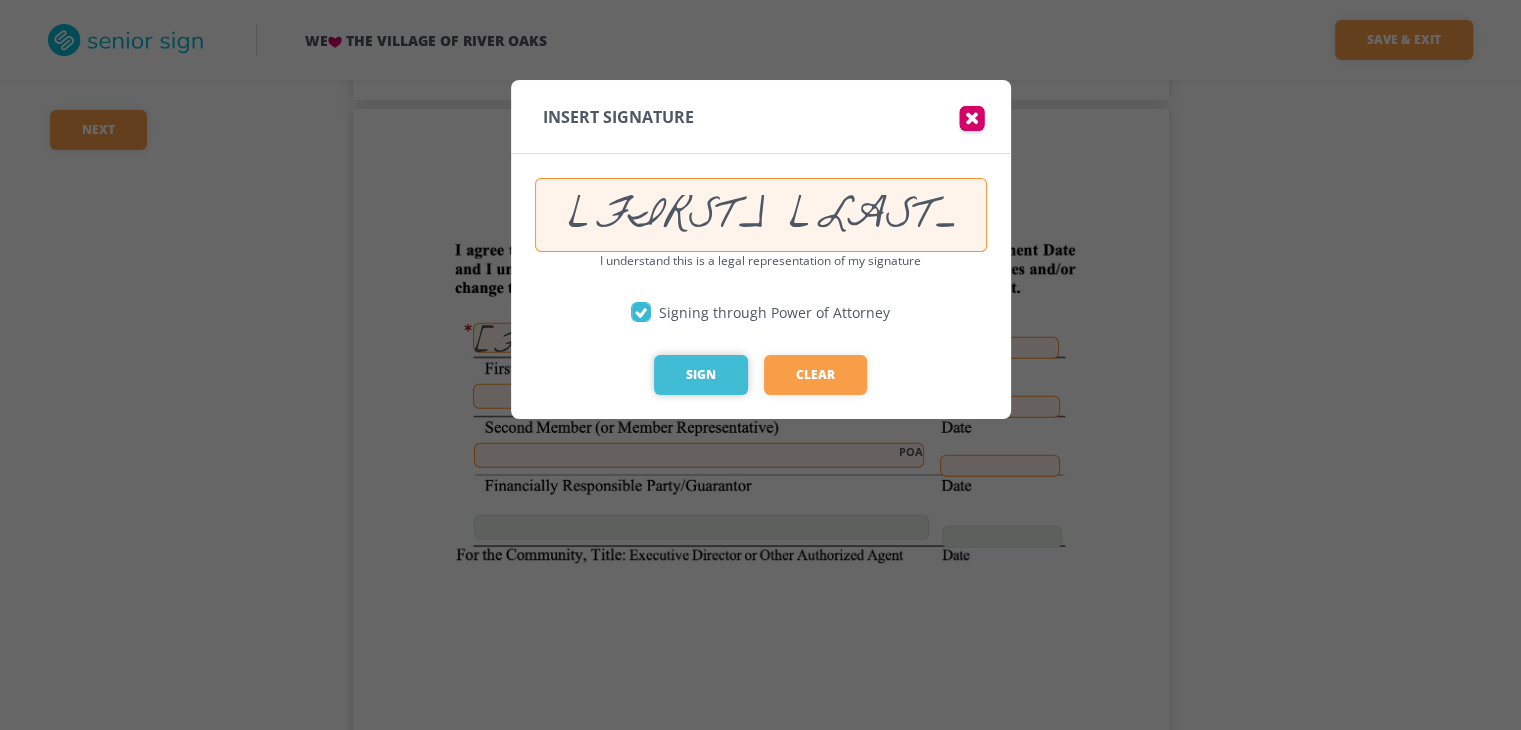 click on "Sign" at bounding box center [701, 375] 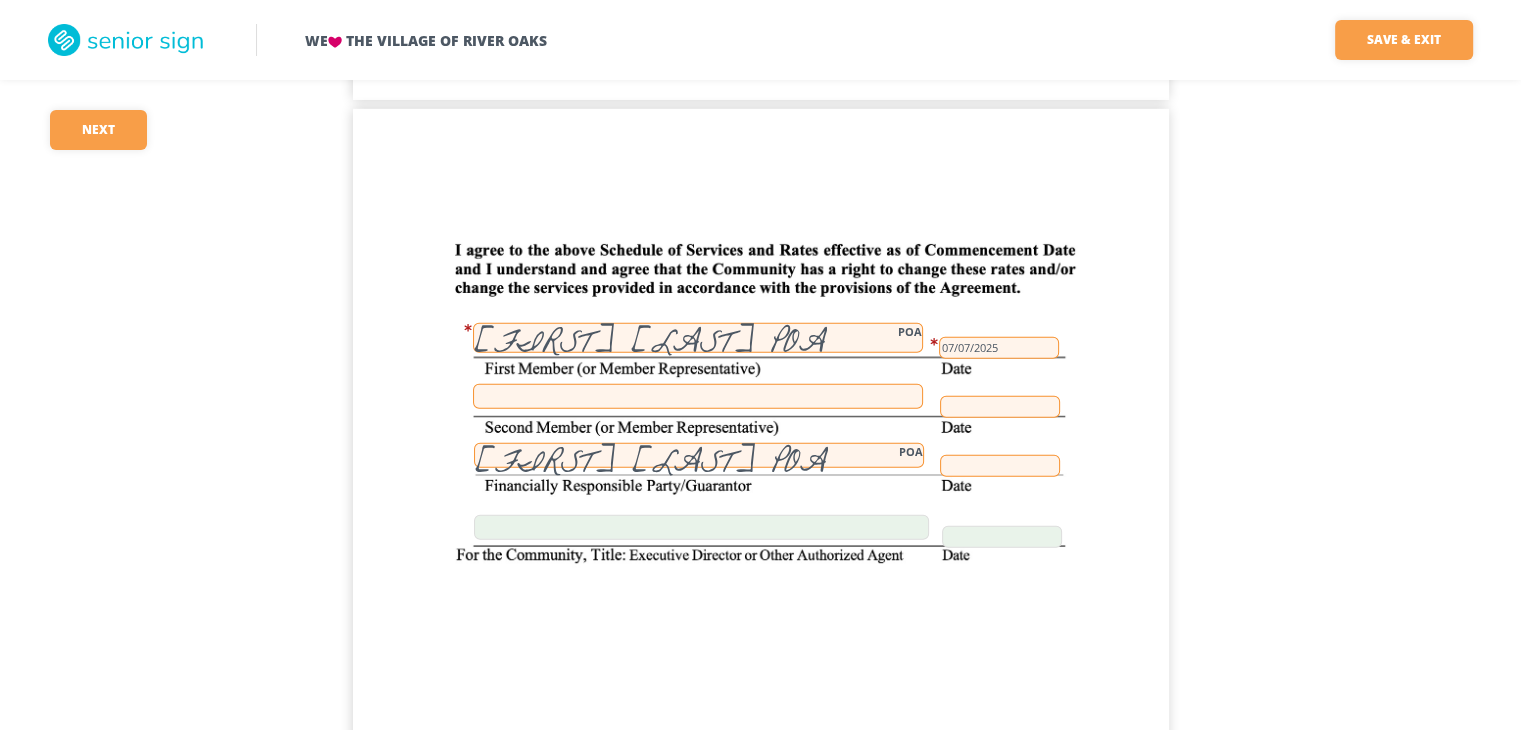 click at bounding box center (1000, 466) 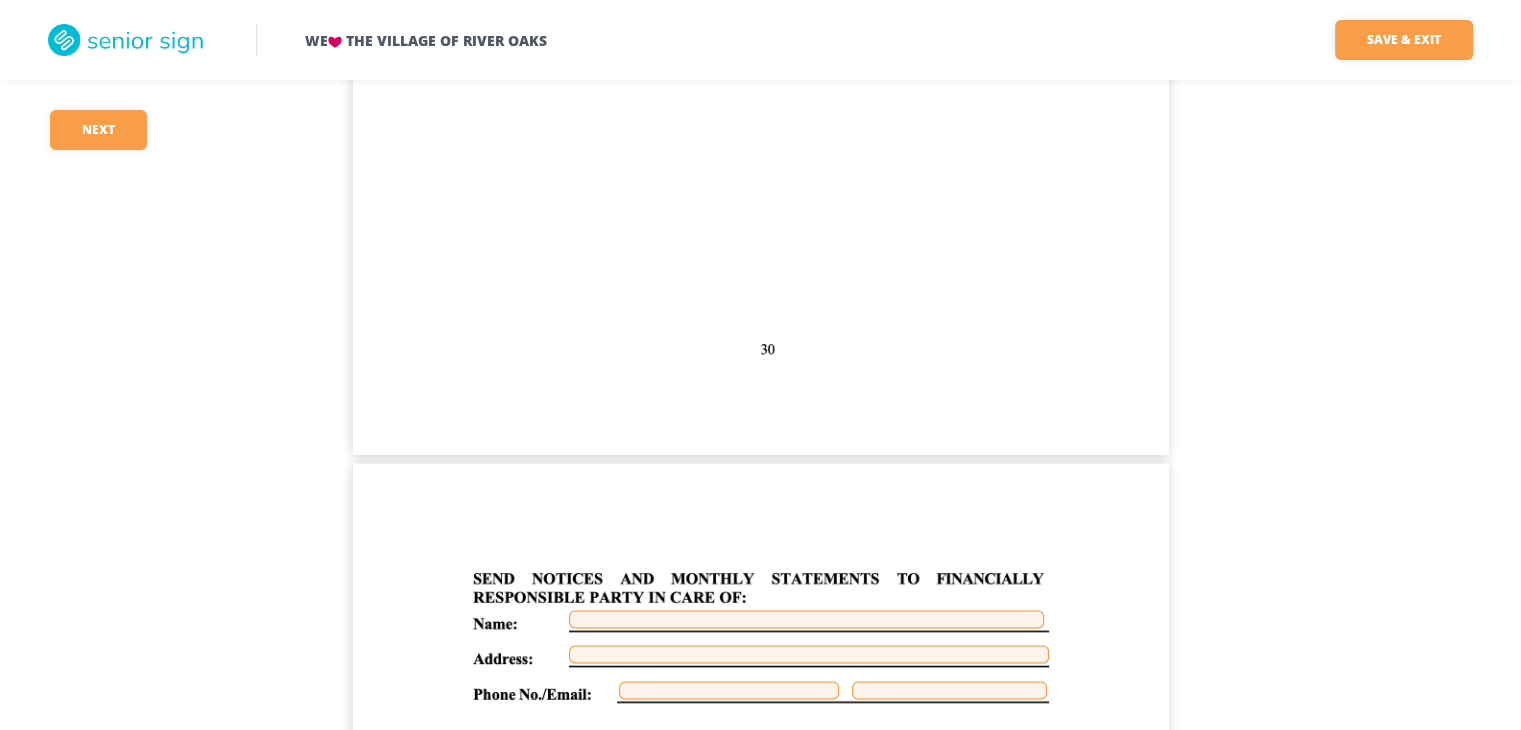 scroll, scrollTop: 33952, scrollLeft: 0, axis: vertical 